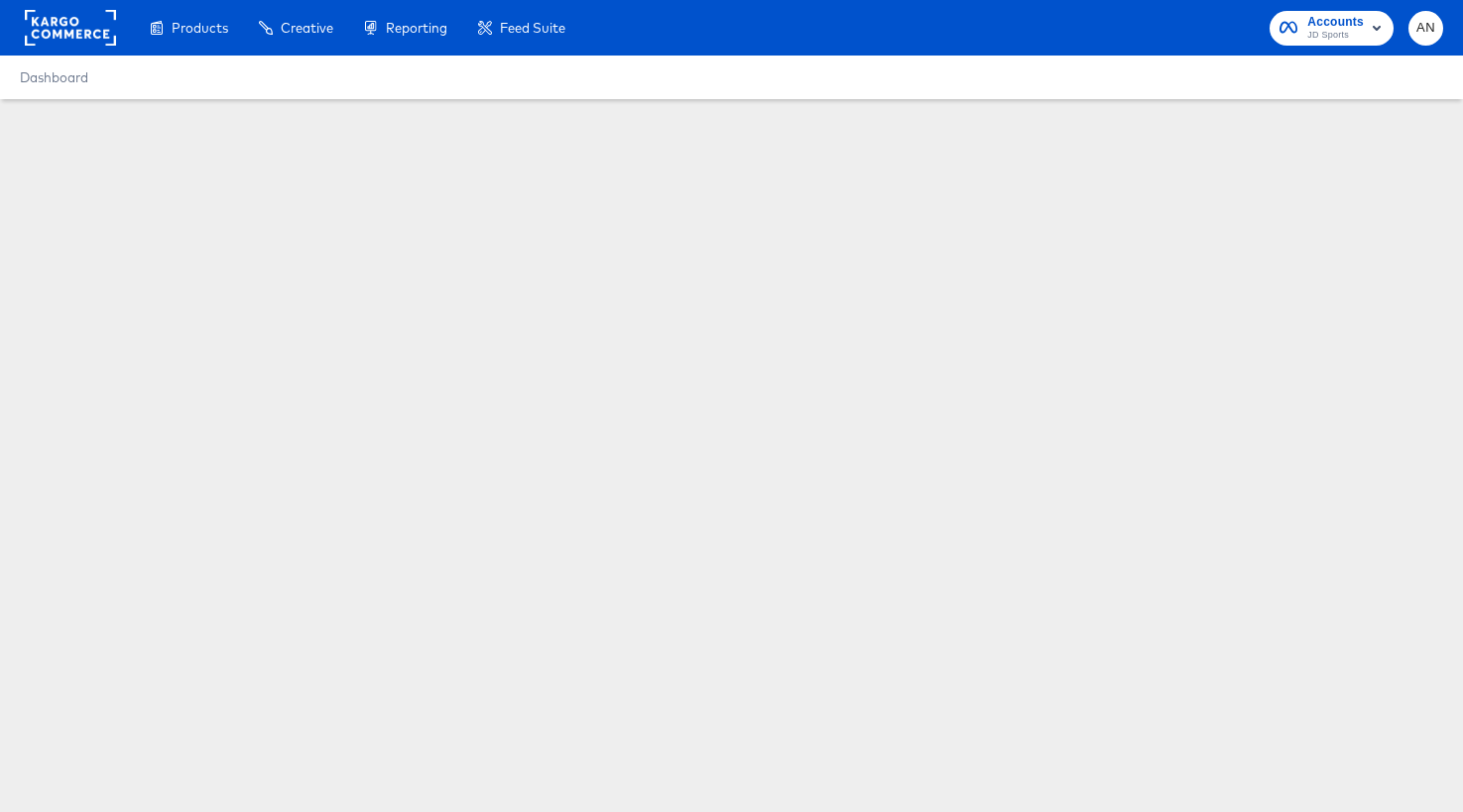 scroll, scrollTop: 0, scrollLeft: 0, axis: both 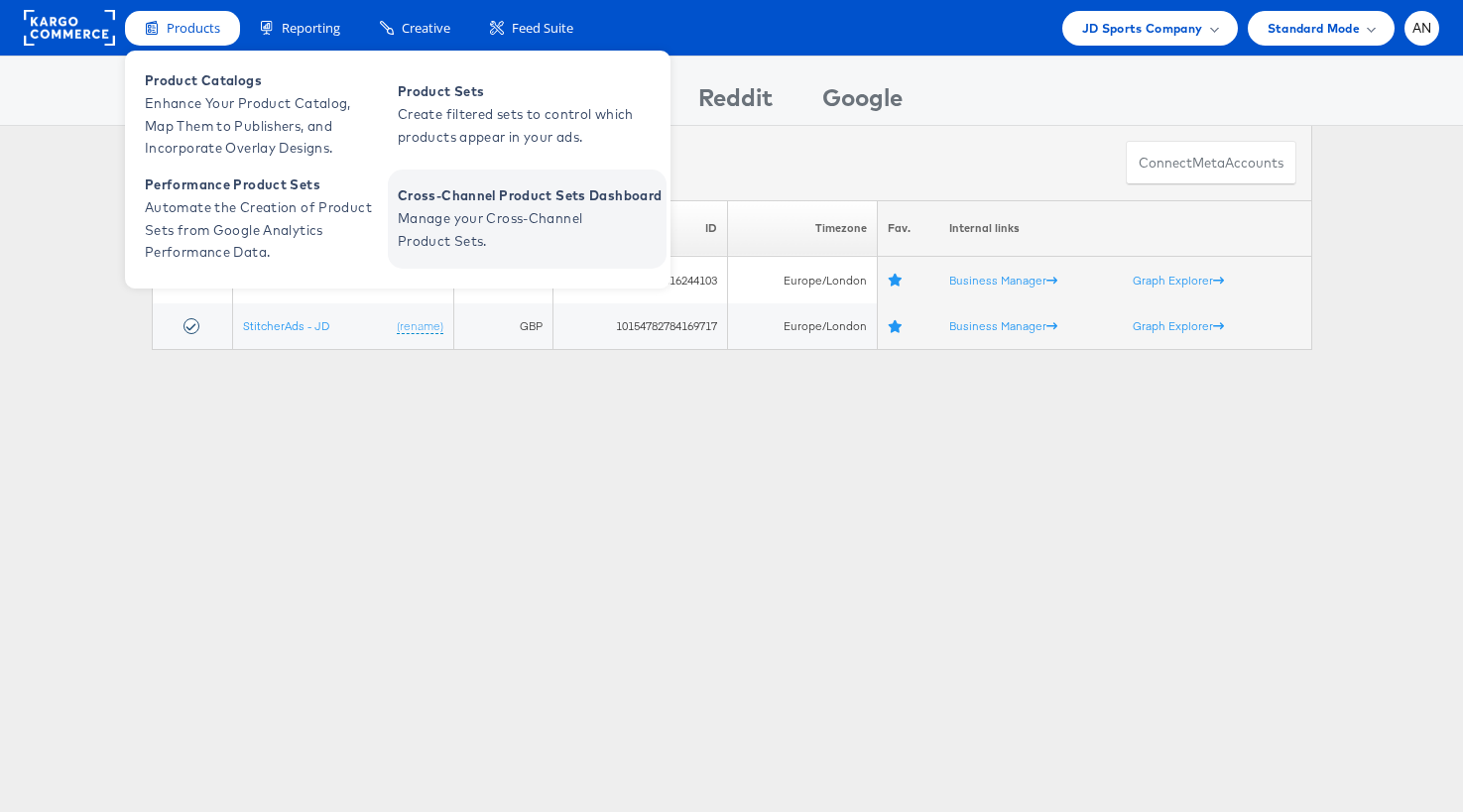 click on "Manage your Cross-Channel Product Sets." at bounding box center [517, 230] 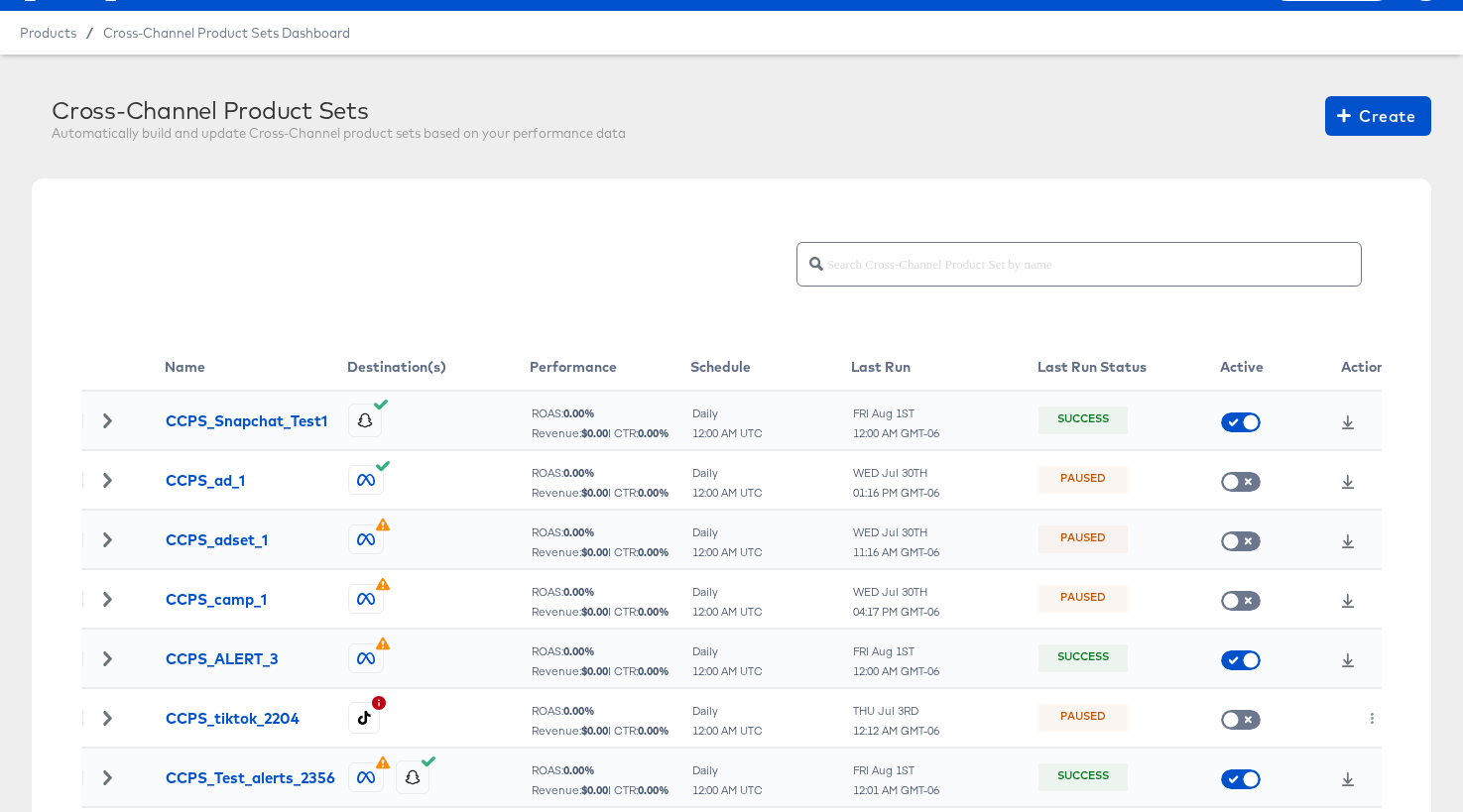 scroll, scrollTop: 84, scrollLeft: 0, axis: vertical 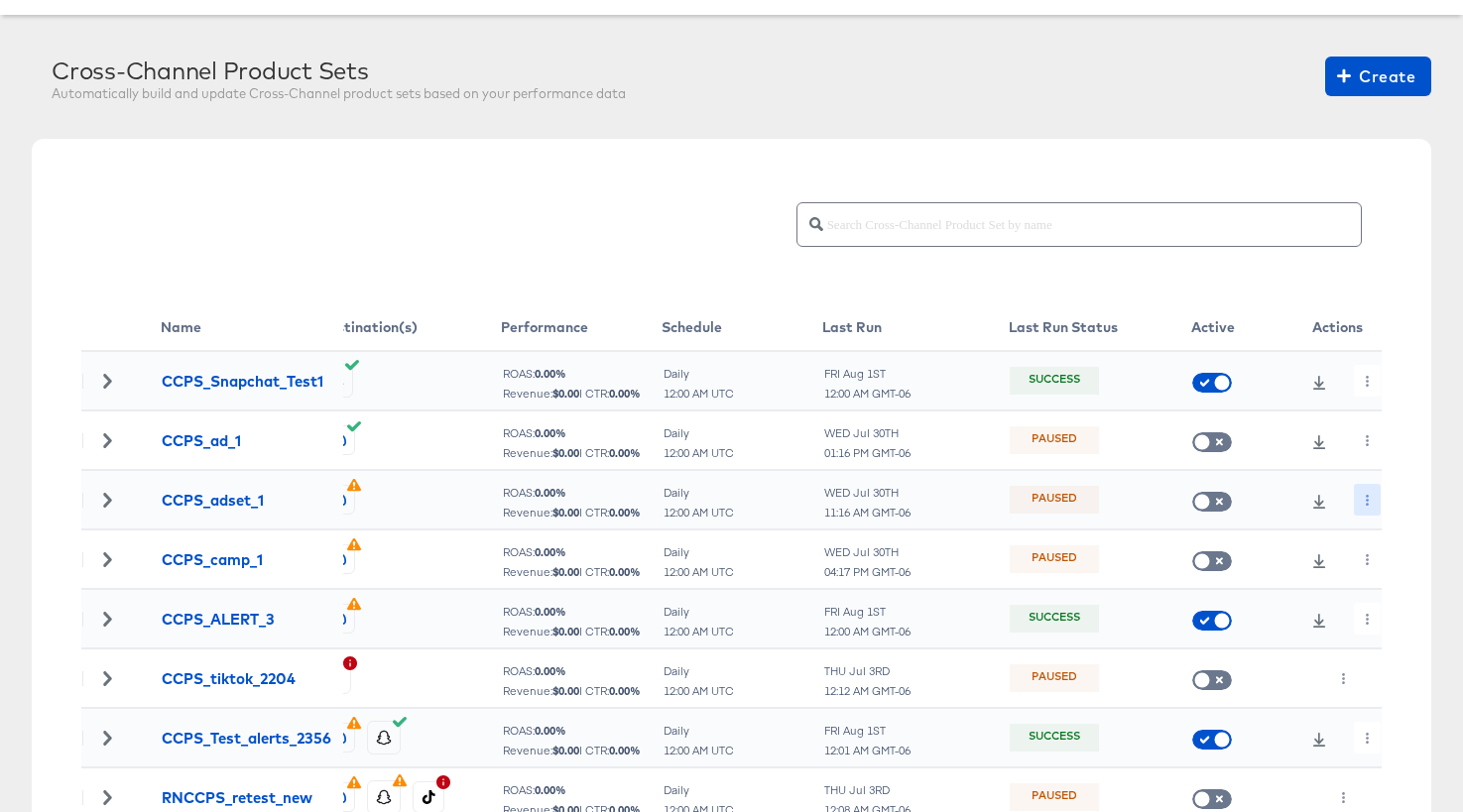click at bounding box center (1367, 500) 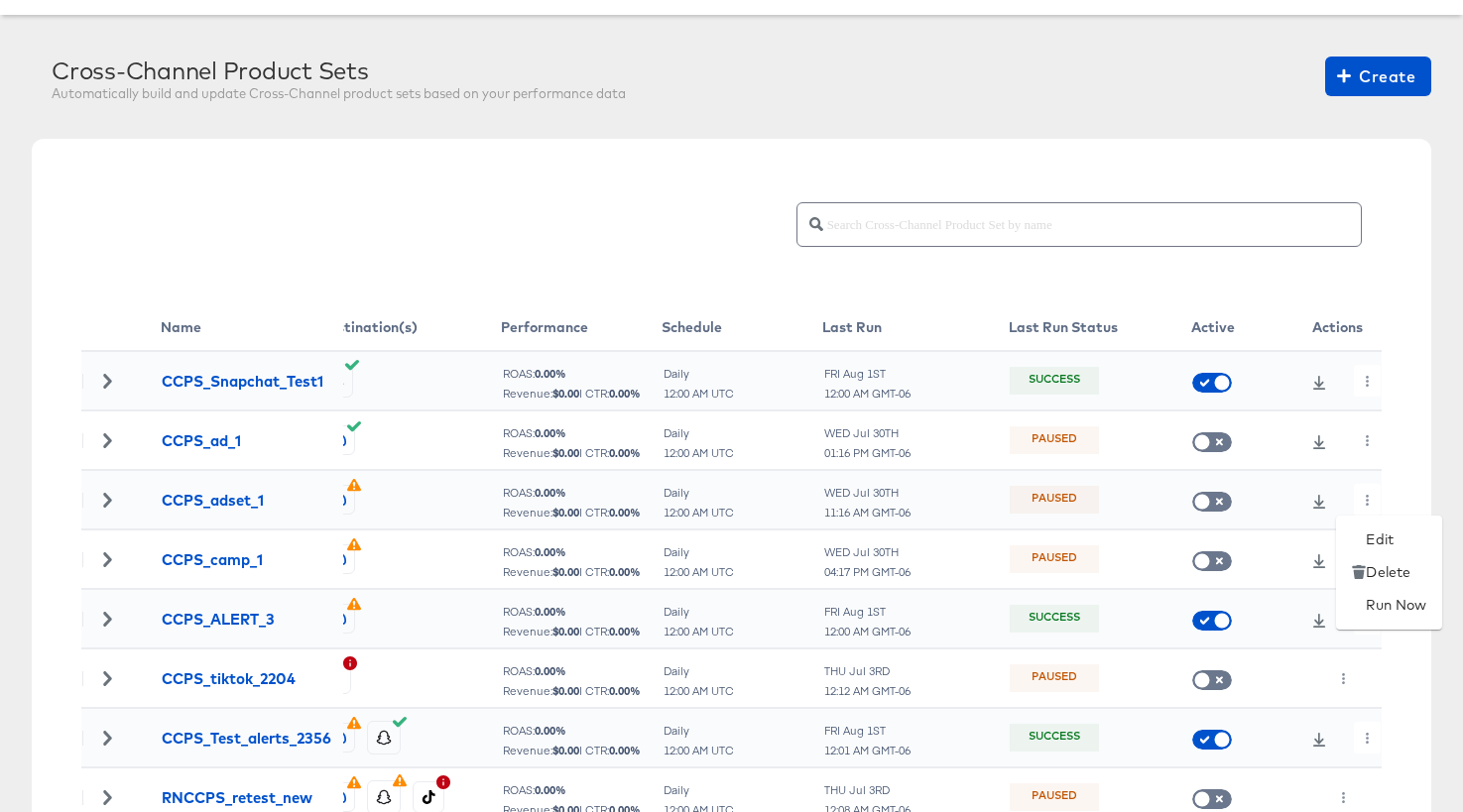 click at bounding box center [731, 0] 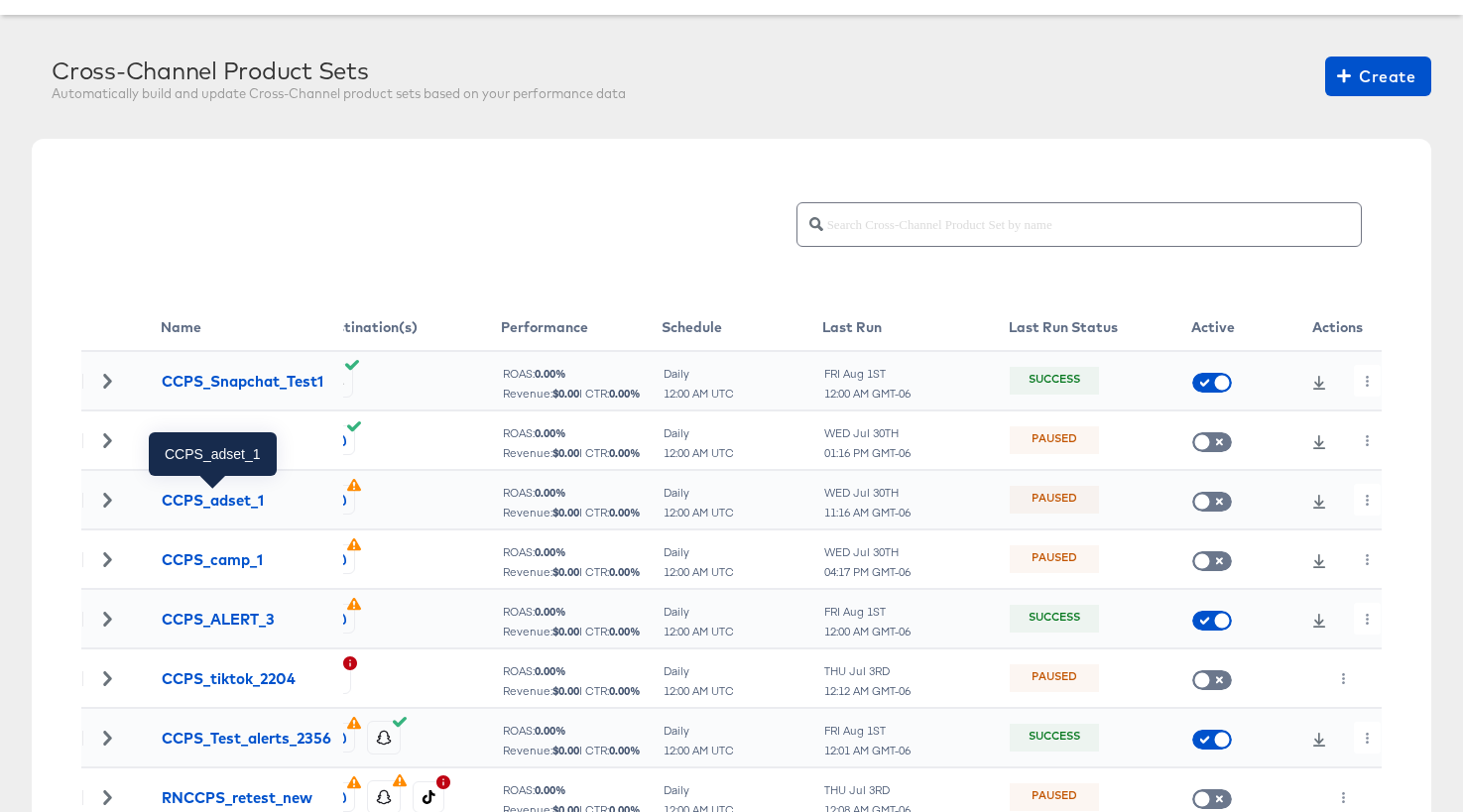 click on "CCPS_adset_1" at bounding box center (212, 500) 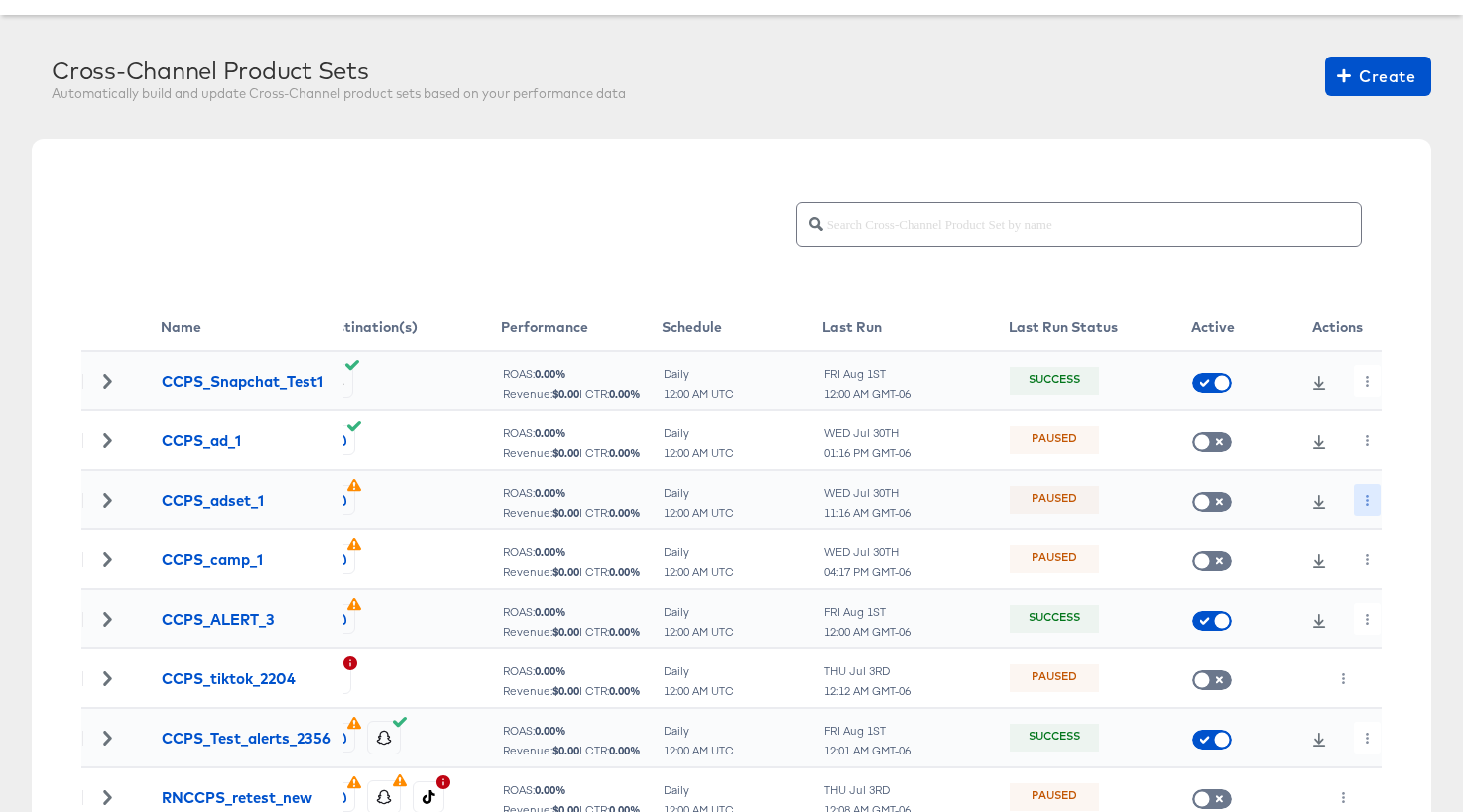 click at bounding box center [1367, 500] 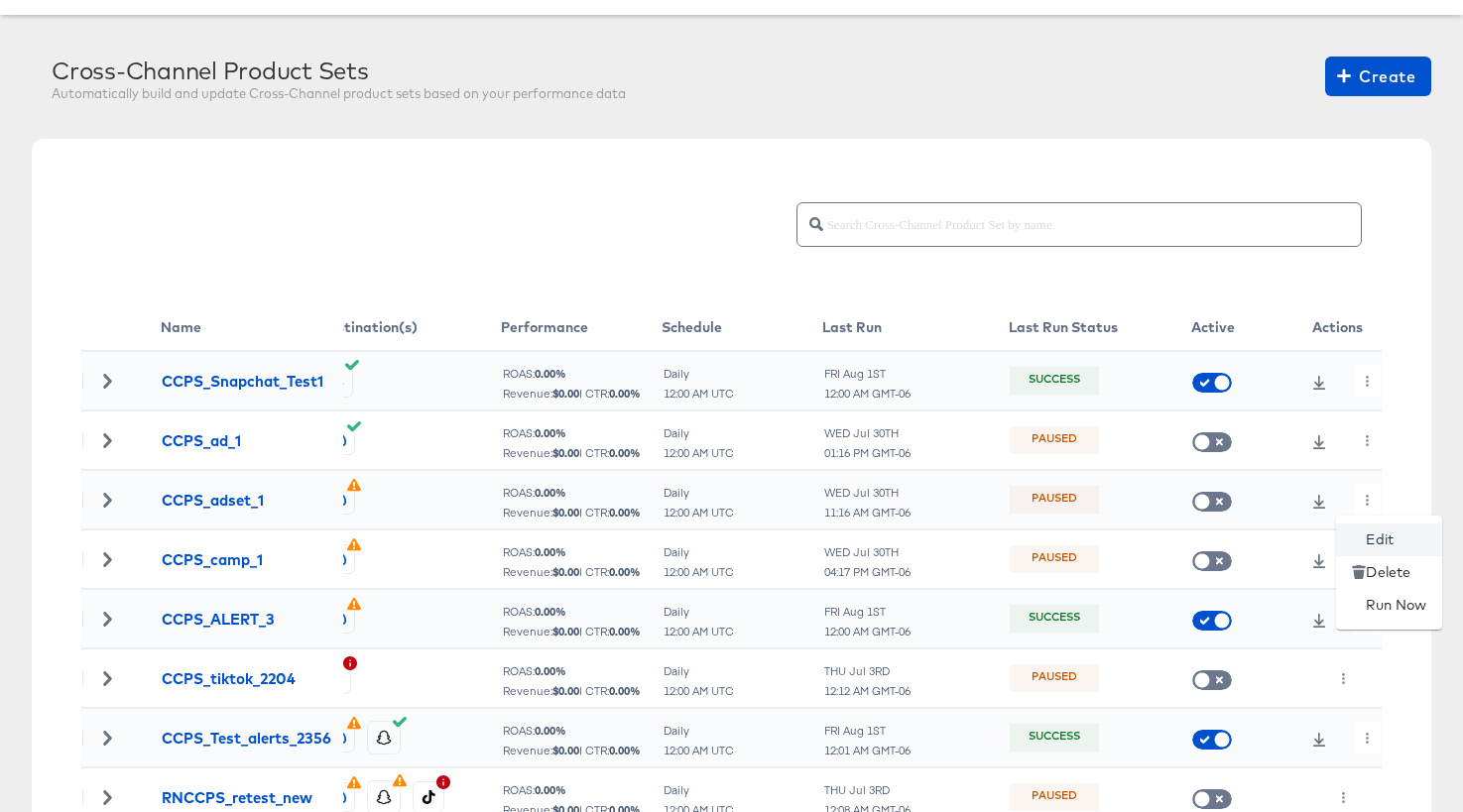 click on "Edit" at bounding box center [1389, 539] 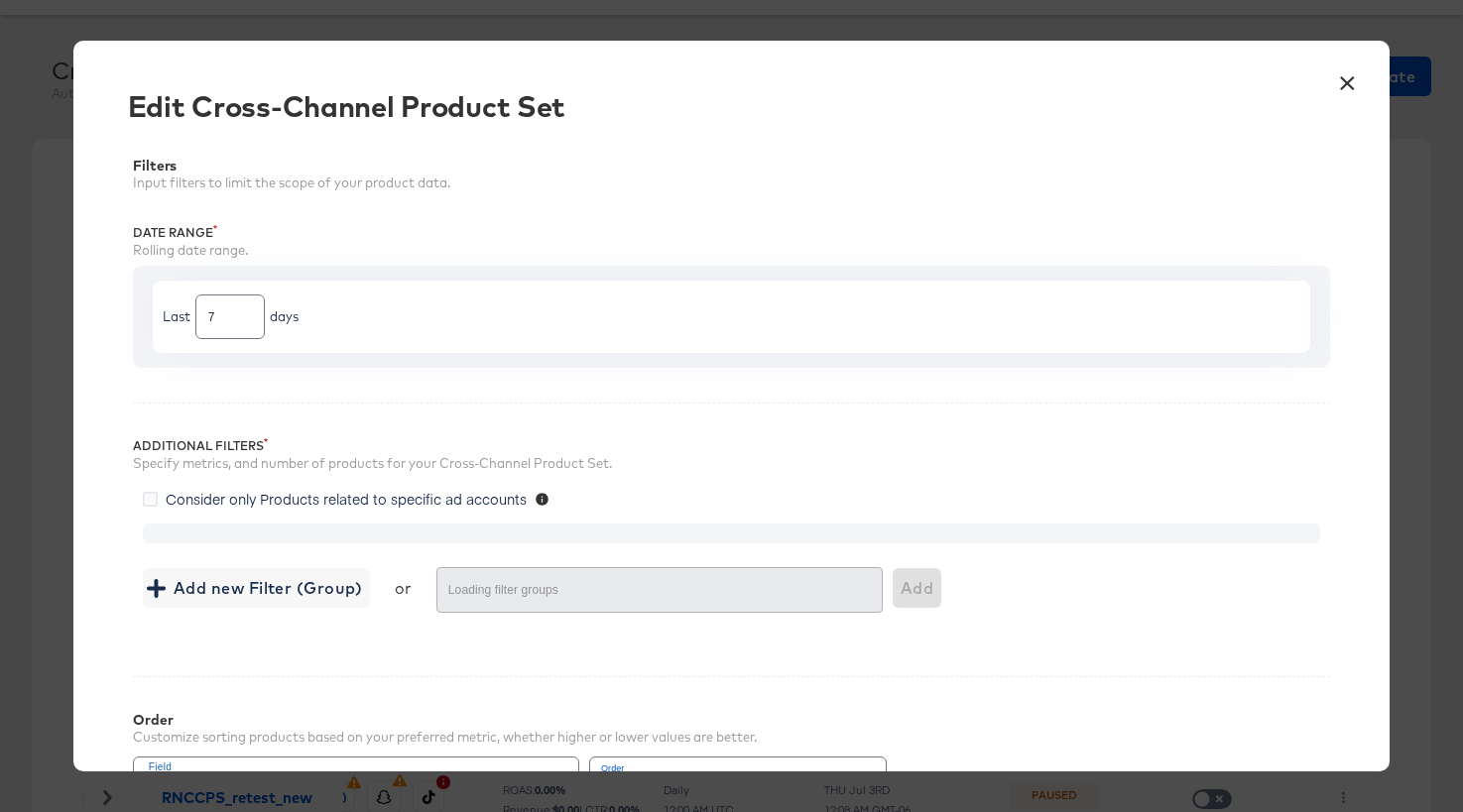 type on "4000" 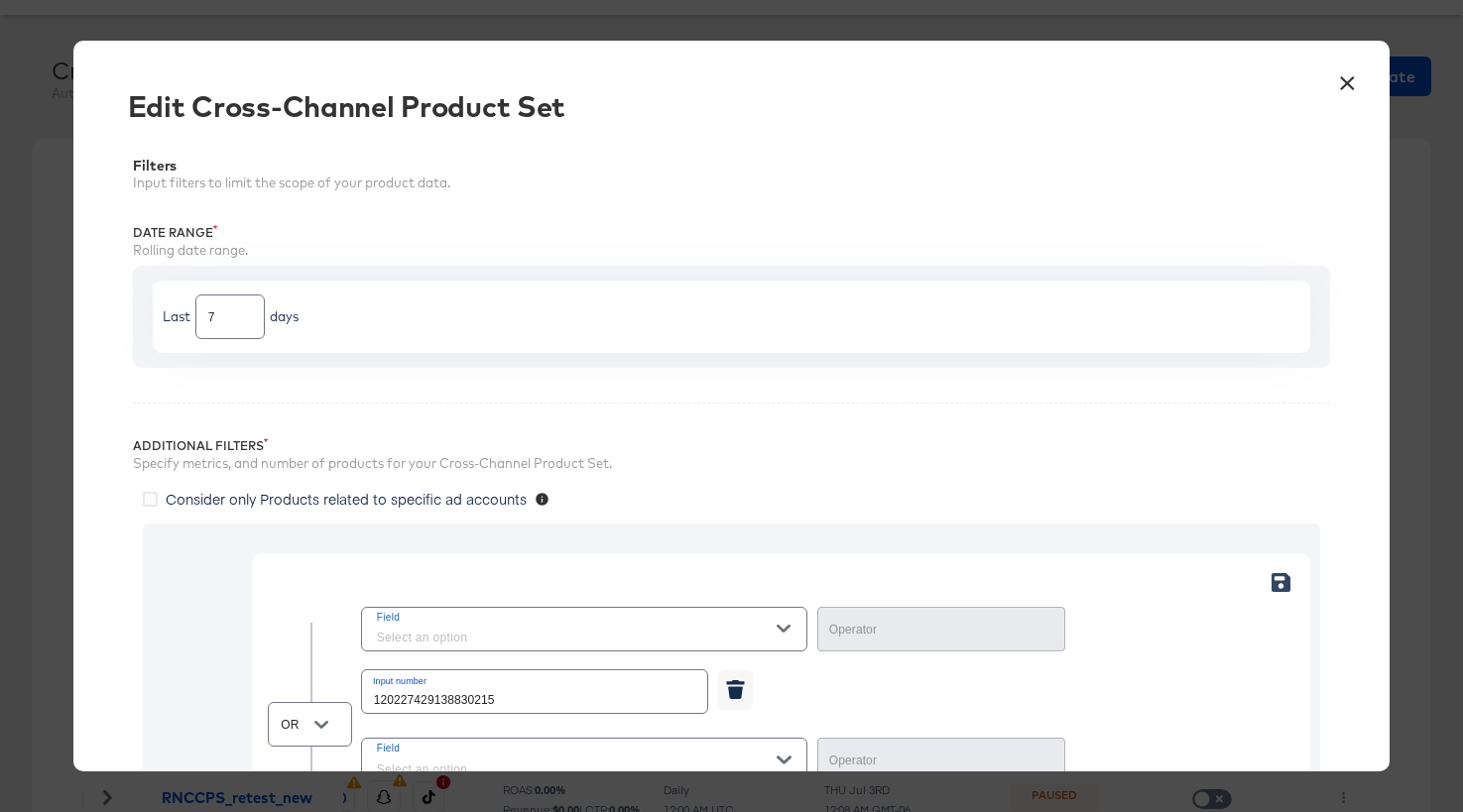 type 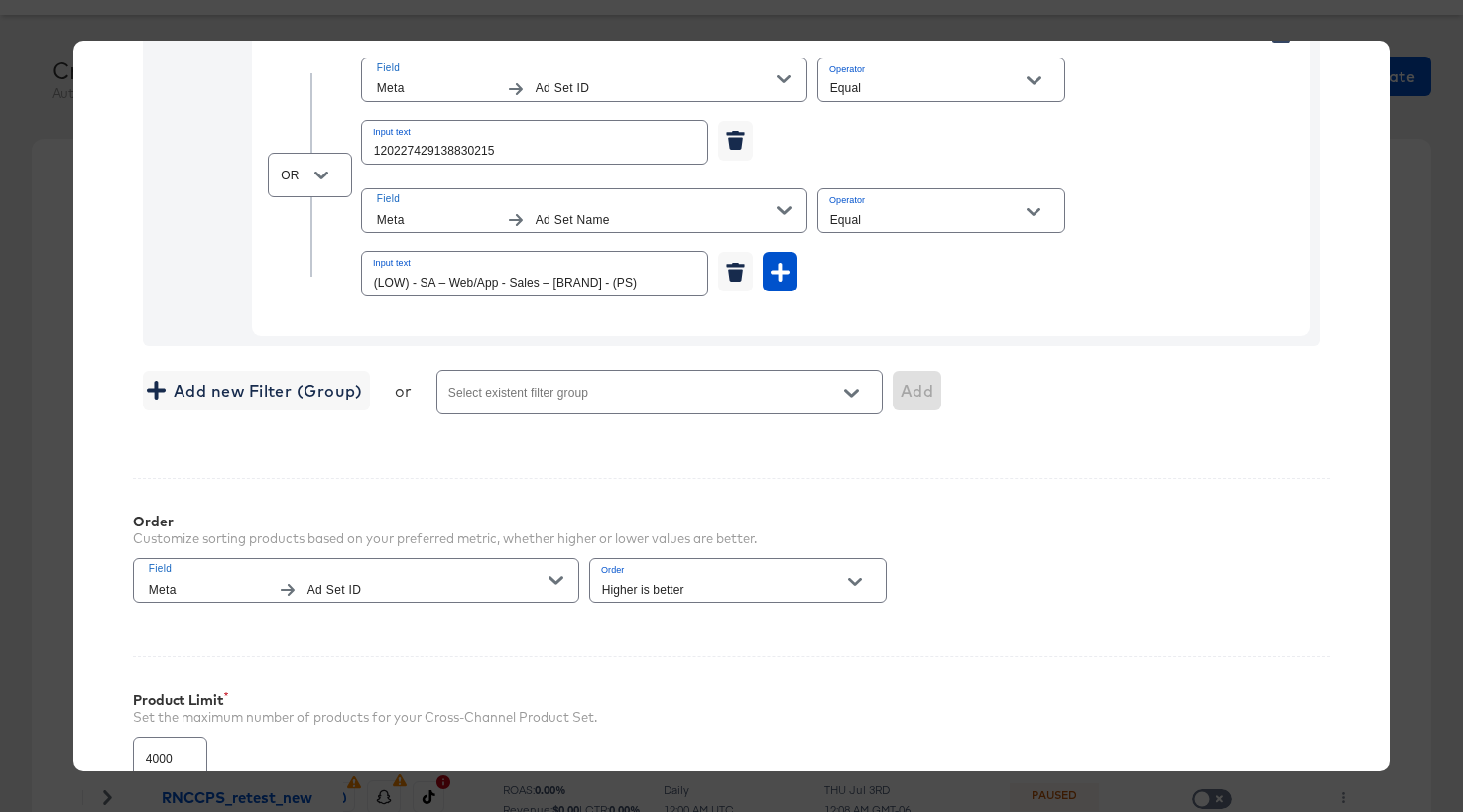 scroll, scrollTop: 744, scrollLeft: 0, axis: vertical 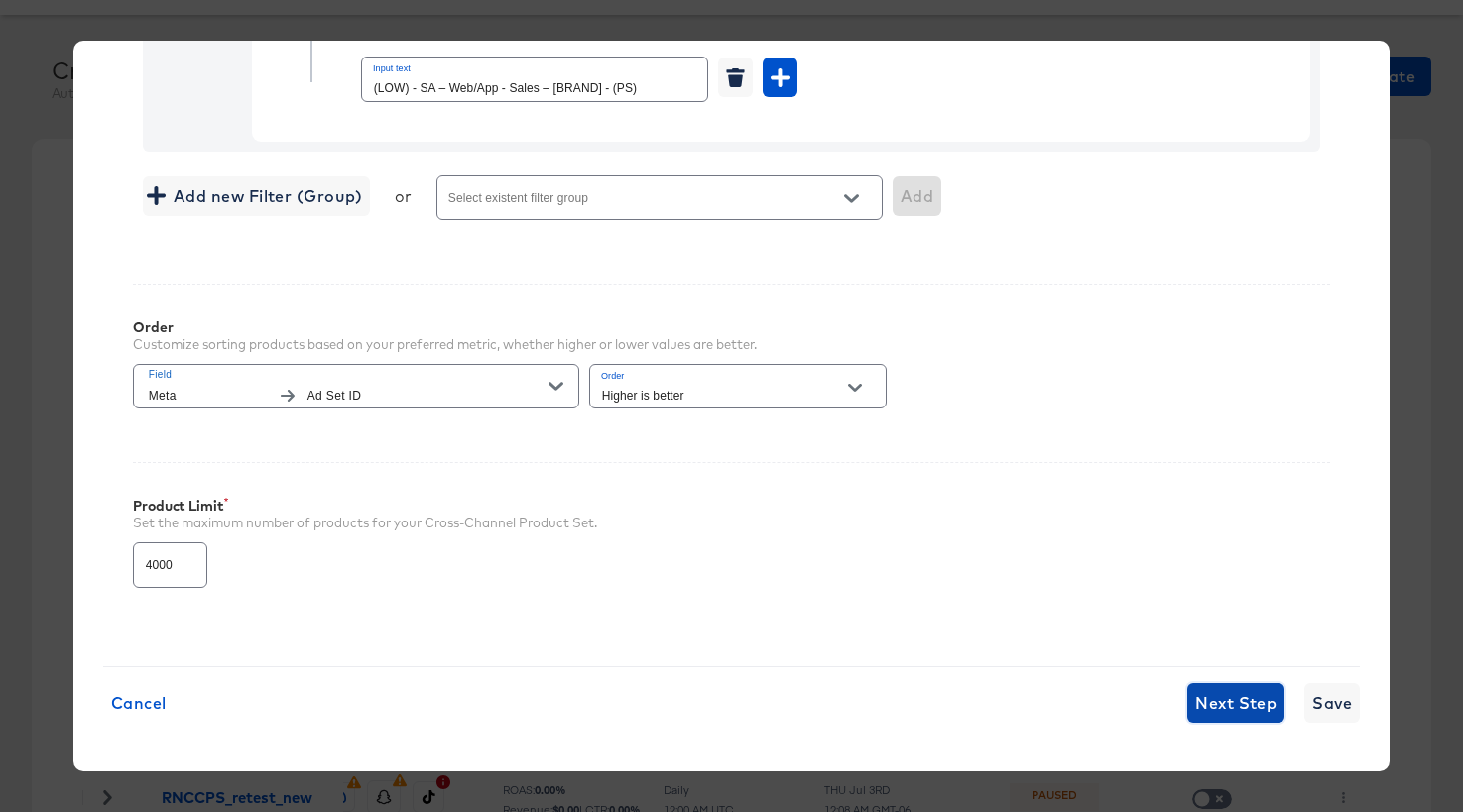 click on "Next Step" at bounding box center [1236, 703] 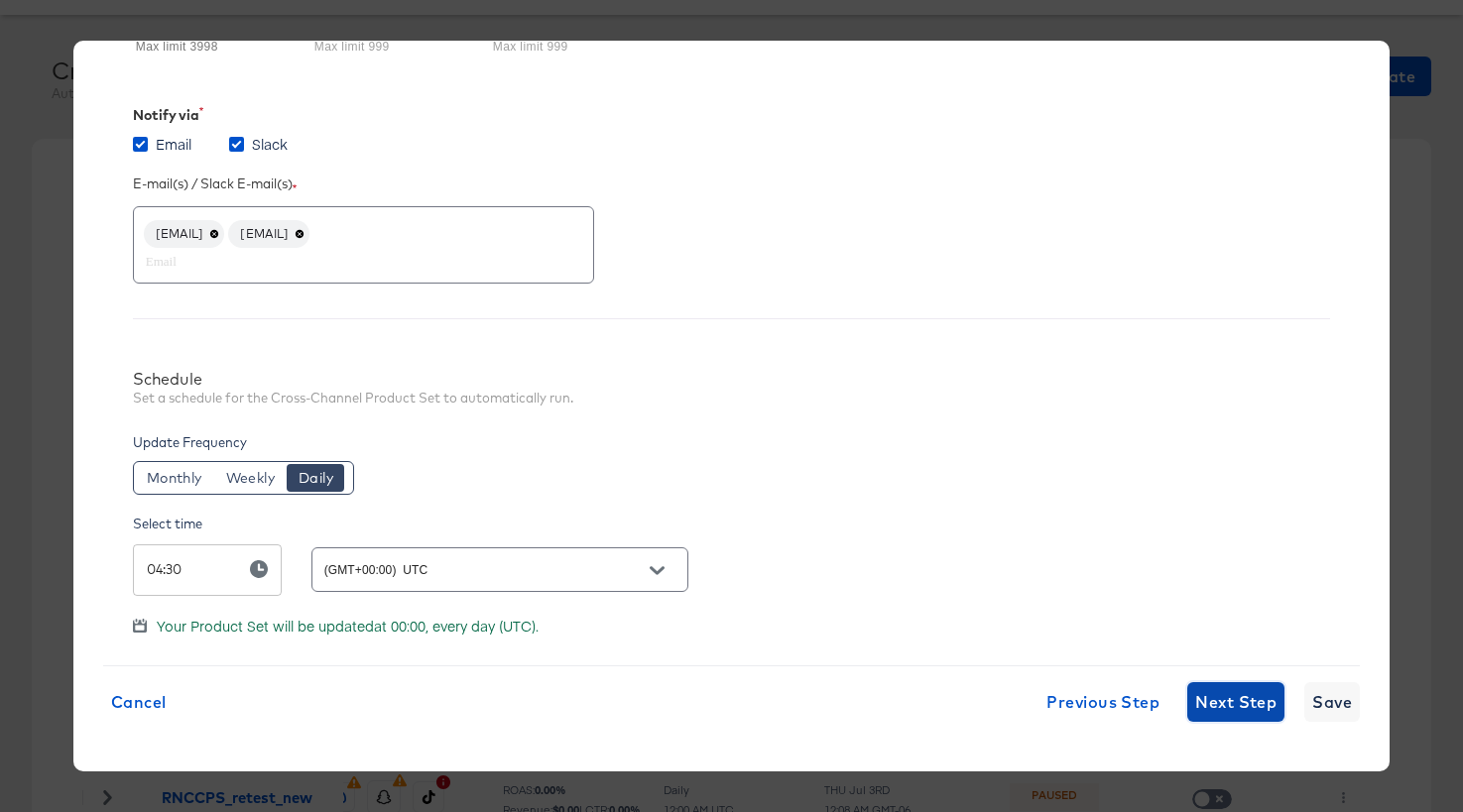 scroll, scrollTop: 0, scrollLeft: 0, axis: both 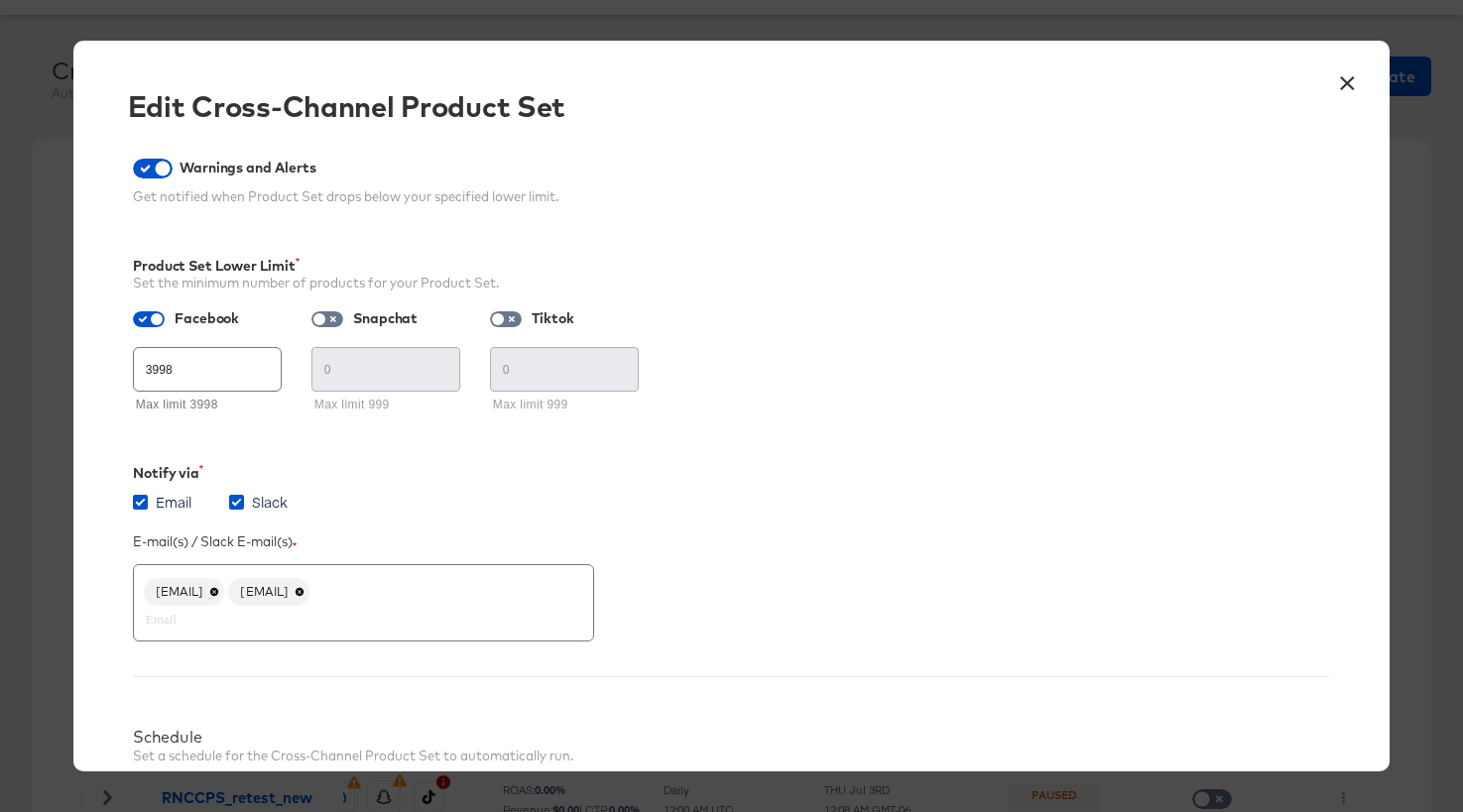 click on "×" at bounding box center [1347, 78] 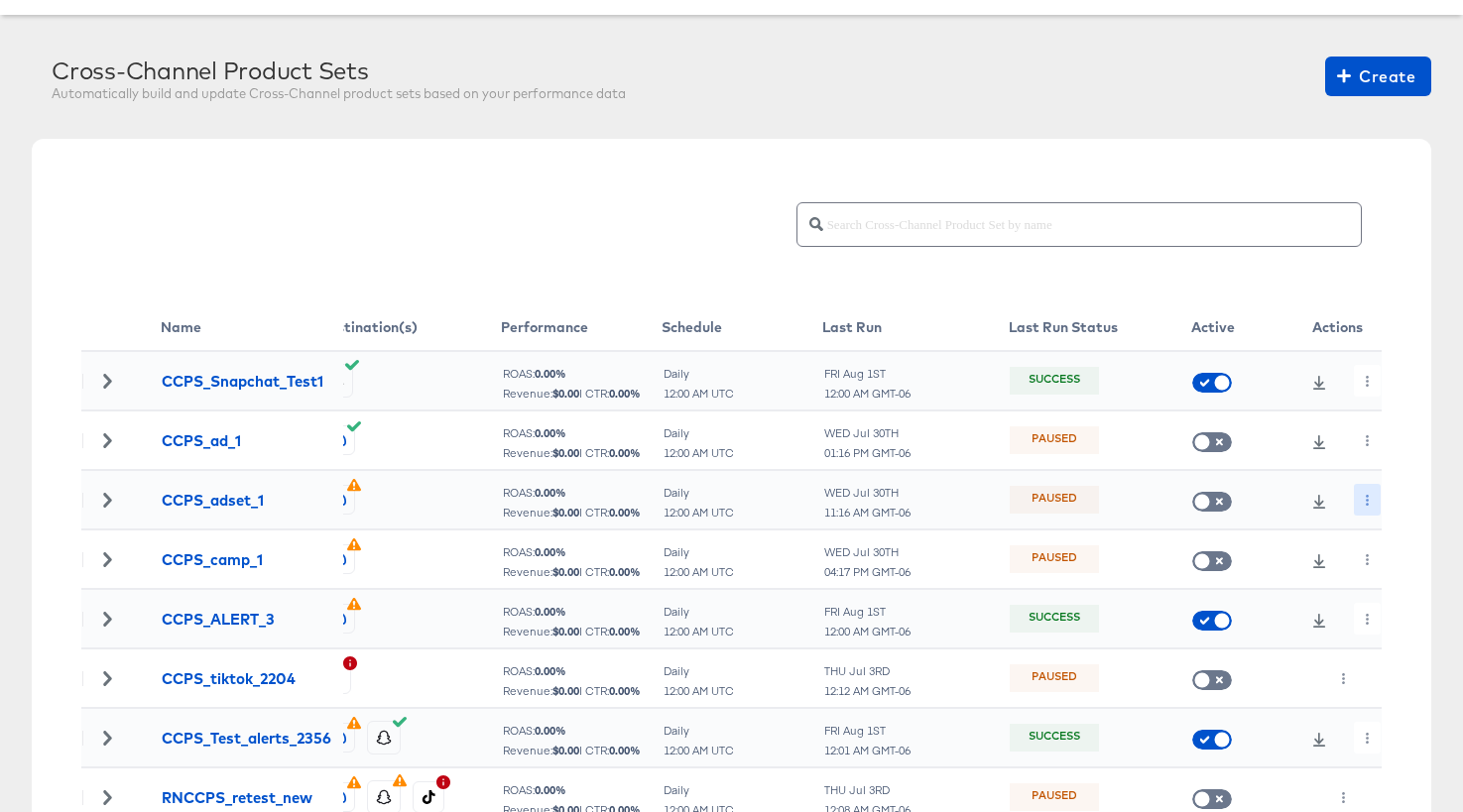 click at bounding box center [1367, 500] 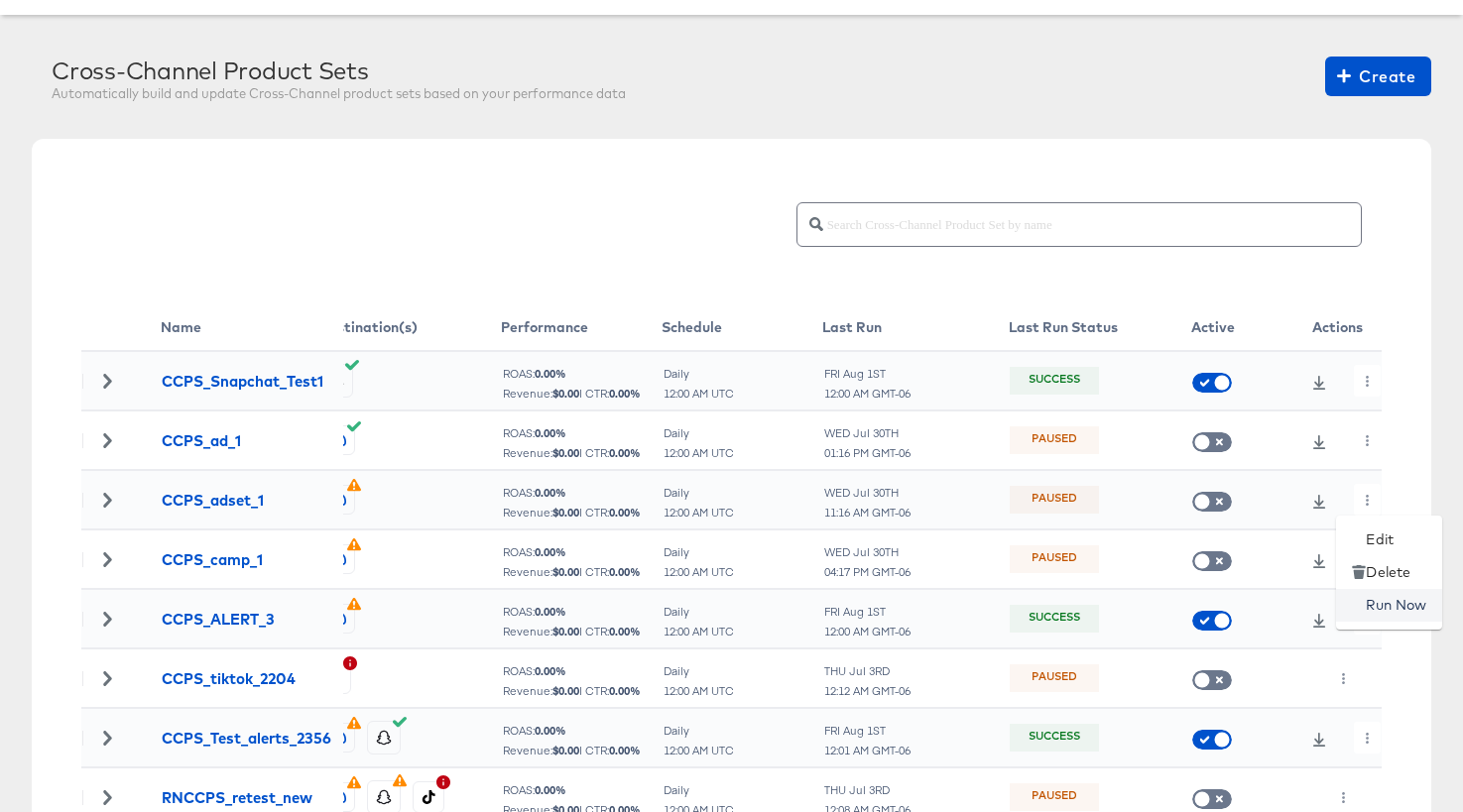 click on "Run Now" at bounding box center [1389, 605] 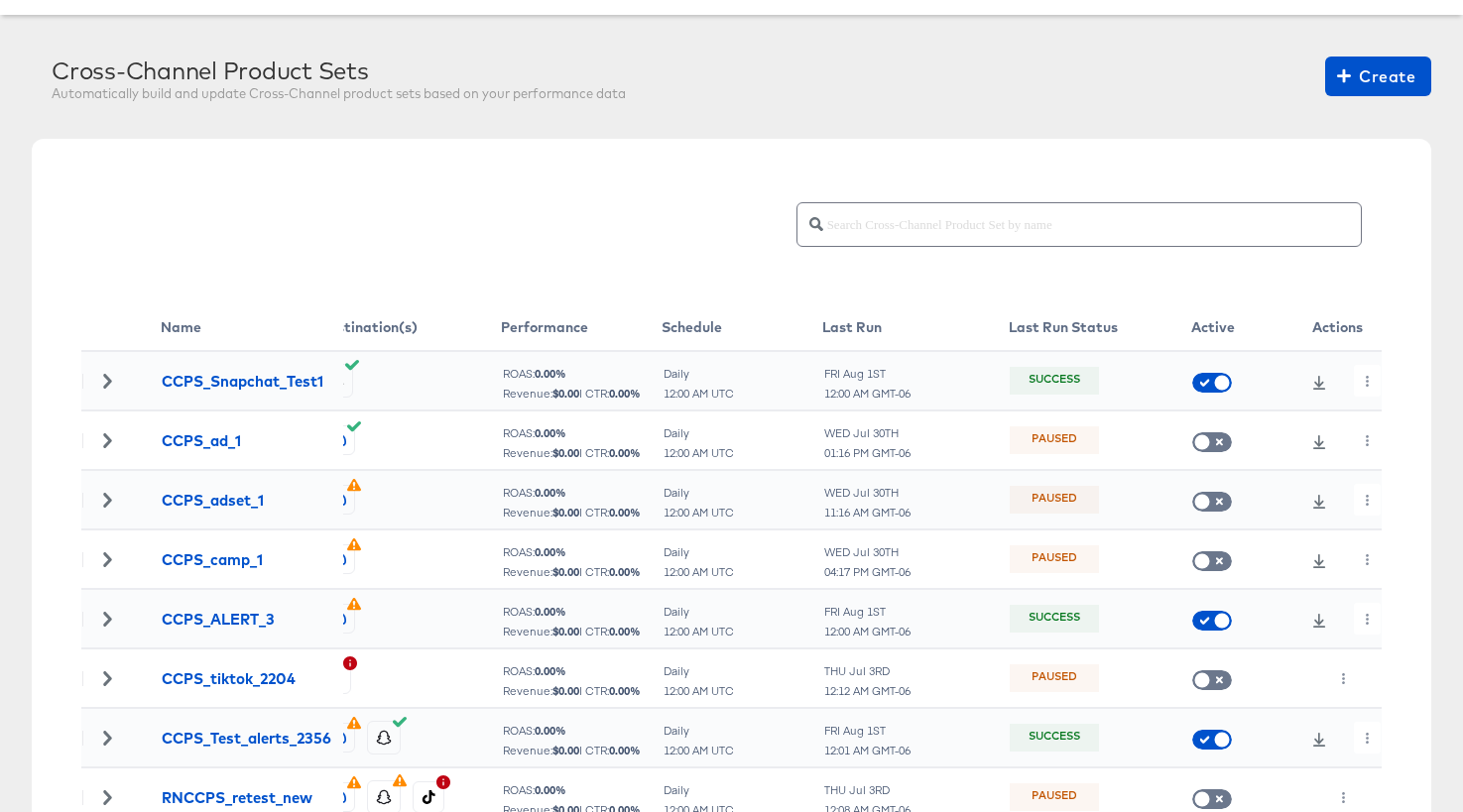 scroll, scrollTop: 0, scrollLeft: 0, axis: both 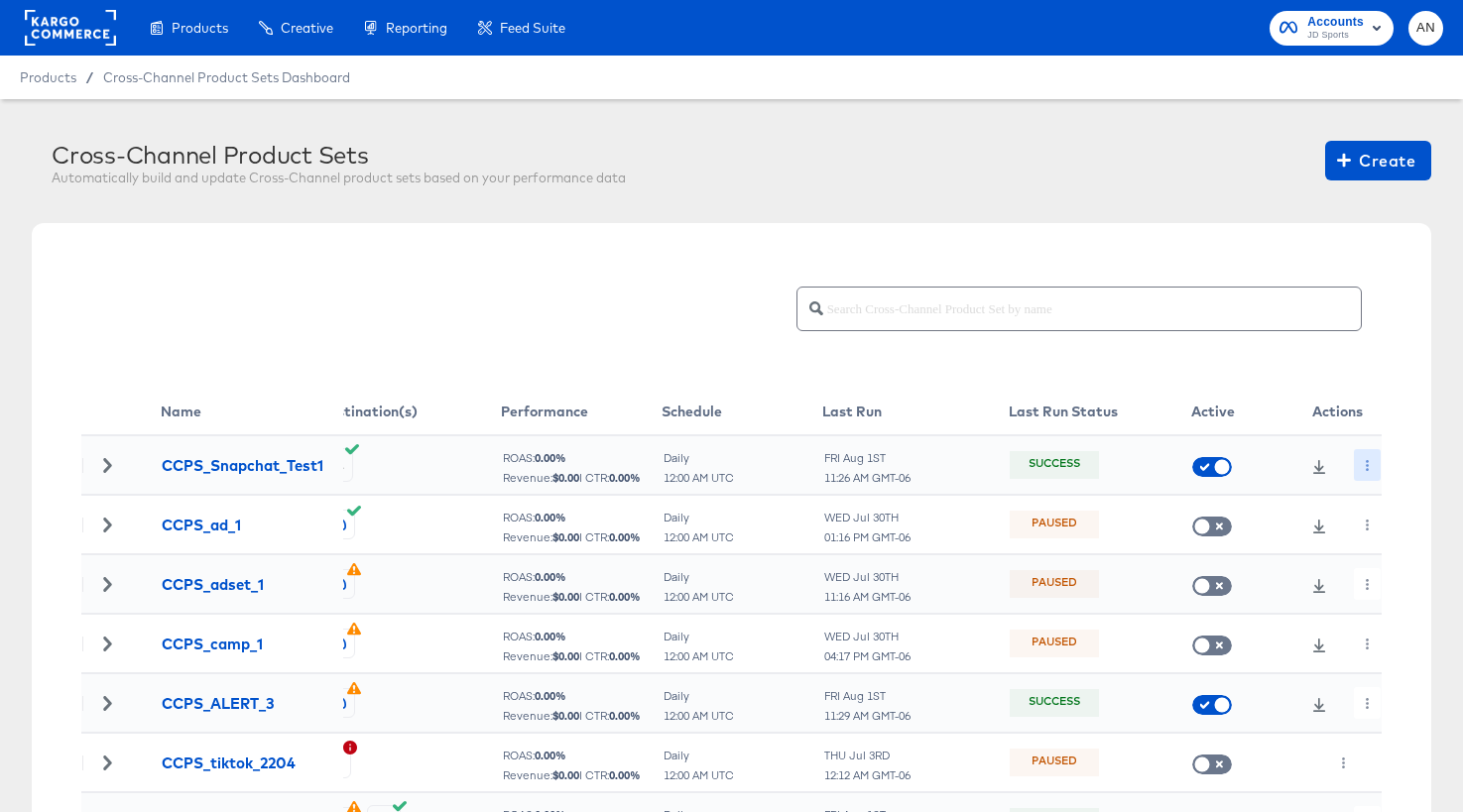 click 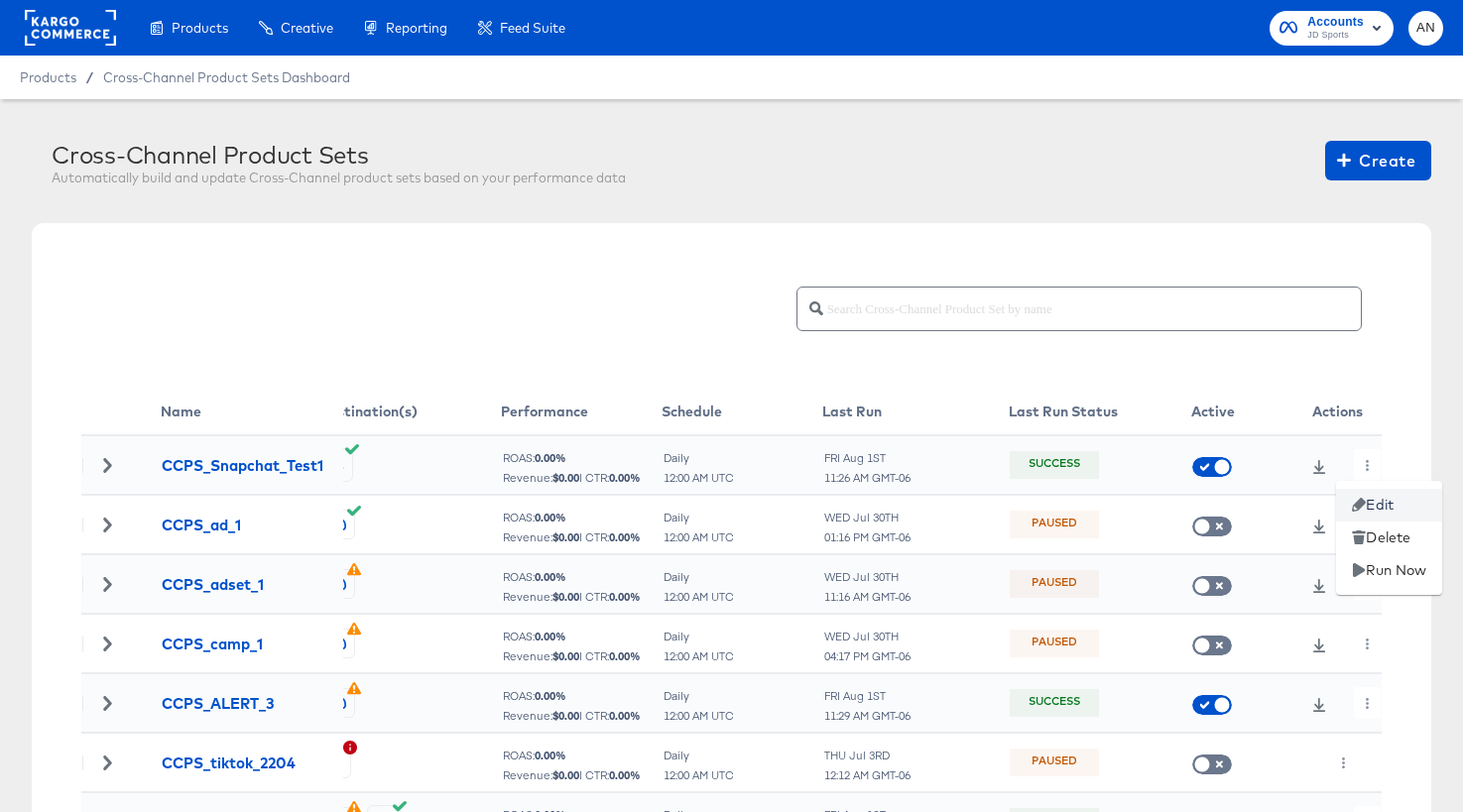 click on "Edit" at bounding box center [1389, 505] 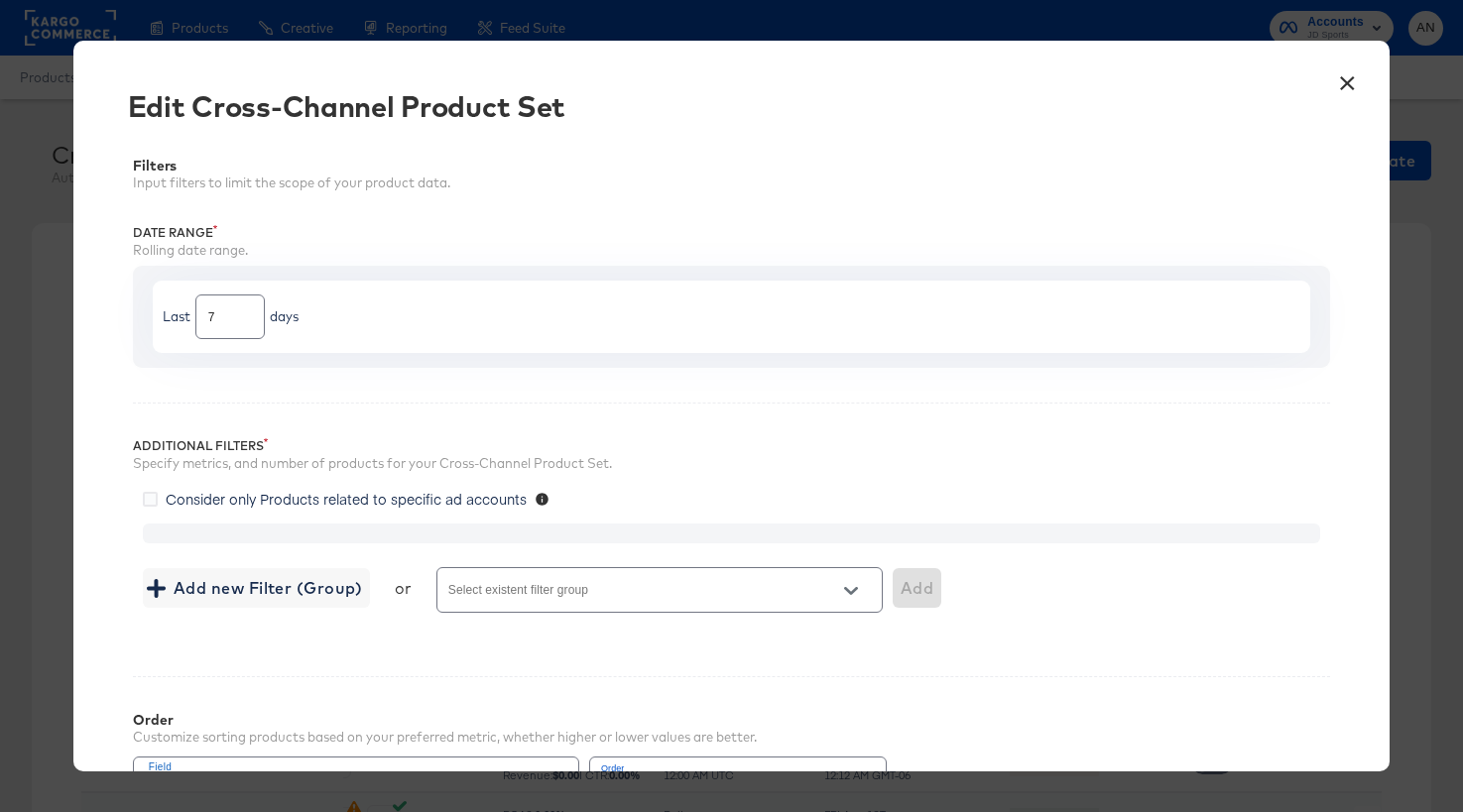 type on "3999" 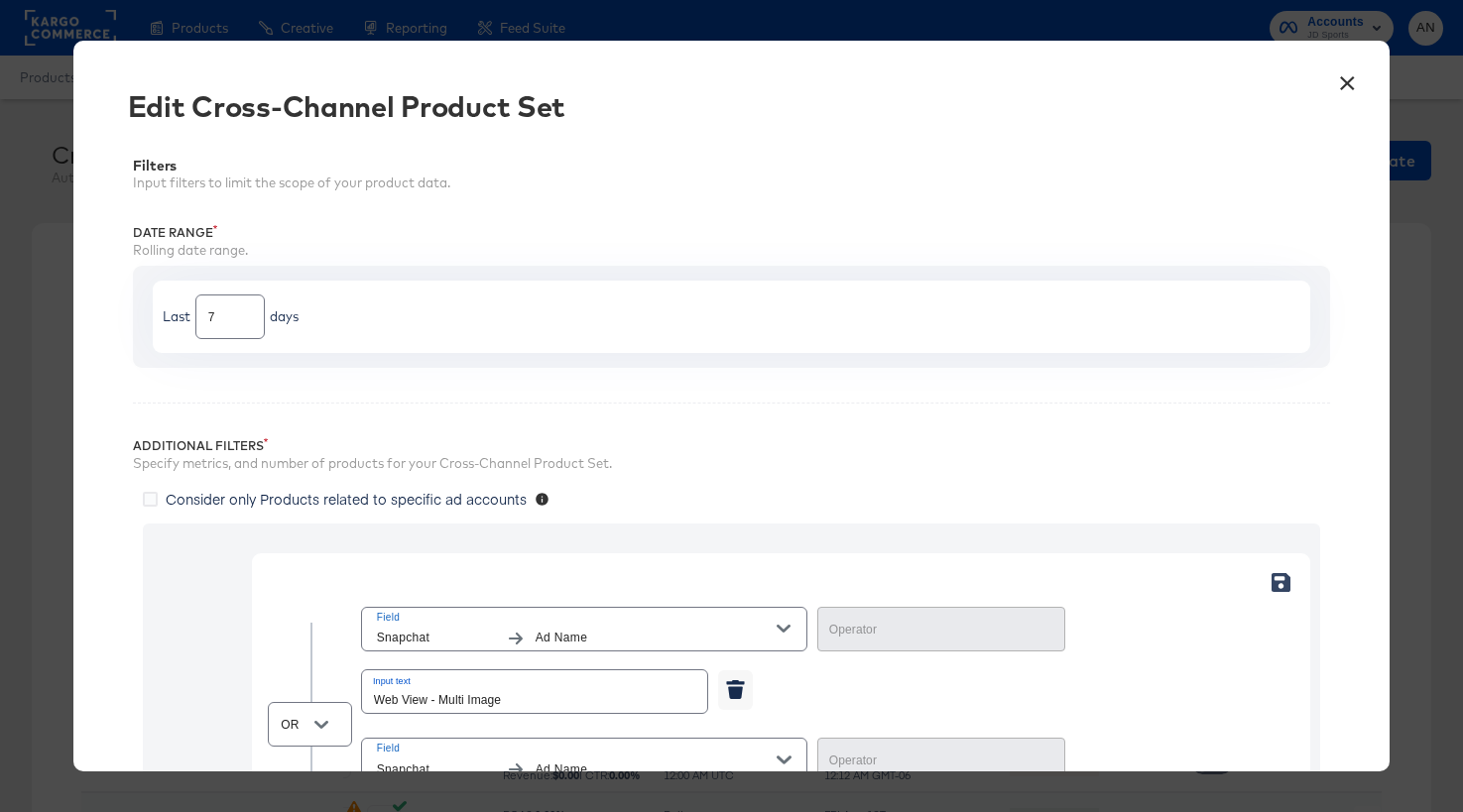 type on "Equal" 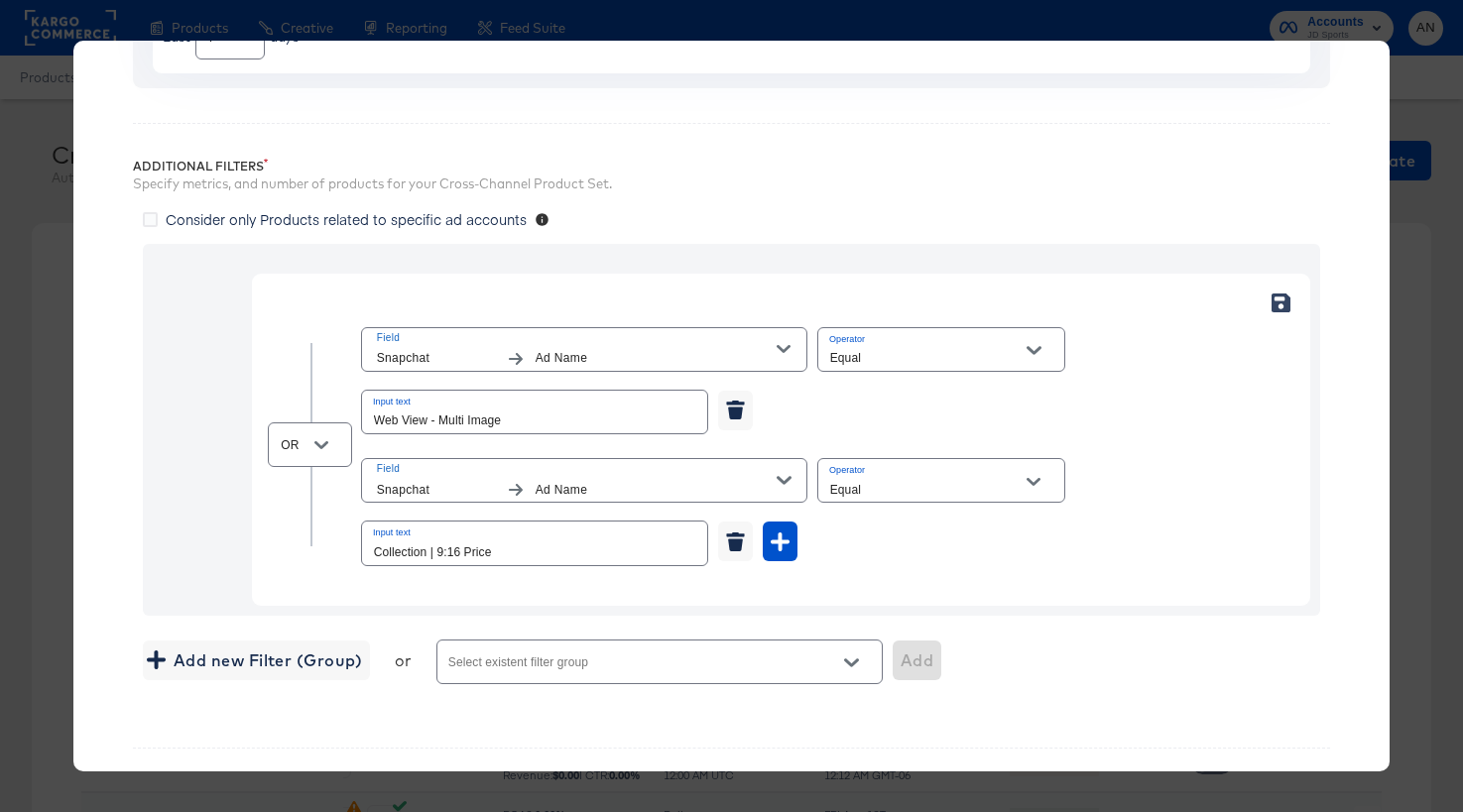 scroll, scrollTop: 744, scrollLeft: 0, axis: vertical 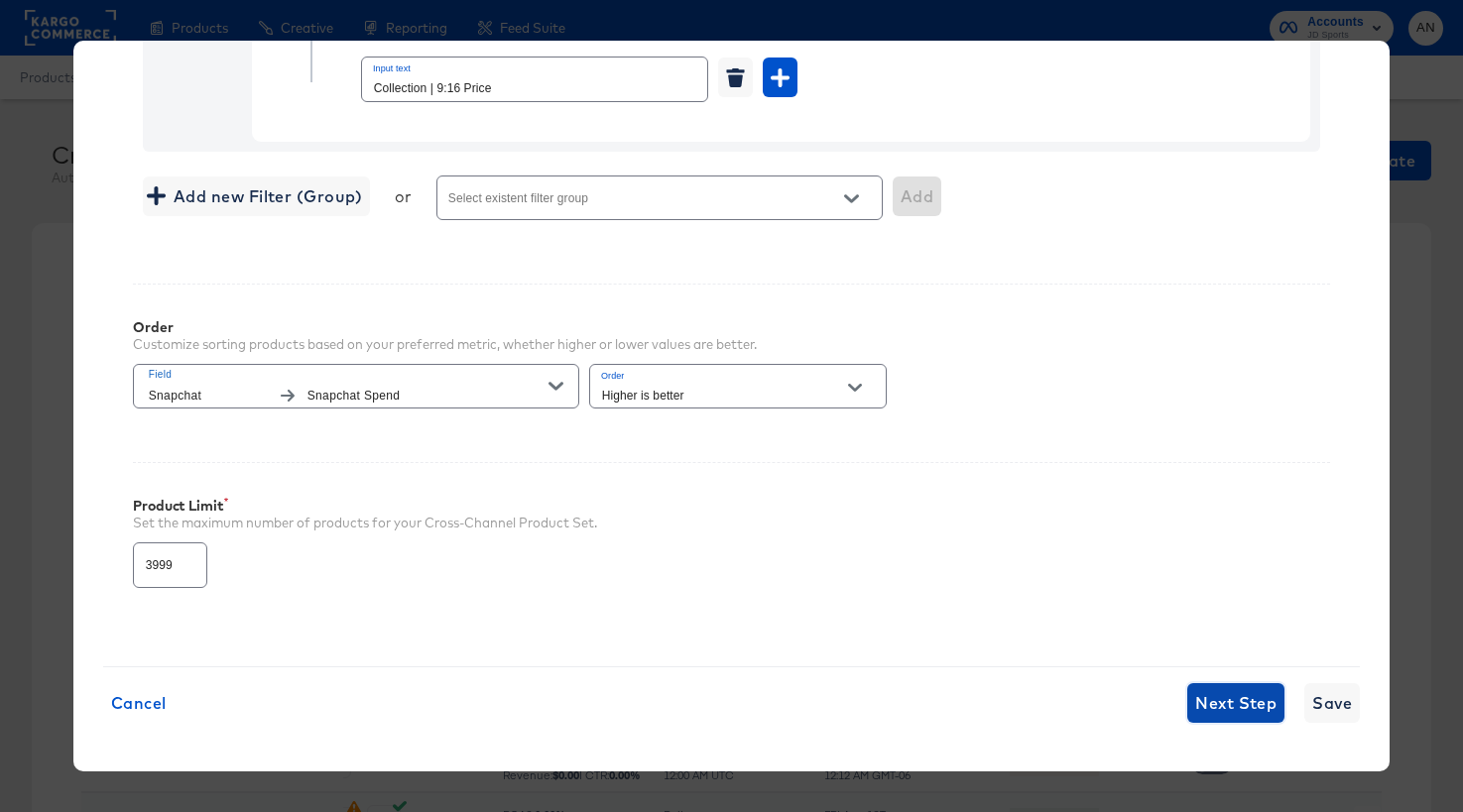 click on "Next Step" at bounding box center (1236, 703) 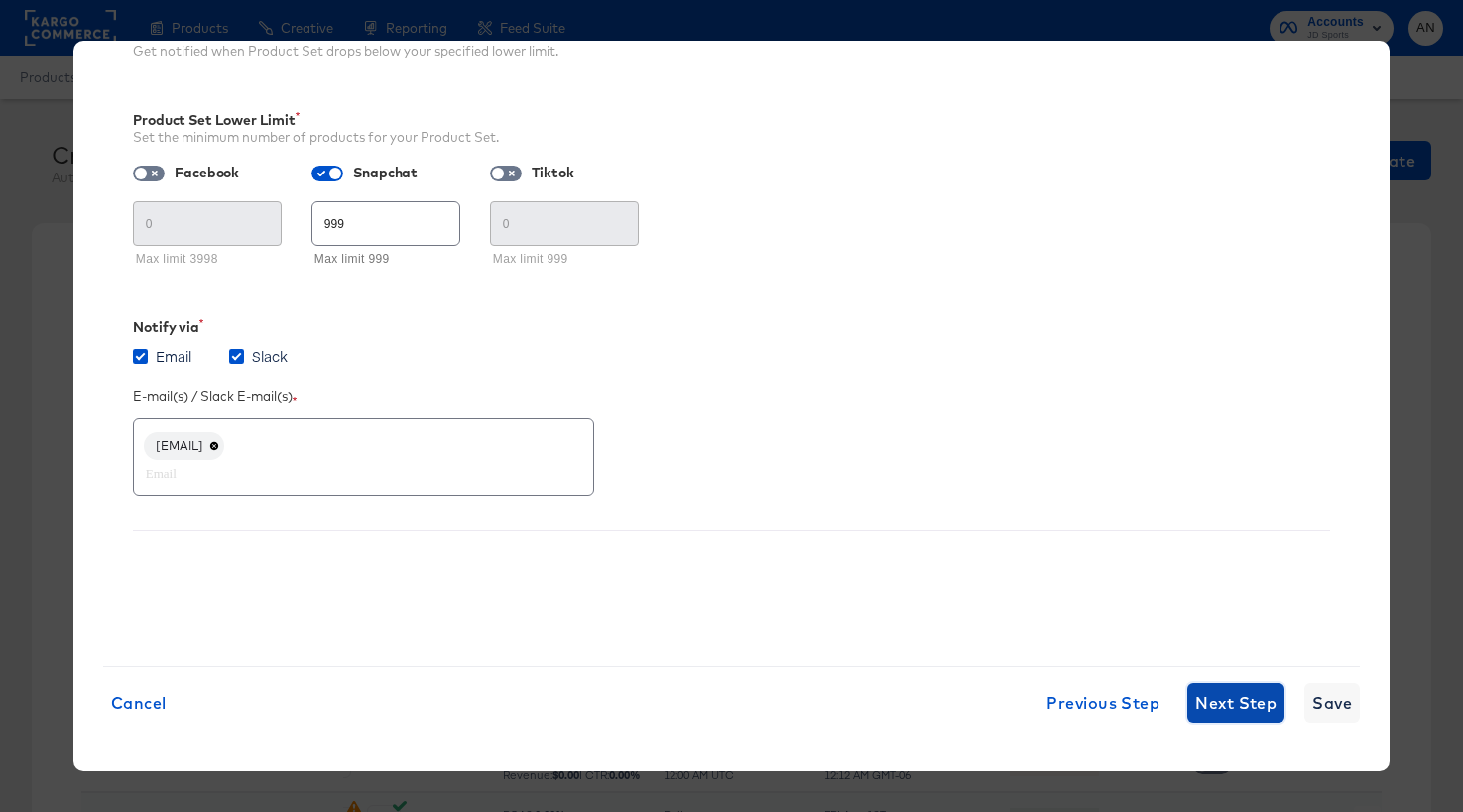 scroll, scrollTop: 357, scrollLeft: 0, axis: vertical 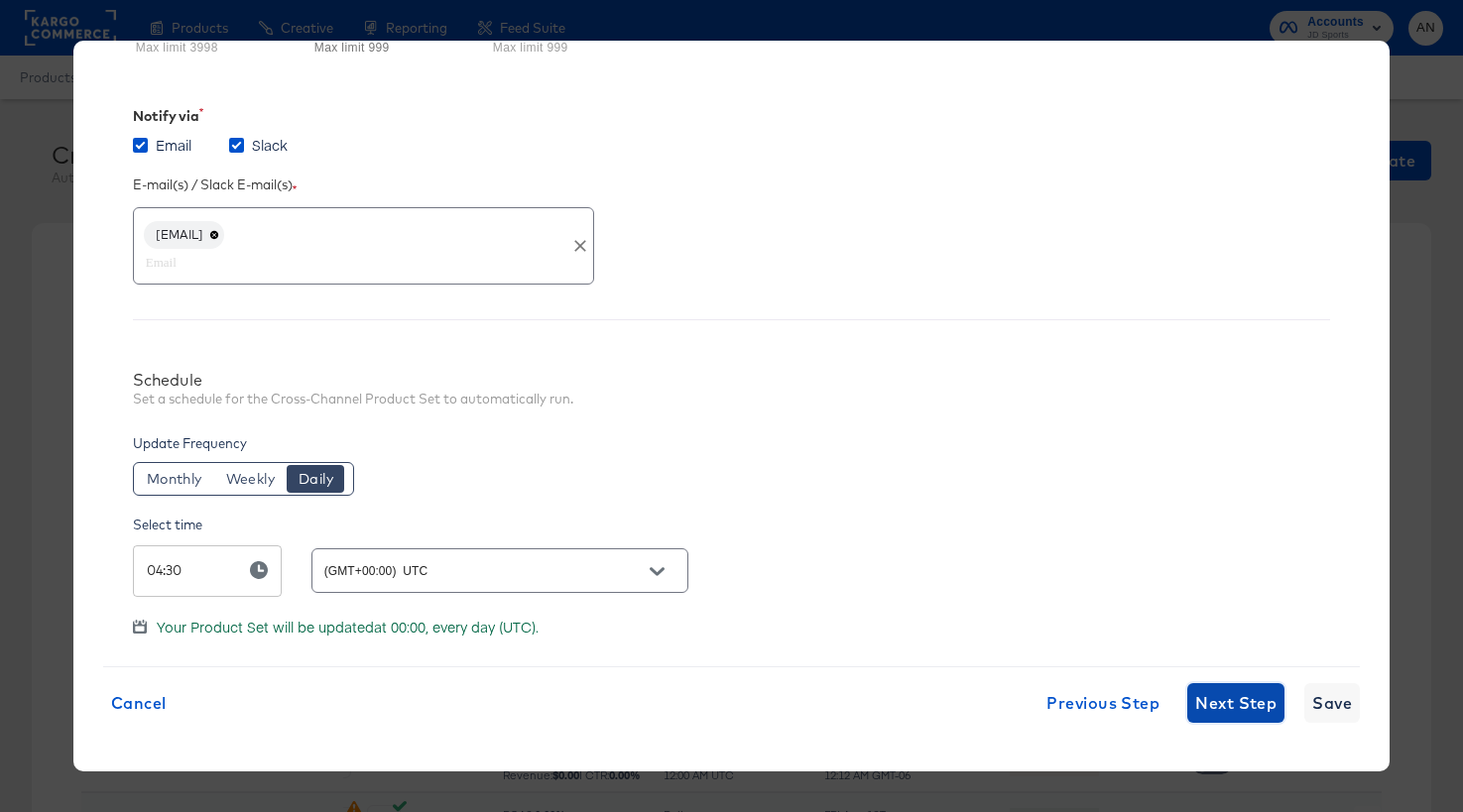 click on "[EMAIL]" at bounding box center (363, 245) 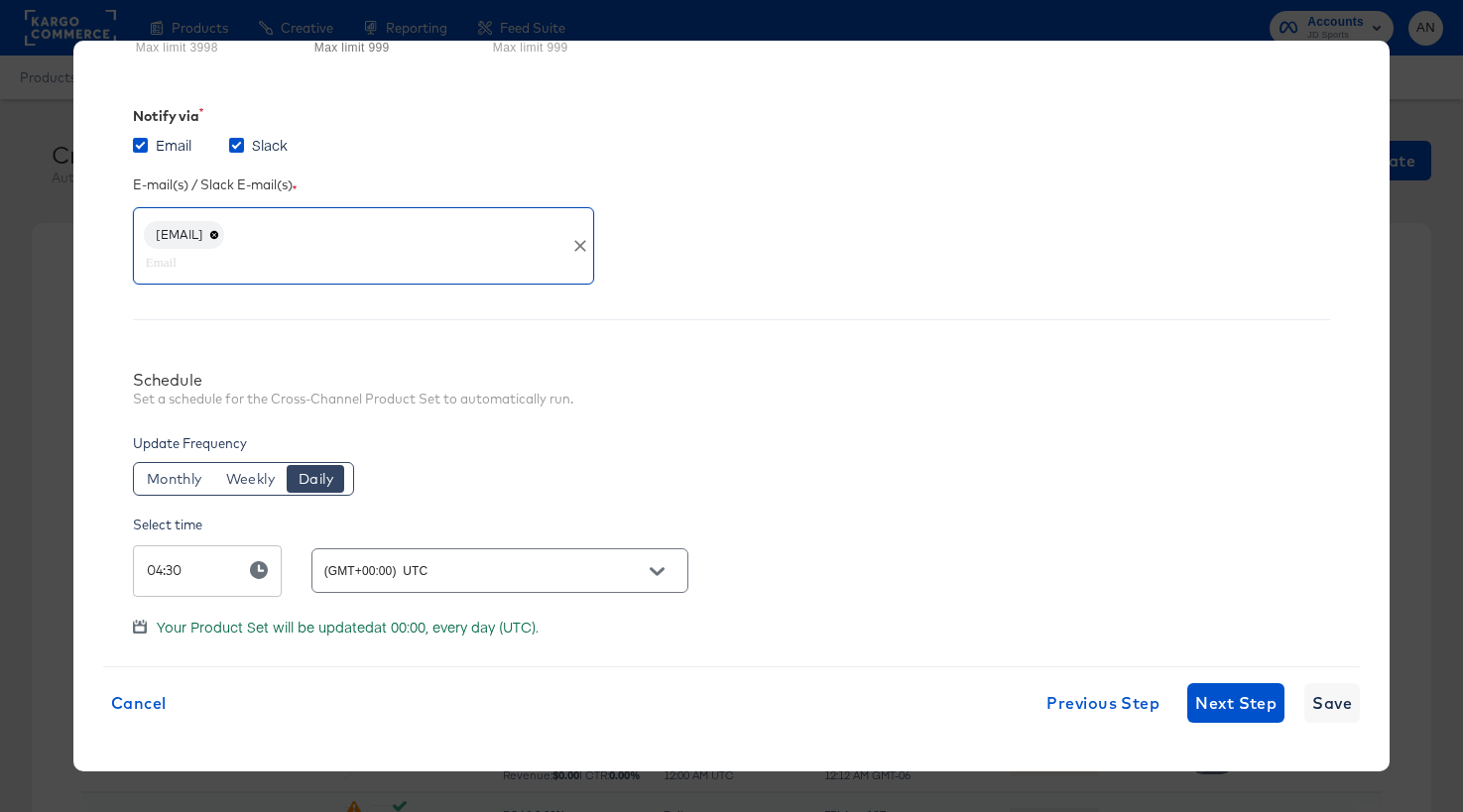 paste on "[EMAIL]" 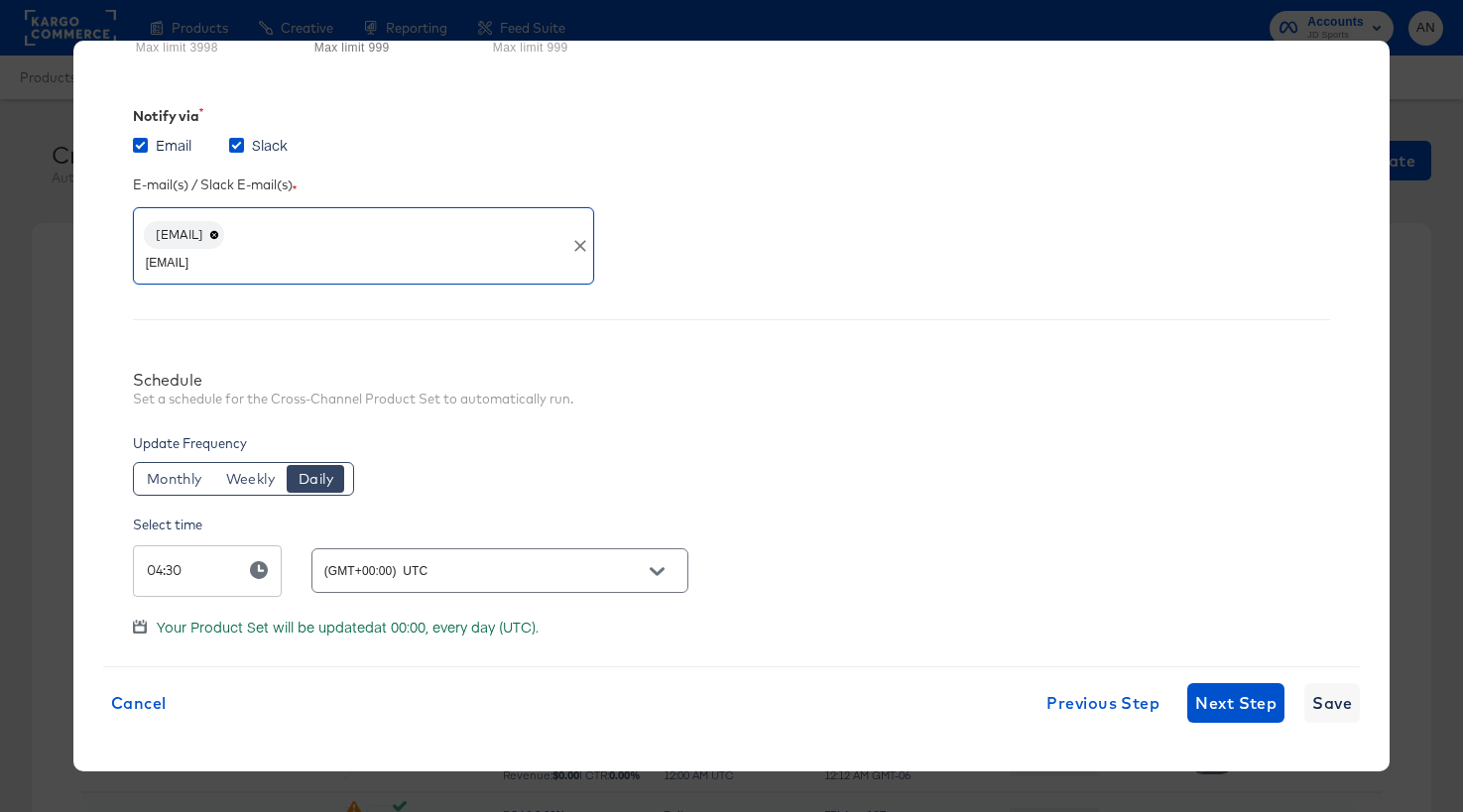 type 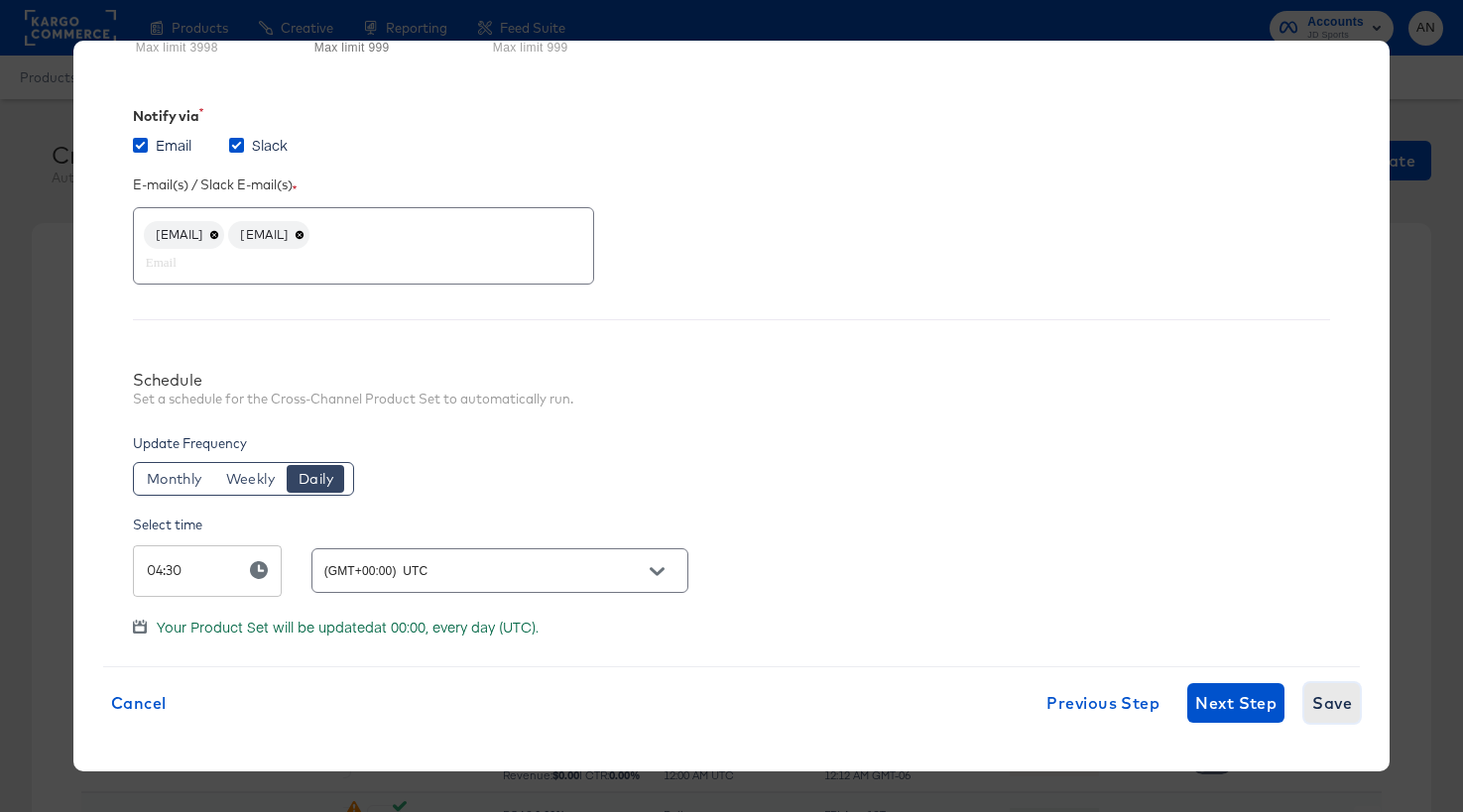 click on "Save" at bounding box center [1332, 703] 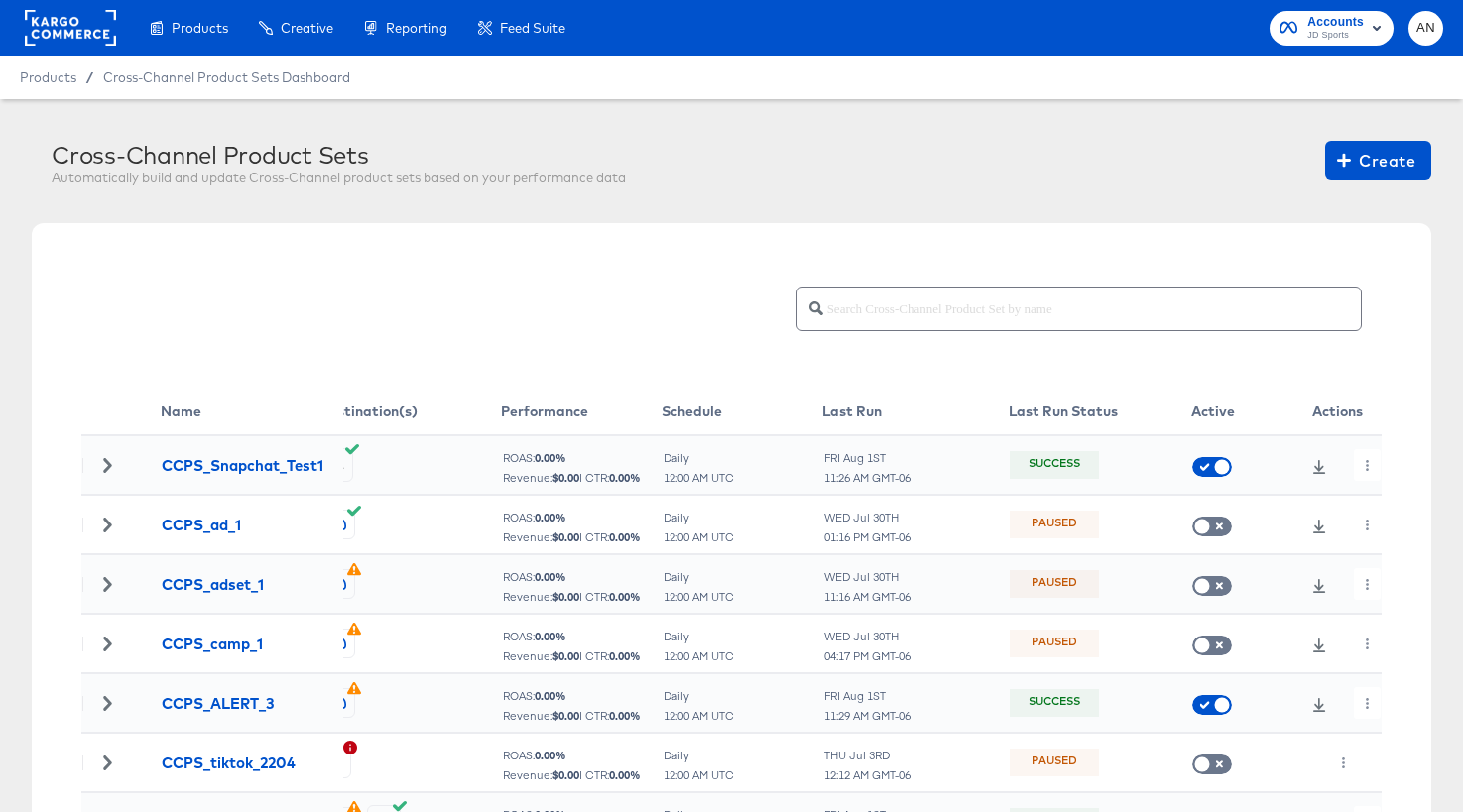 click on "Cross-Channel Product Sets Automatically build and update Cross-Channel product sets based on your performance data Create   Name Destination(s) Performance Schedule Last Run Last Run Status Active Actions CCPS_Snapchat_Test1 ROAS:  0.00 % Revenue:  $  0.00   |  CTR:  0.00 % Daily 12:00 AM UTC FRI Aug 1ST 11:26 AM GMT-06 Success CCPS_ad_1 ROAS:  0.00 % Revenue:  $  0.00   |  CTR:  0.00 % Daily 12:00 AM UTC WED Jul 30TH 01:16 PM GMT-06 Paused CCPS_adset_1 ROAS:  0.00 % Revenue:  $  0.00   |  CTR:  0.00 % Daily 12:00 AM UTC WED Jul 30TH 11:16 AM GMT-06 Paused CCPS_camp_1 ROAS:  0.00 % Revenue:  $  0.00   |  CTR:  0.00 % Daily 12:00 AM UTC WED Jul 30TH 04:17 PM GMT-06 Paused CCPS_ALERT_3 ROAS:  0.00 % Revenue:  $  0.00   |  CTR:  0.00 % Daily 12:00 AM UTC FRI Aug 1ST 11:29 AM GMT-06 Success CCPS_tiktok_2204 ROAS:  0.00 % Revenue:  $  0.00   |  CTR:  0.00 % Daily 12:00 AM UTC THU Jul 3RD 12:12 AM GMT-06 Paused CCPS_Test_alerts_2356 ROAS:  0.00 % Revenue:  $  0.00   |  CTR:  0.00 % Daily 12:00 AM UTC FRI Aug 1ST" at bounding box center (731, 671) 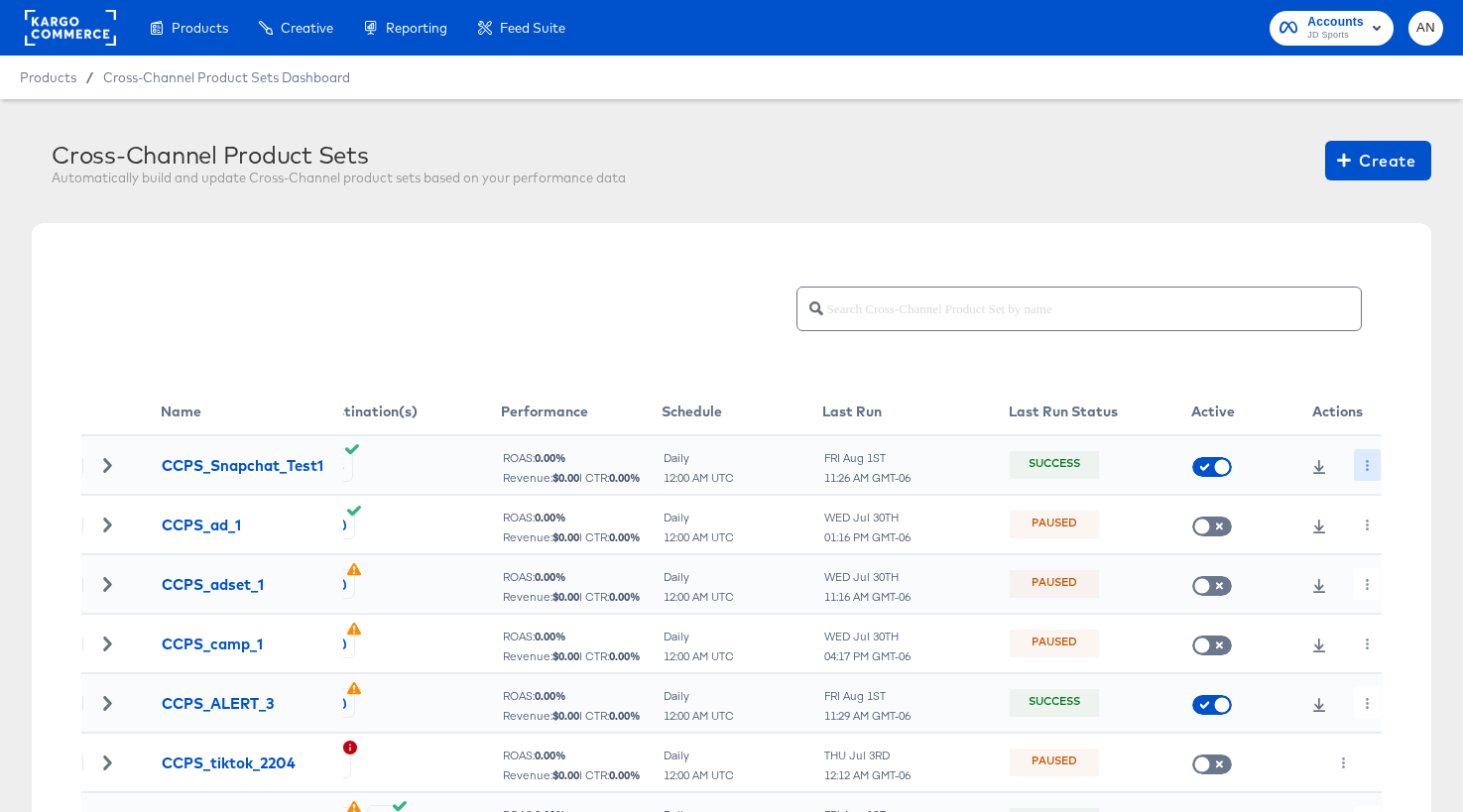 click 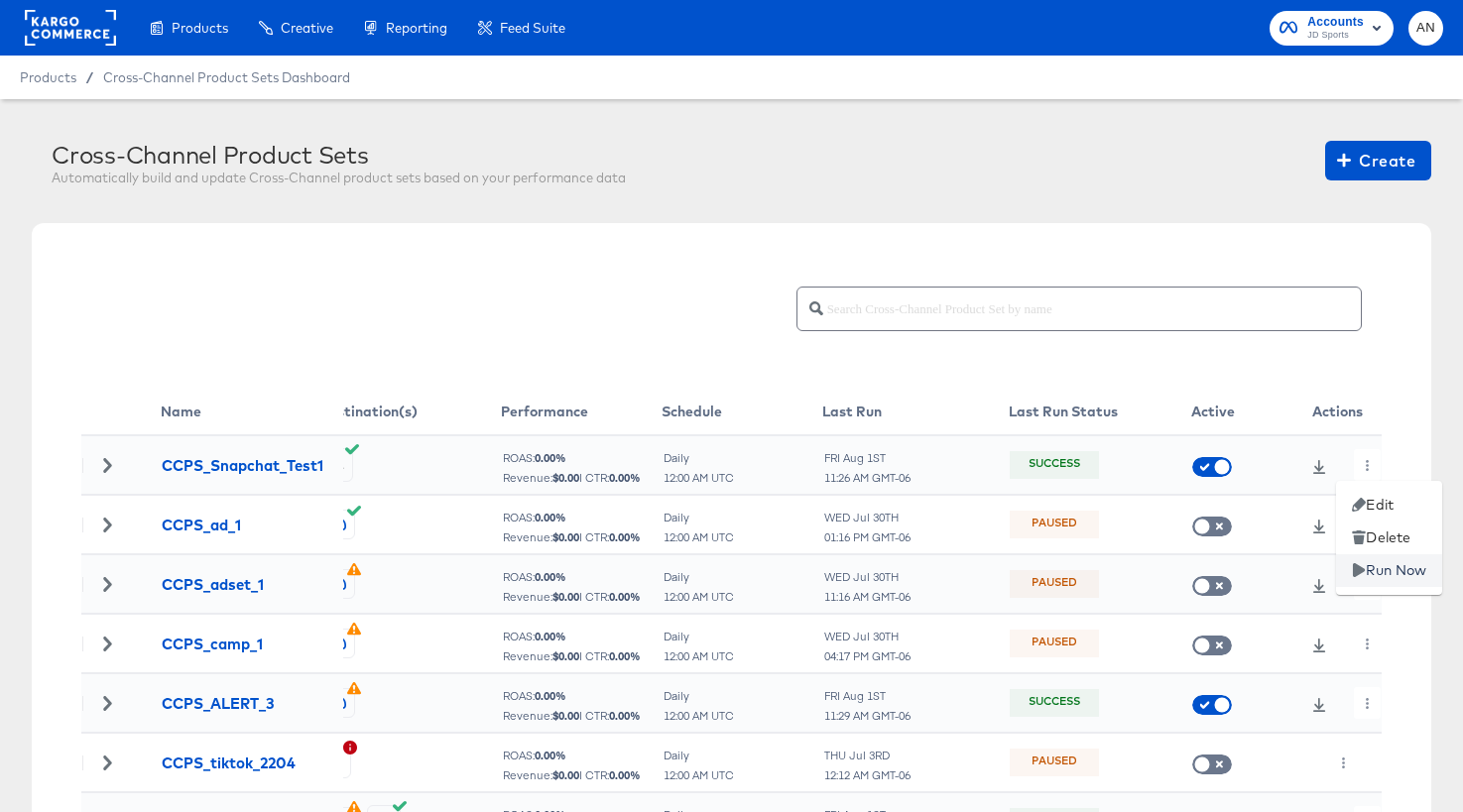 click on "Run Now" at bounding box center (1389, 570) 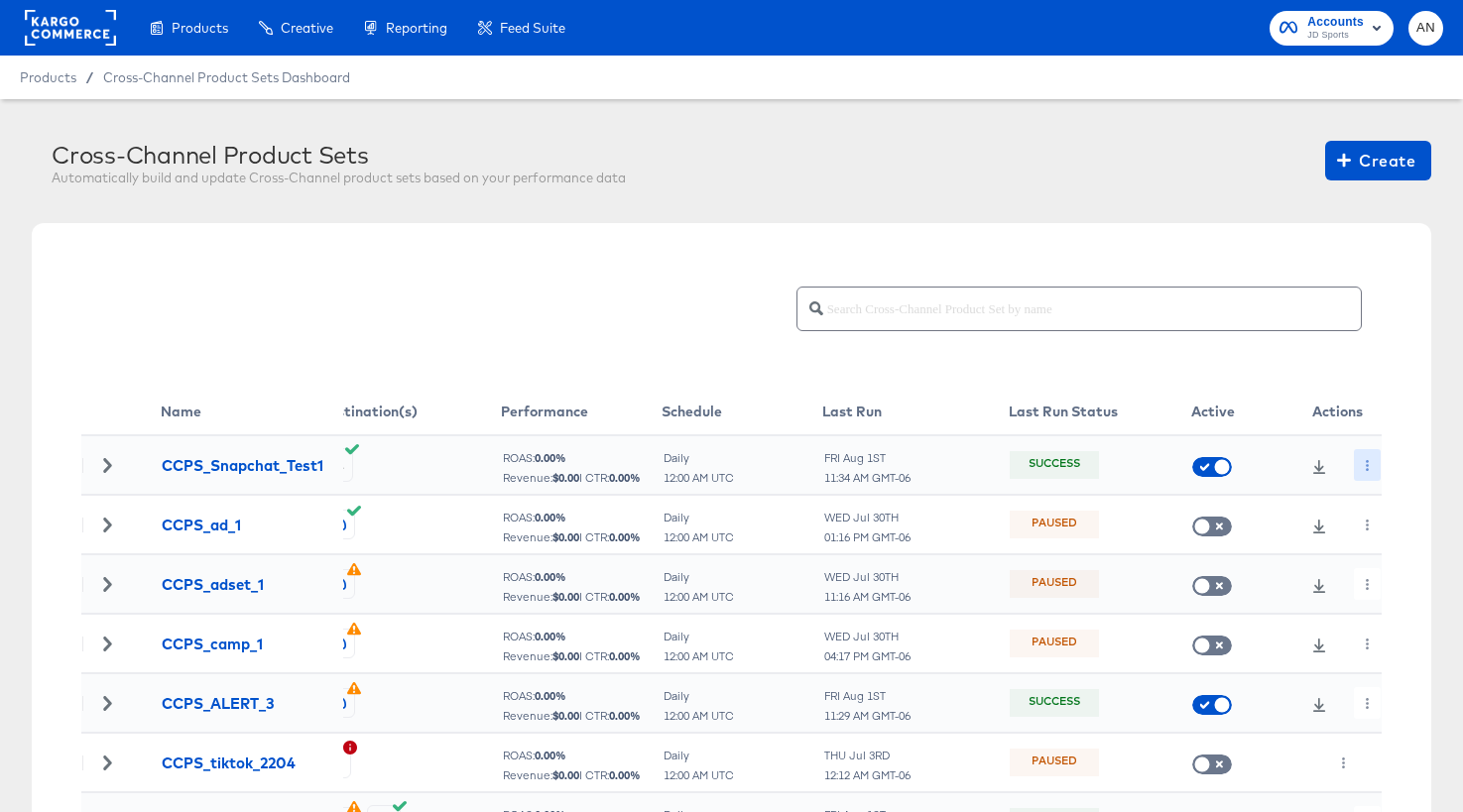click 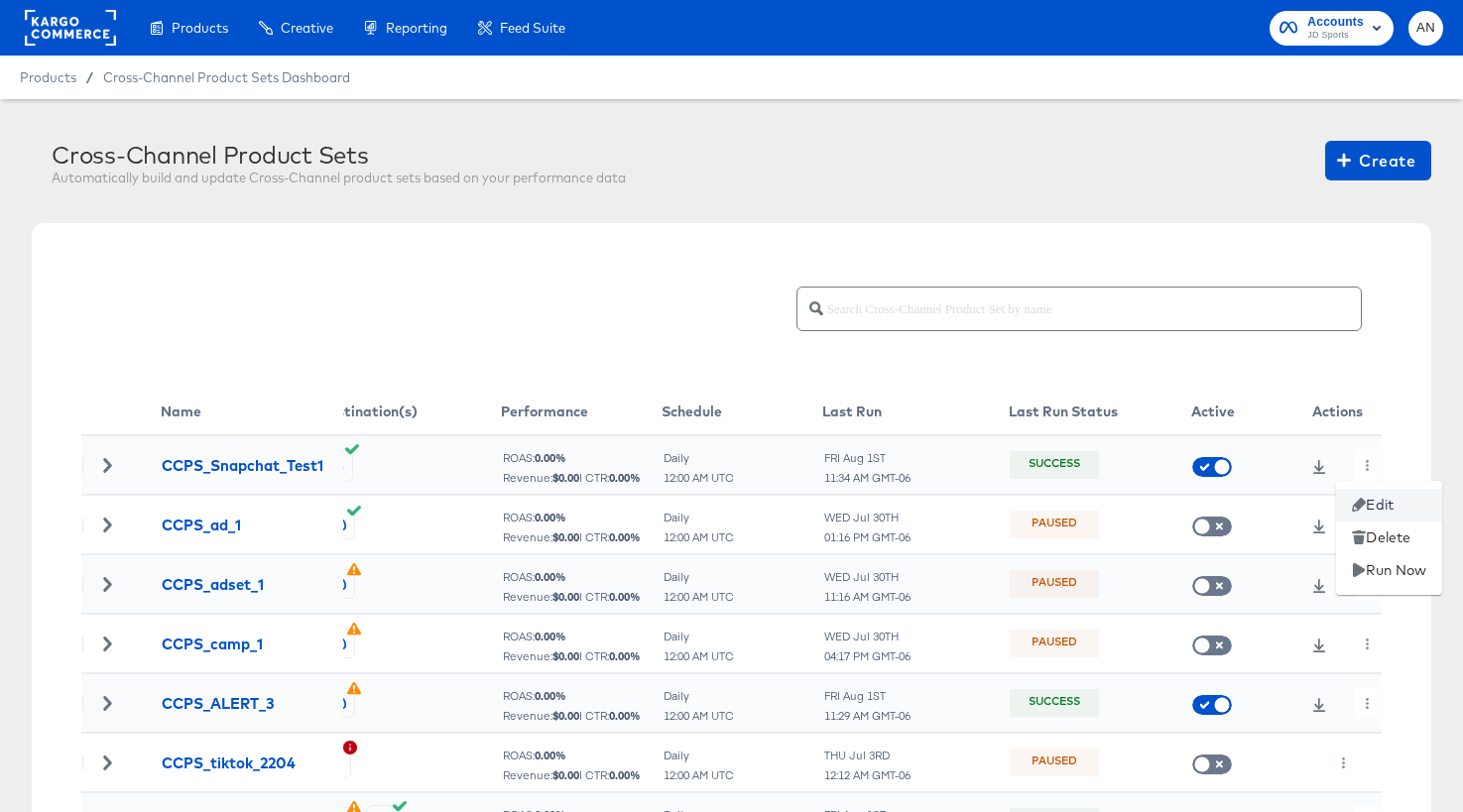 click on "Edit" at bounding box center [1389, 505] 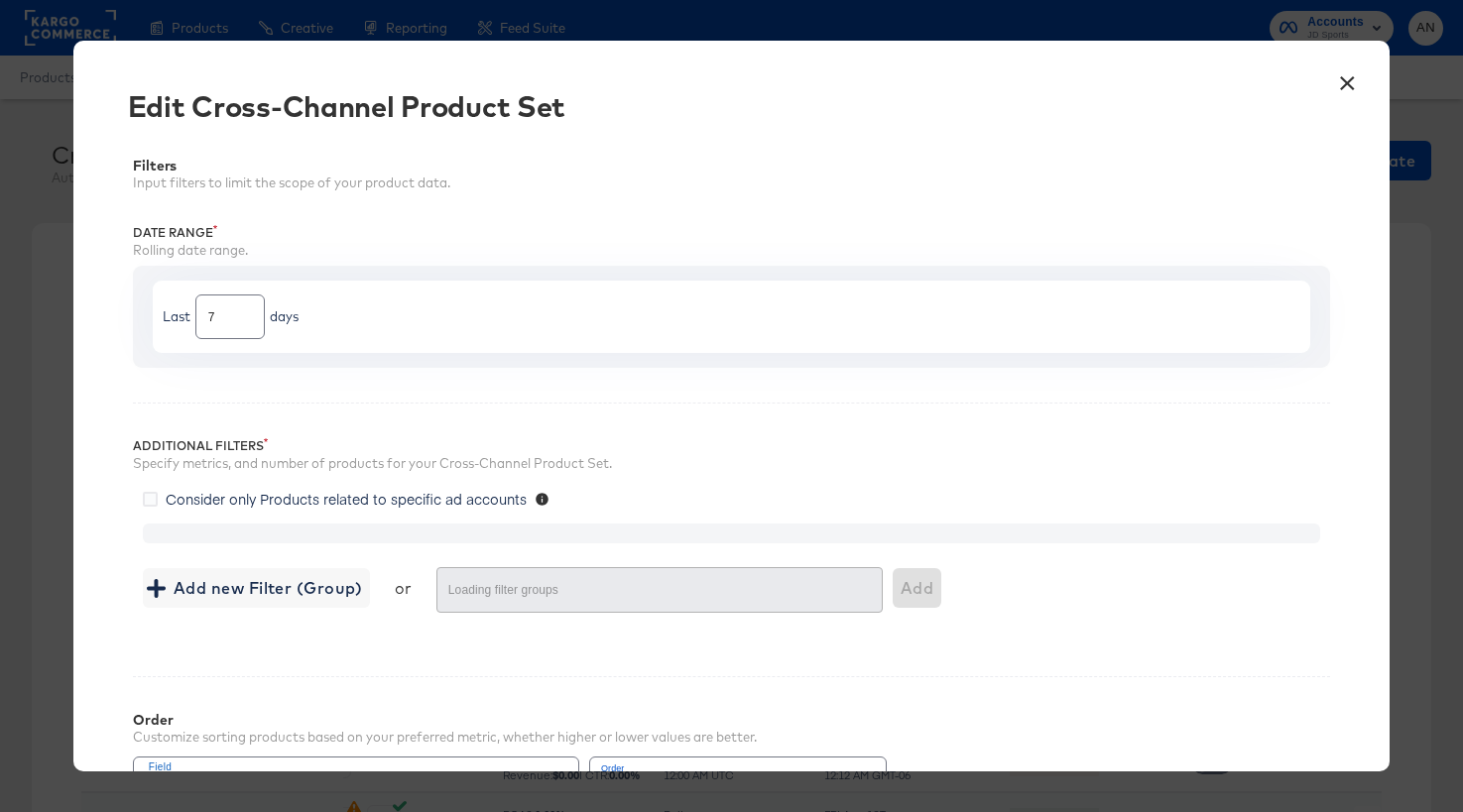 type on "3999" 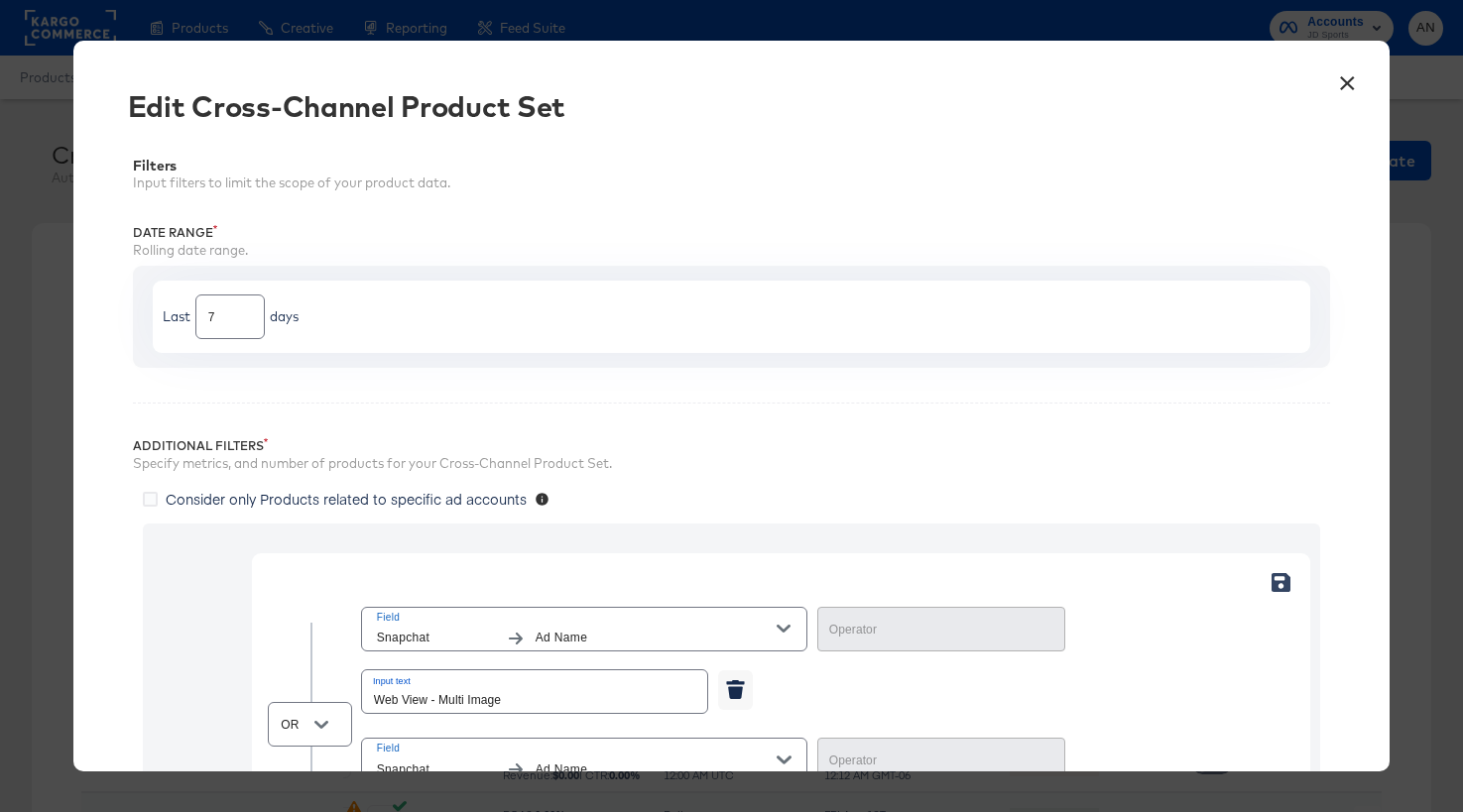 type on "Equal" 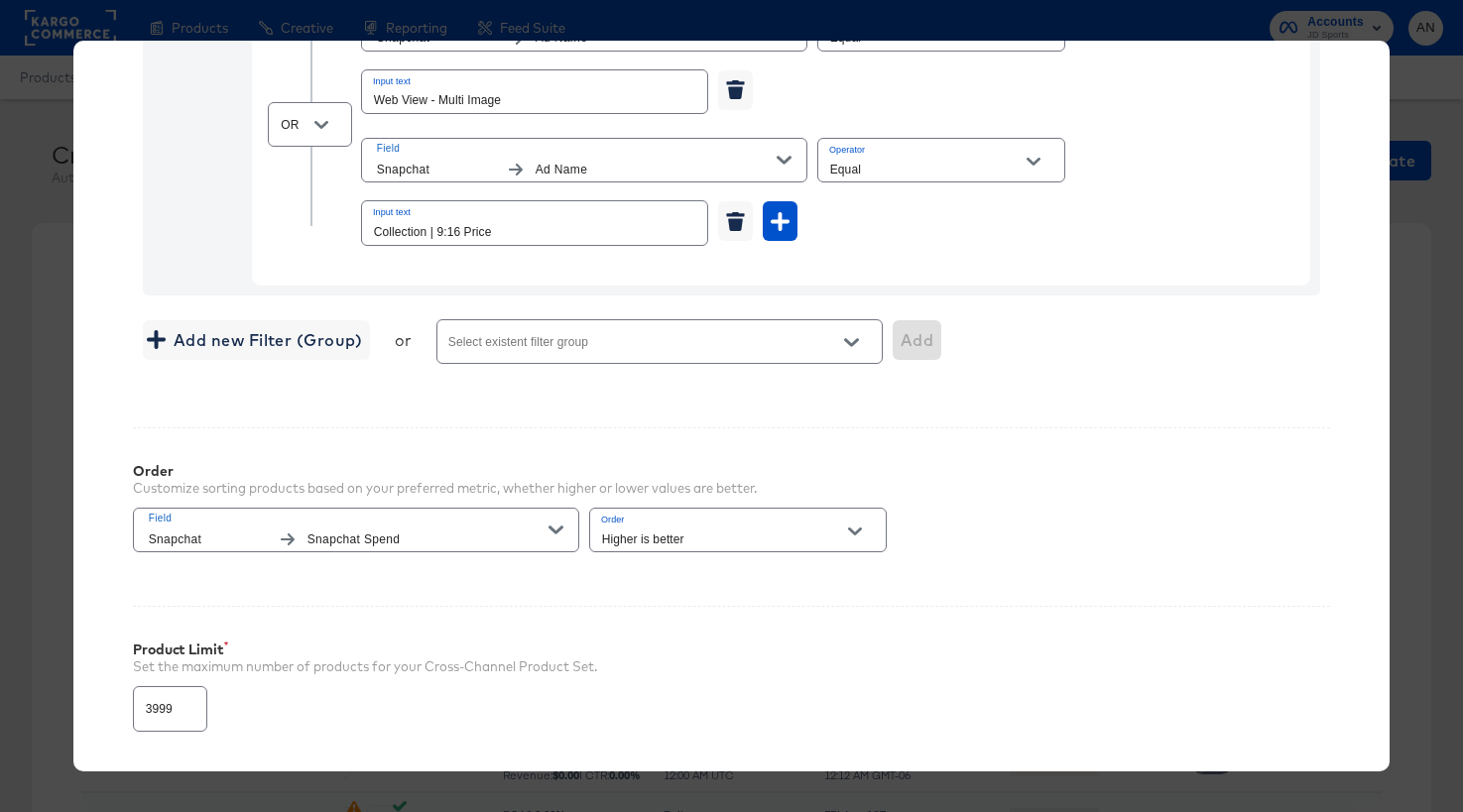 scroll, scrollTop: 744, scrollLeft: 0, axis: vertical 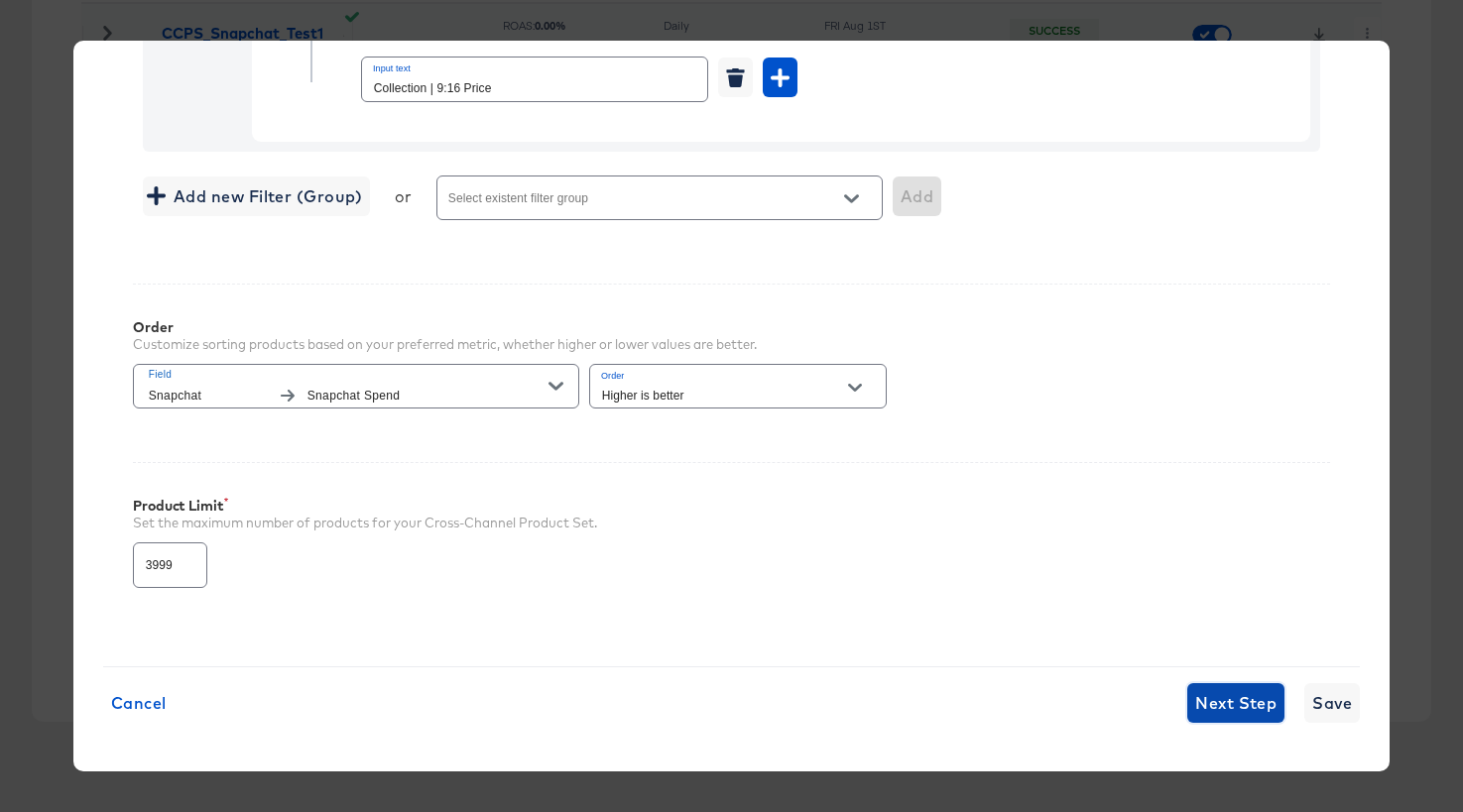 click on "Next Step" at bounding box center [1236, 703] 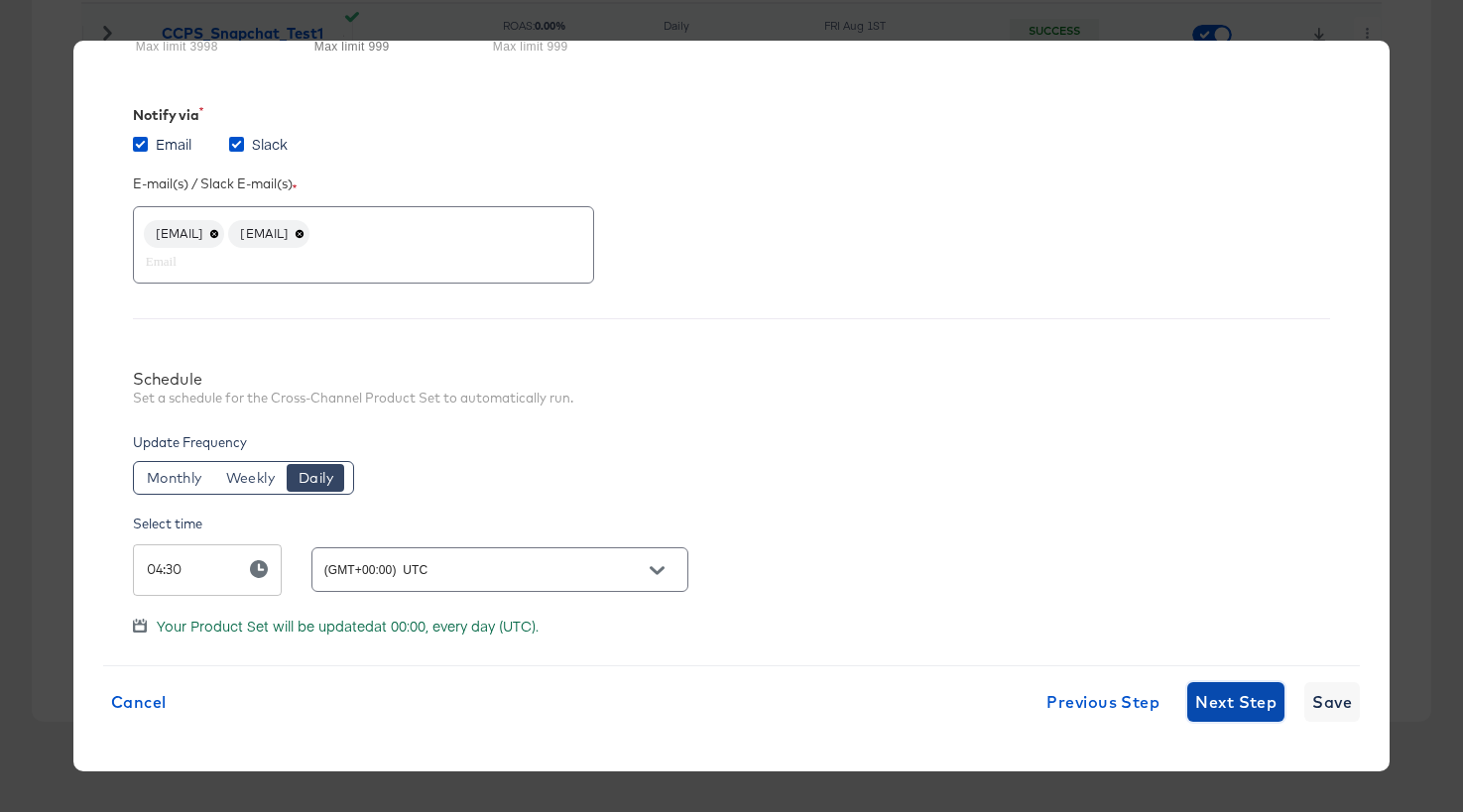 scroll, scrollTop: 357, scrollLeft: 0, axis: vertical 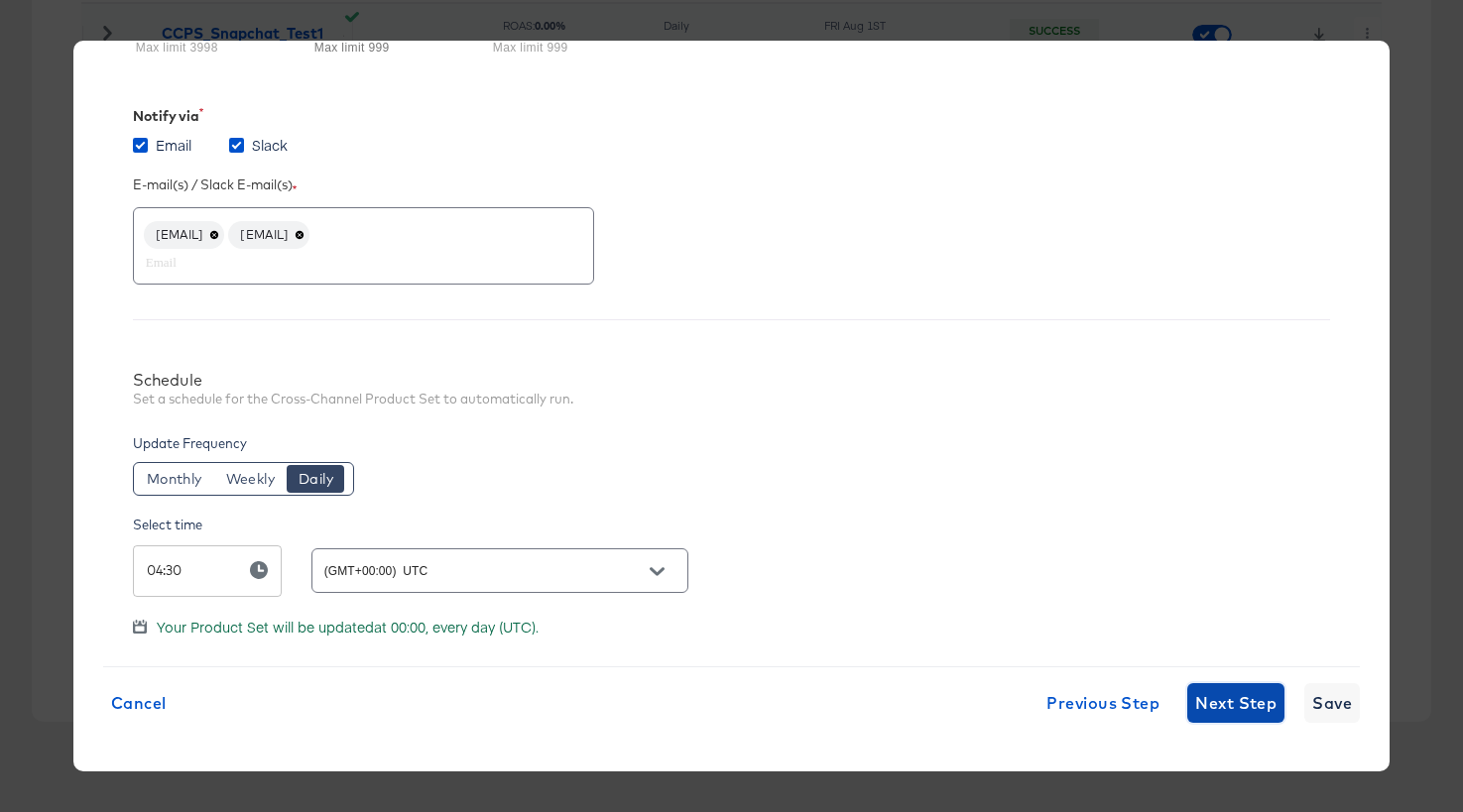 type 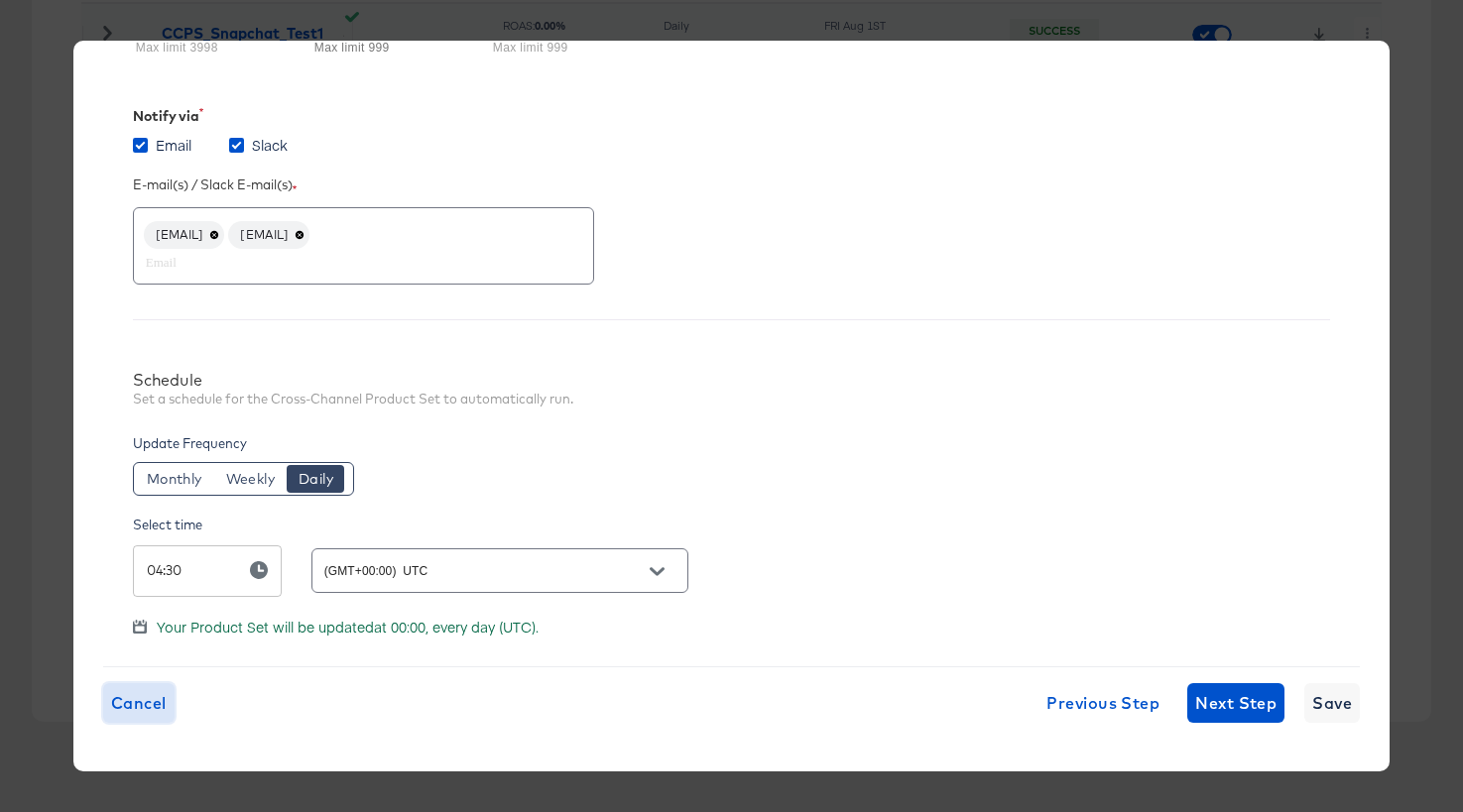 click on "Cancel" at bounding box center (139, 703) 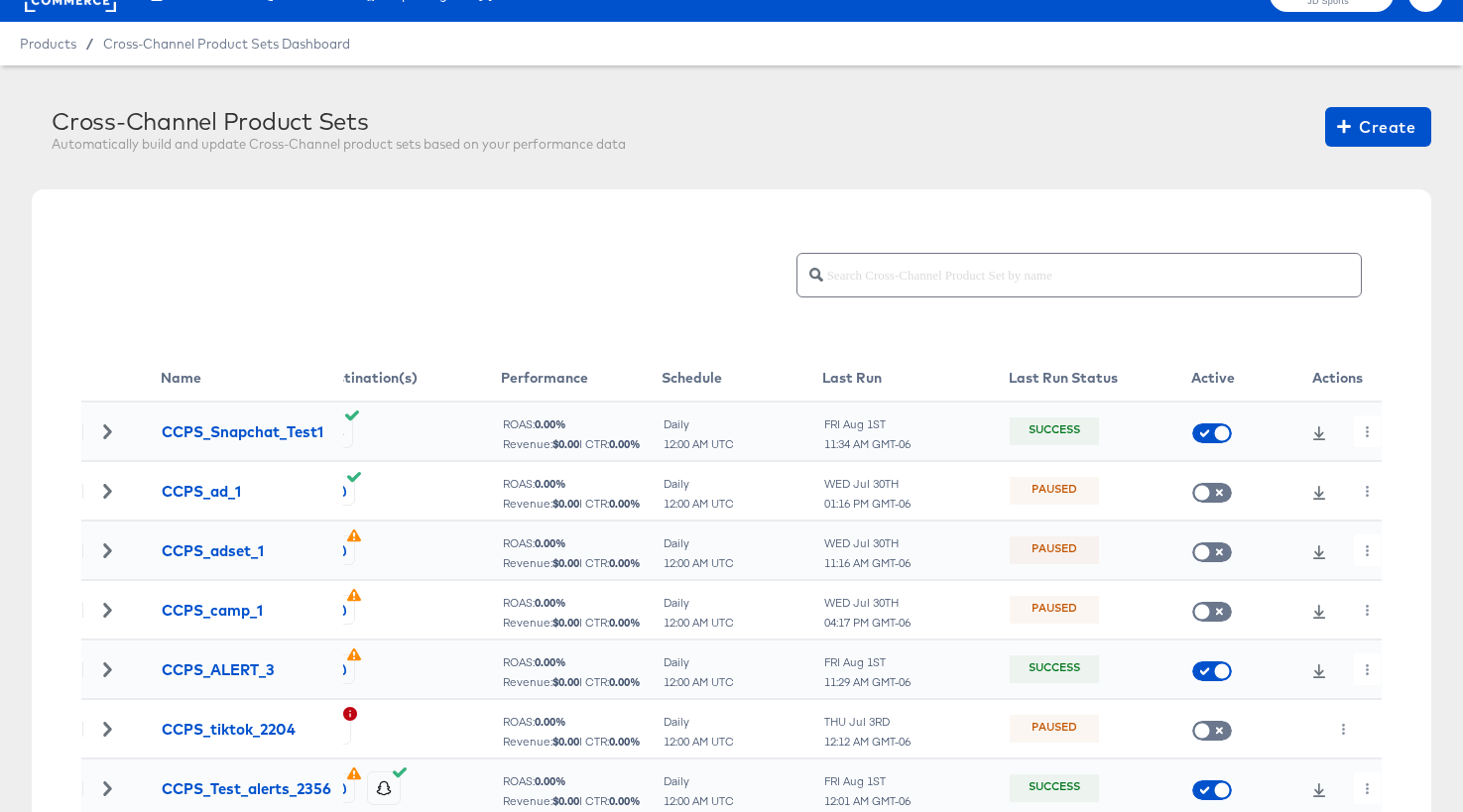 scroll, scrollTop: 0, scrollLeft: 0, axis: both 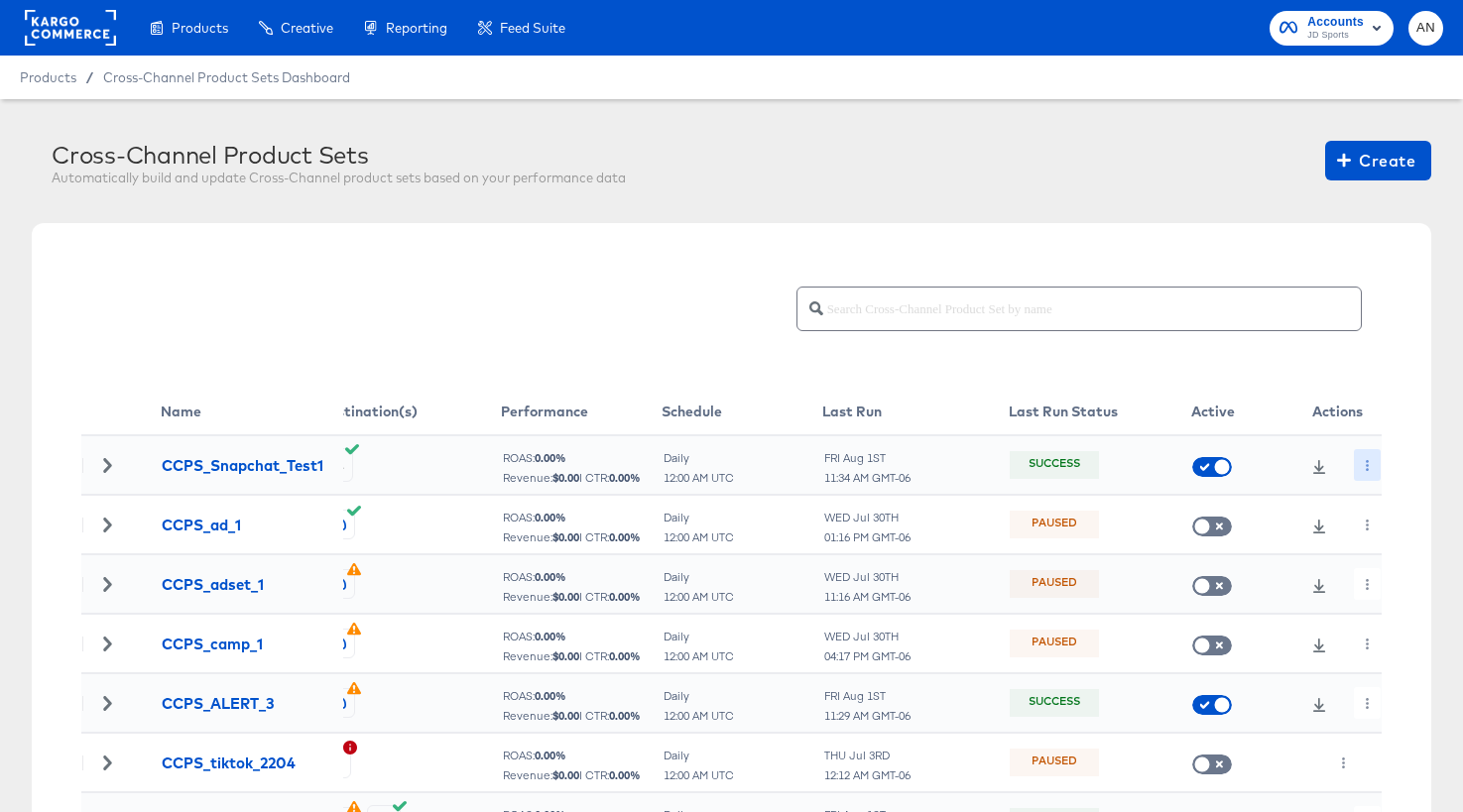 click at bounding box center (1367, 465) 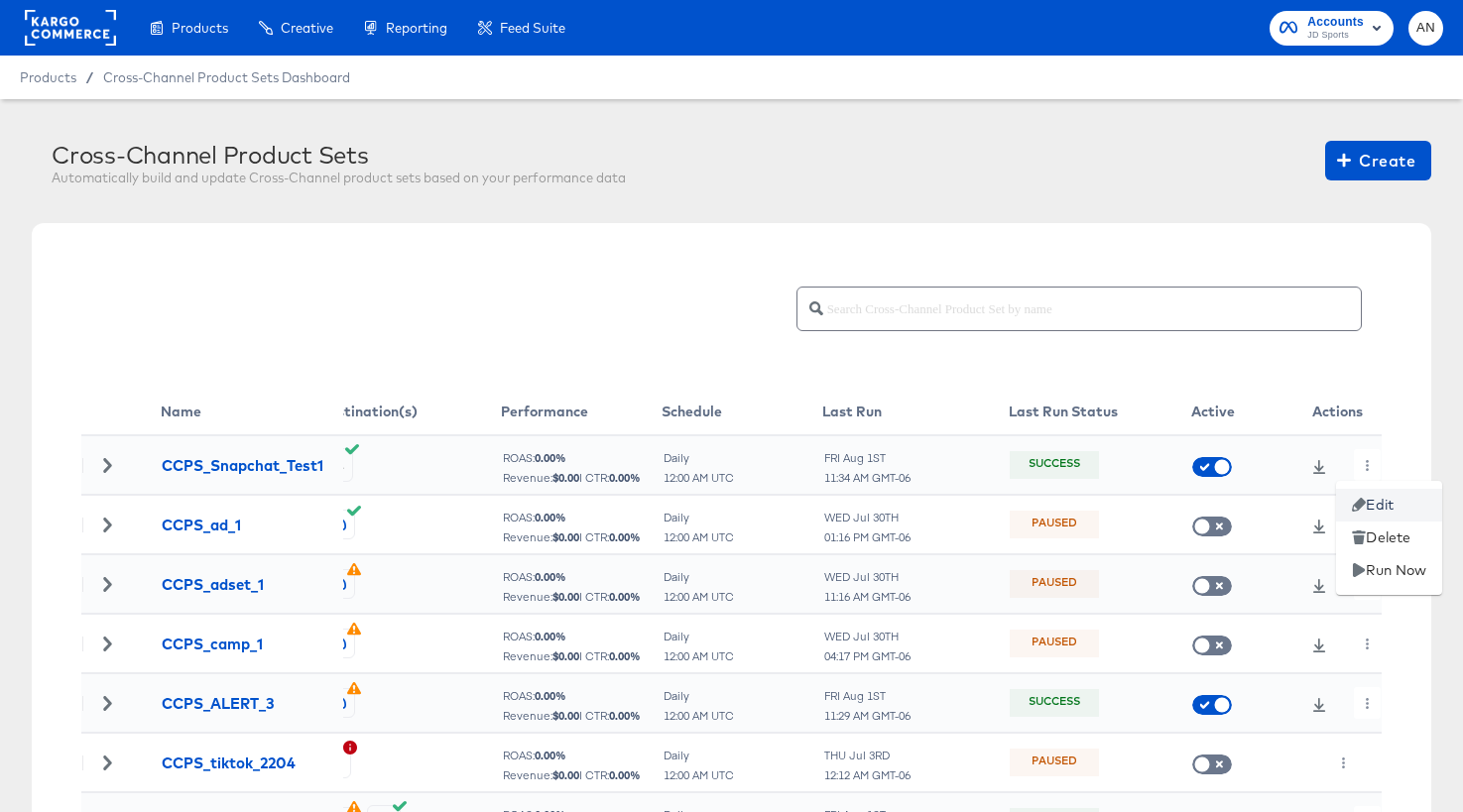 click on "Edit" at bounding box center [1389, 505] 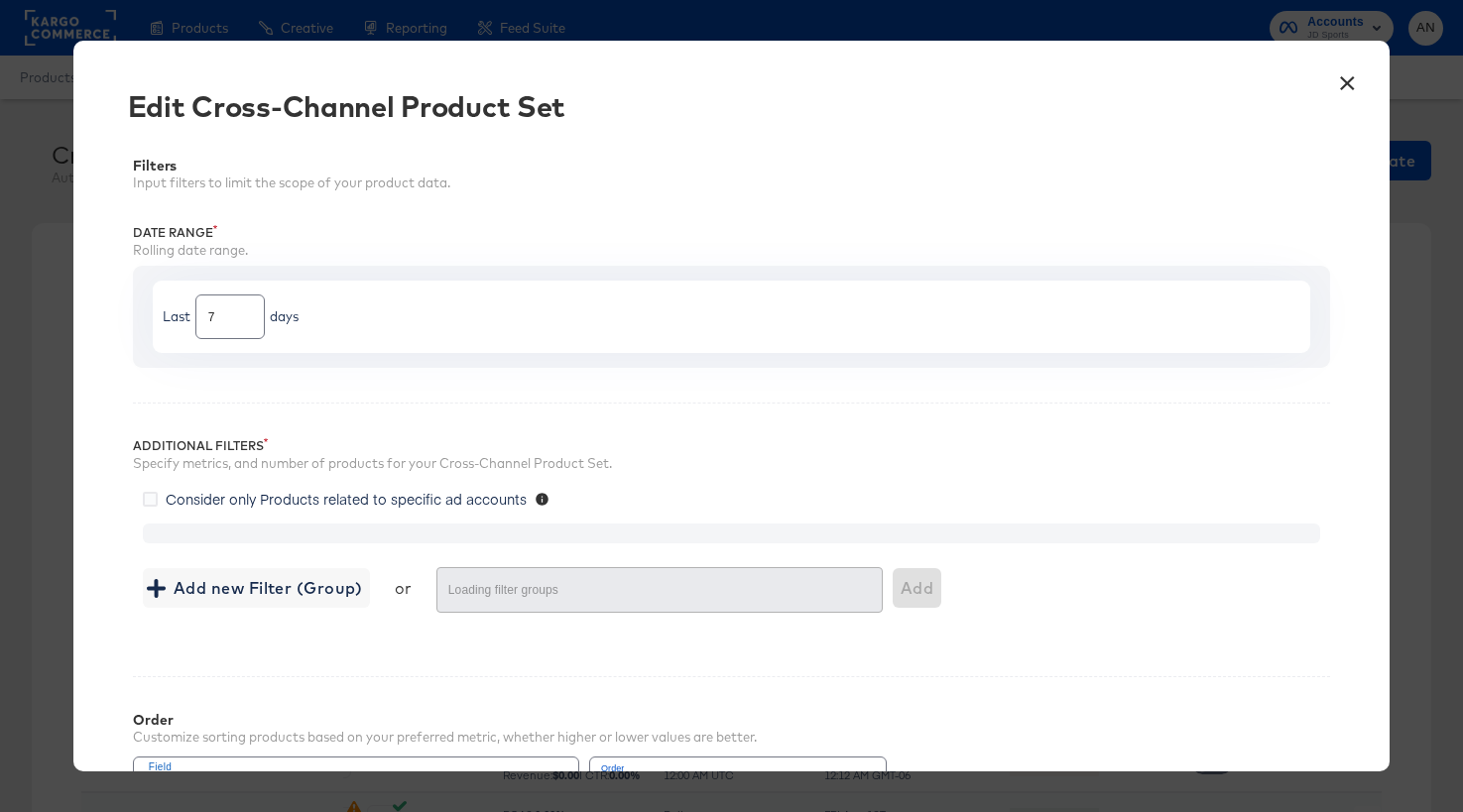 type on "3999" 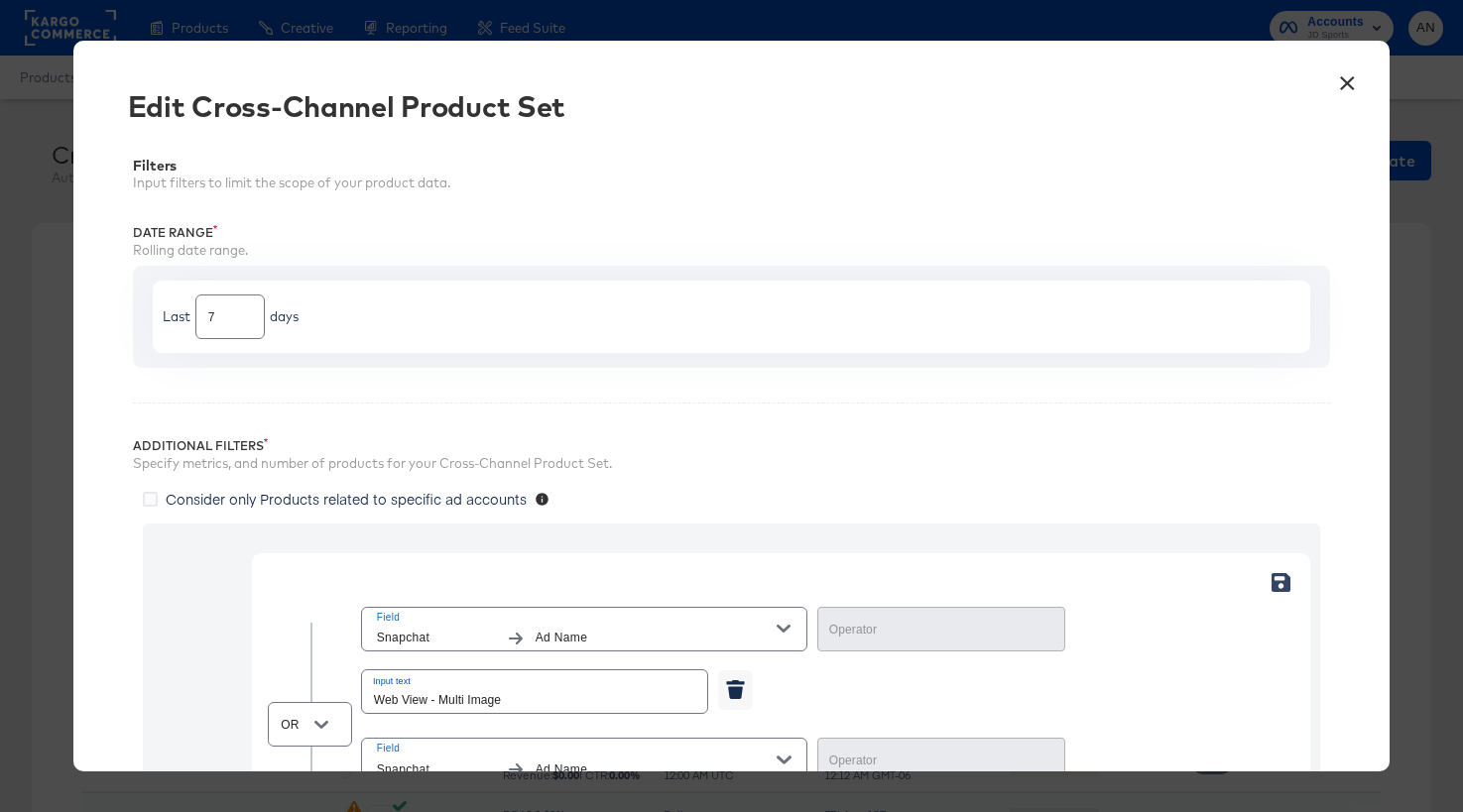 type on "Equal" 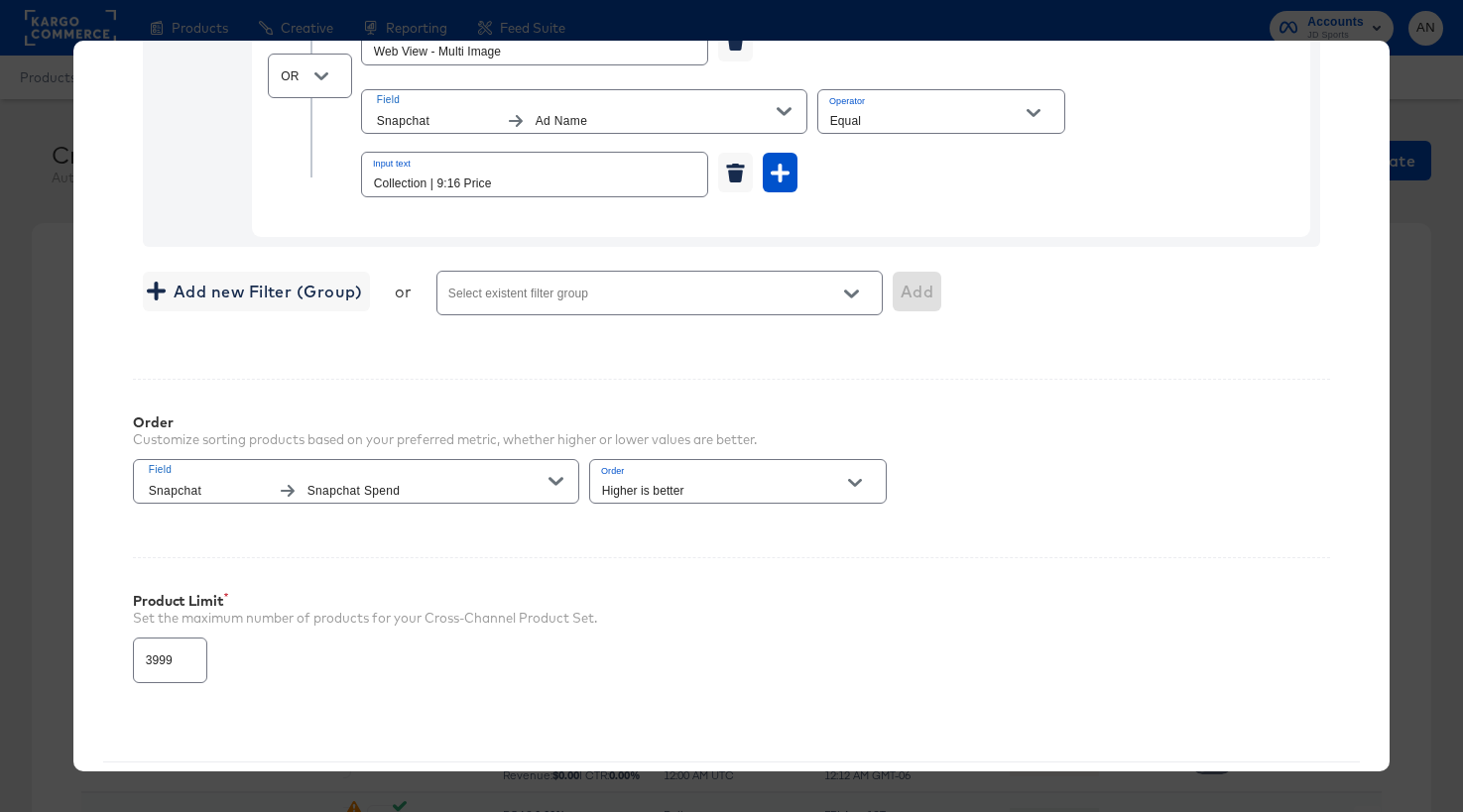 scroll, scrollTop: 744, scrollLeft: 0, axis: vertical 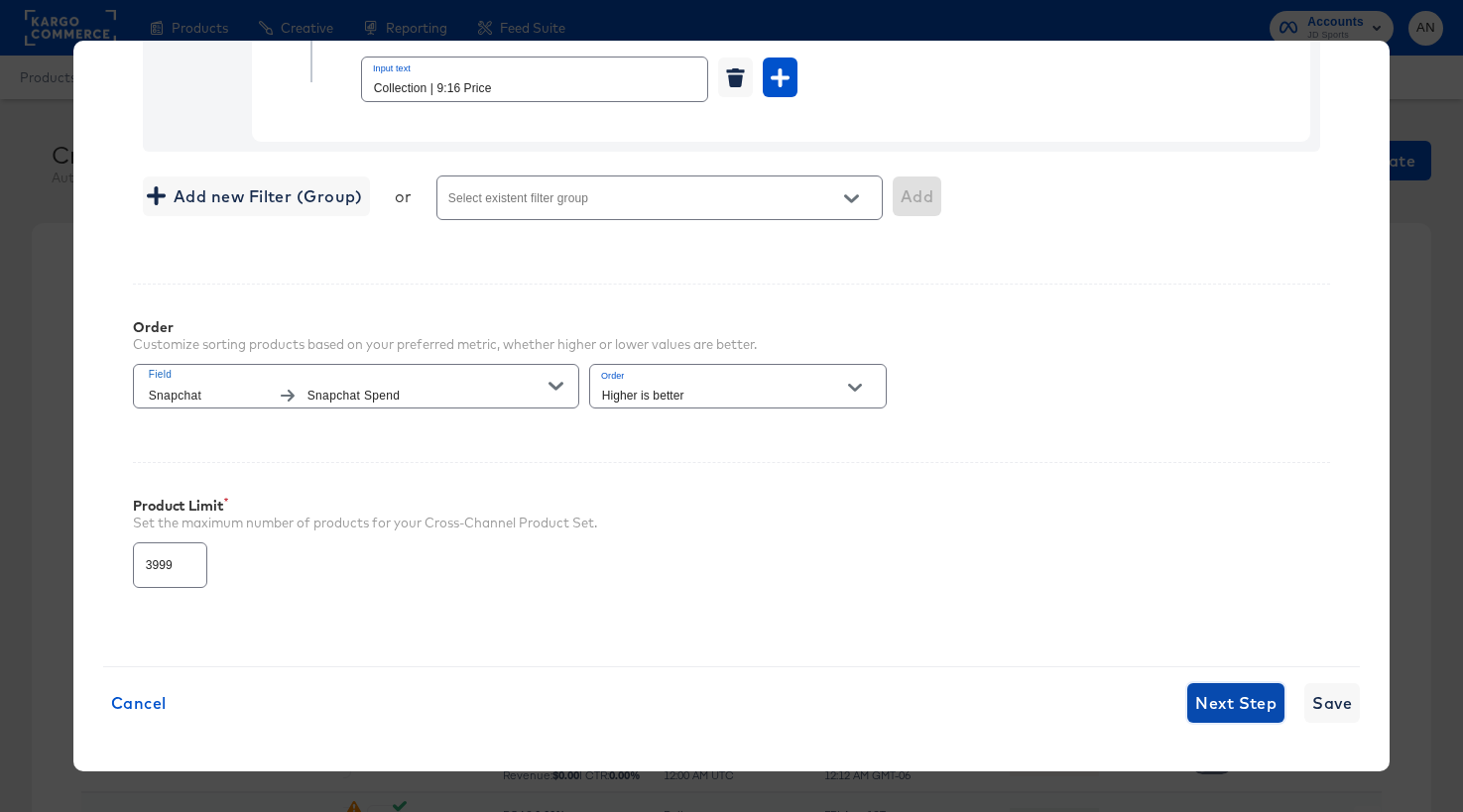 click on "Next Step" at bounding box center [1236, 703] 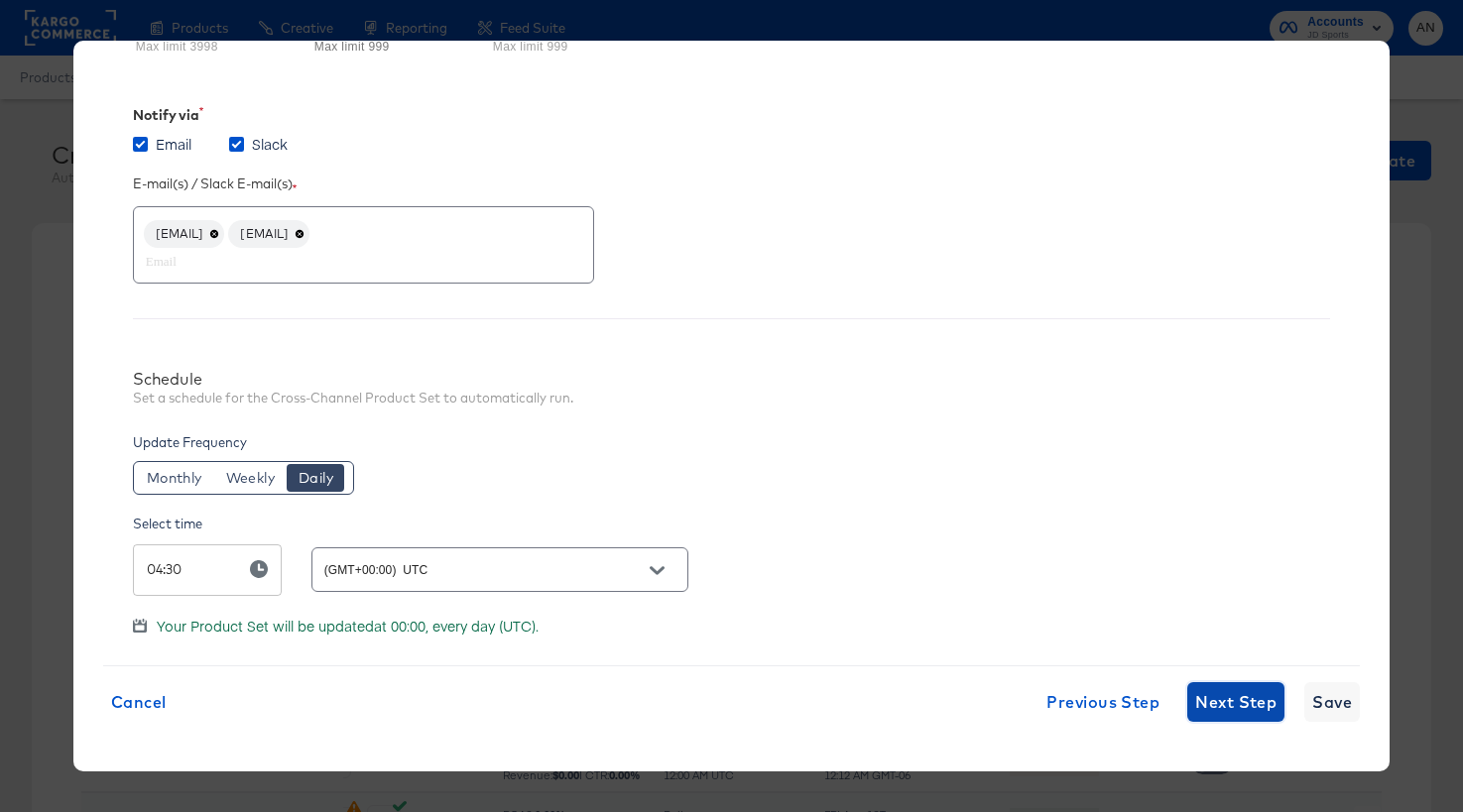 scroll, scrollTop: 357, scrollLeft: 0, axis: vertical 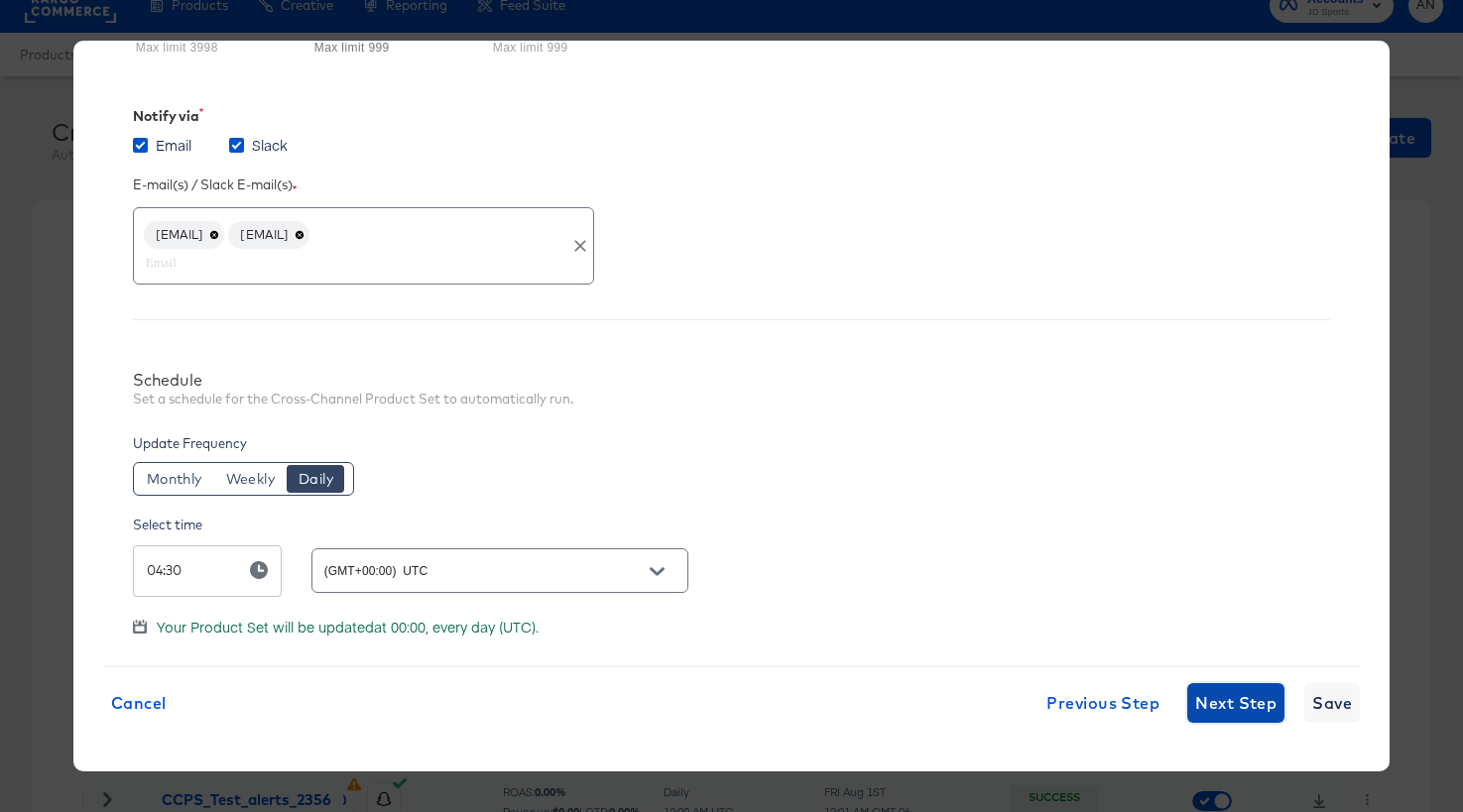 click on "[EMAIL]" at bounding box center (269, 235) 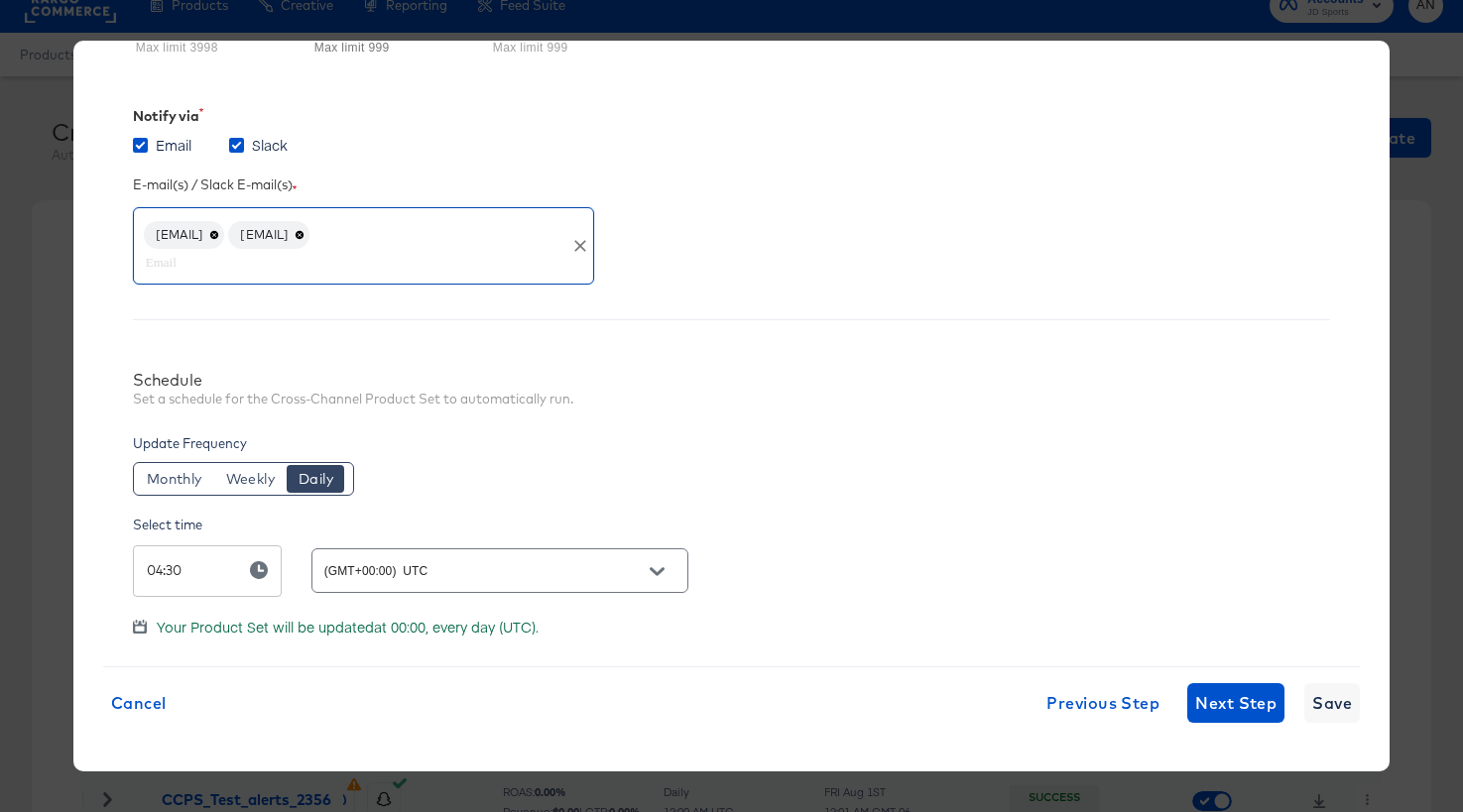 click 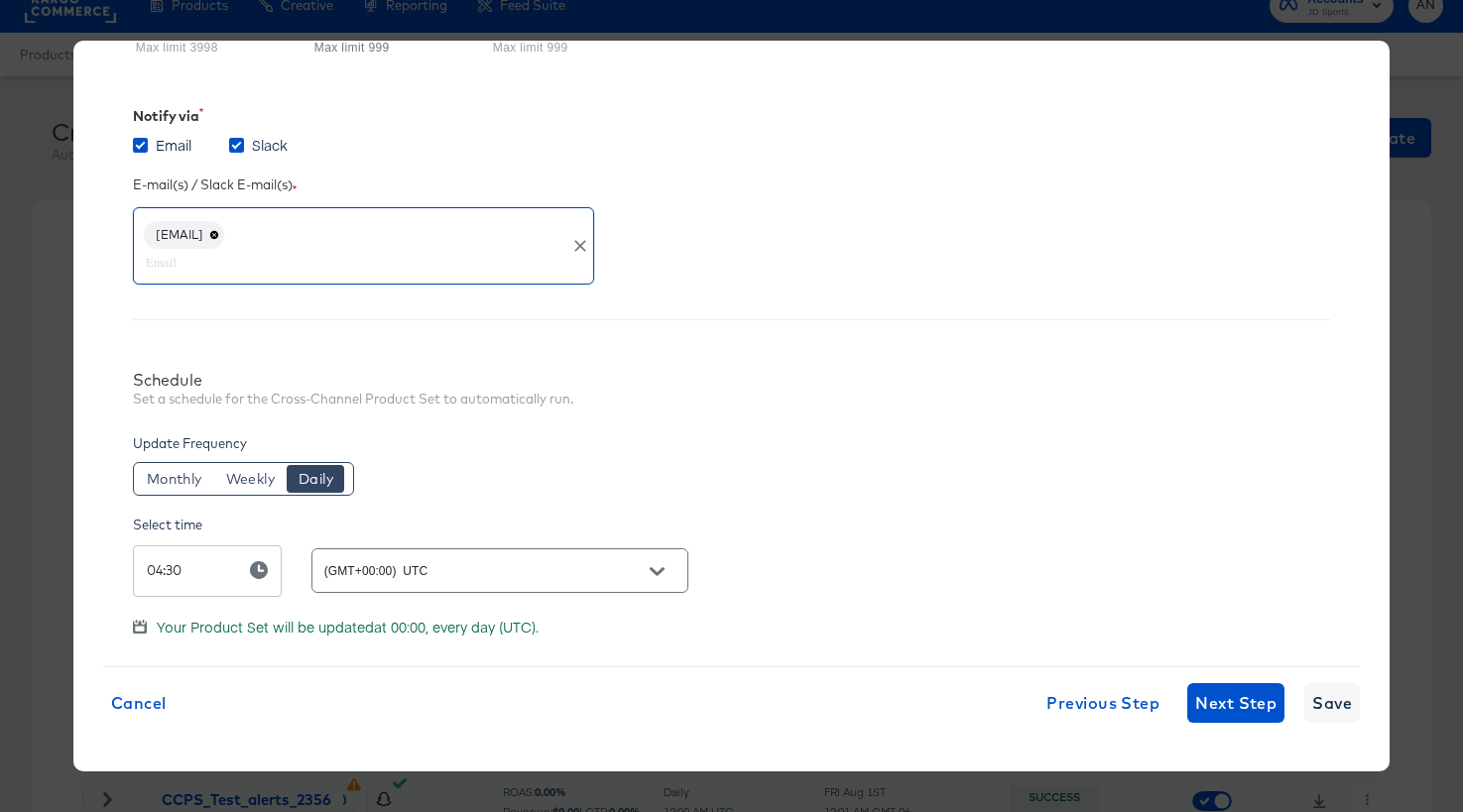 paste on "[EMAIL]" 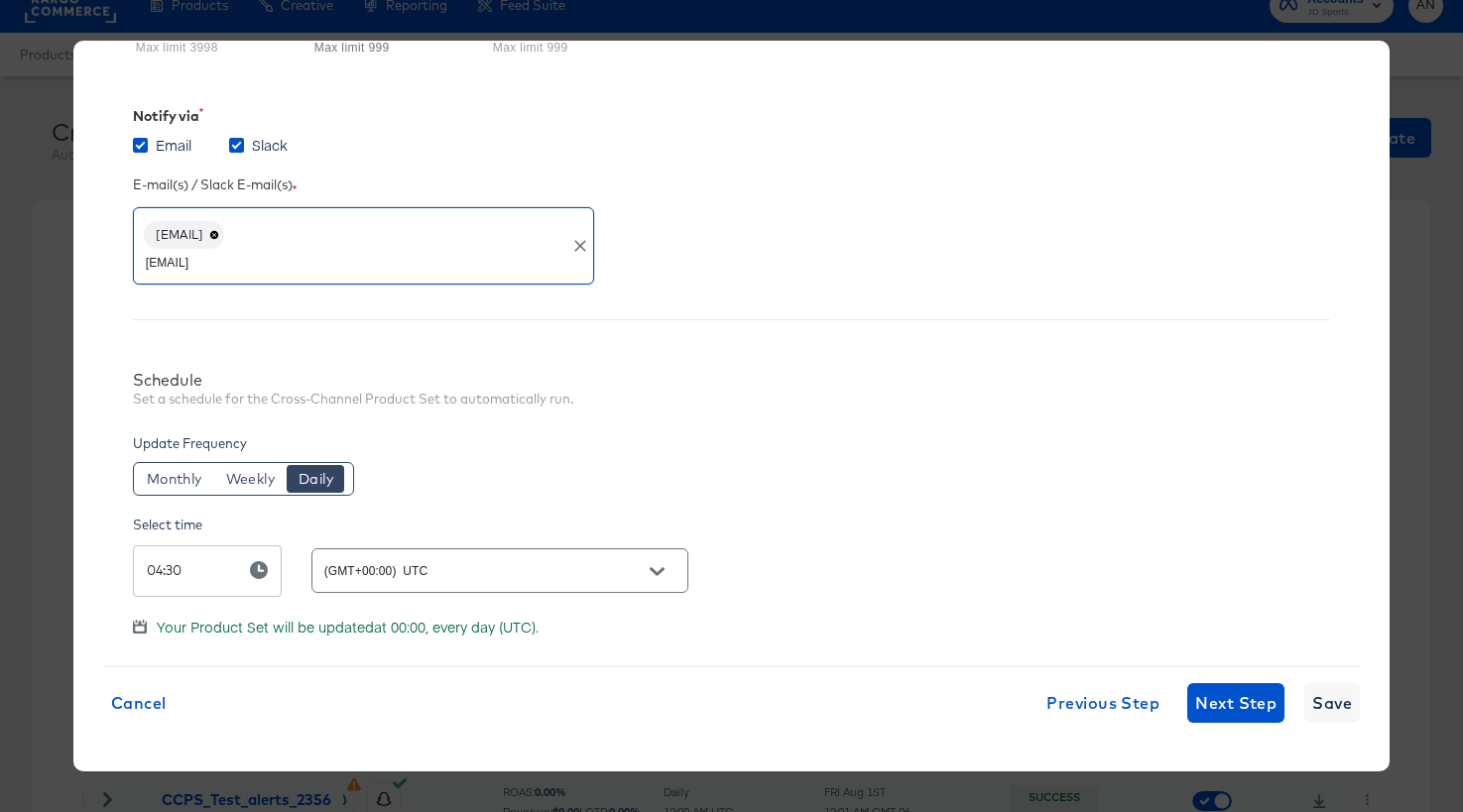 type 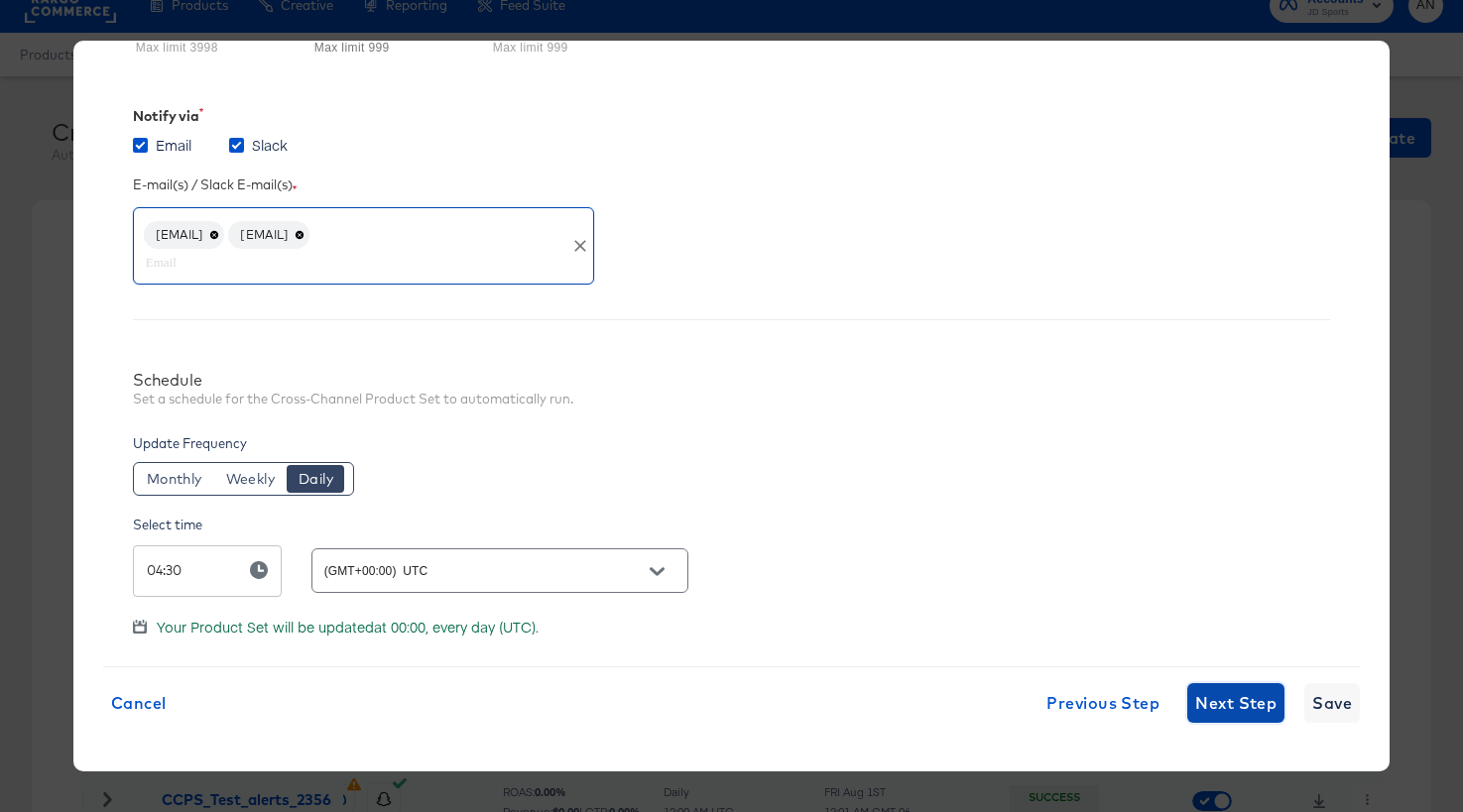 click on "Next Step" at bounding box center [1236, 703] 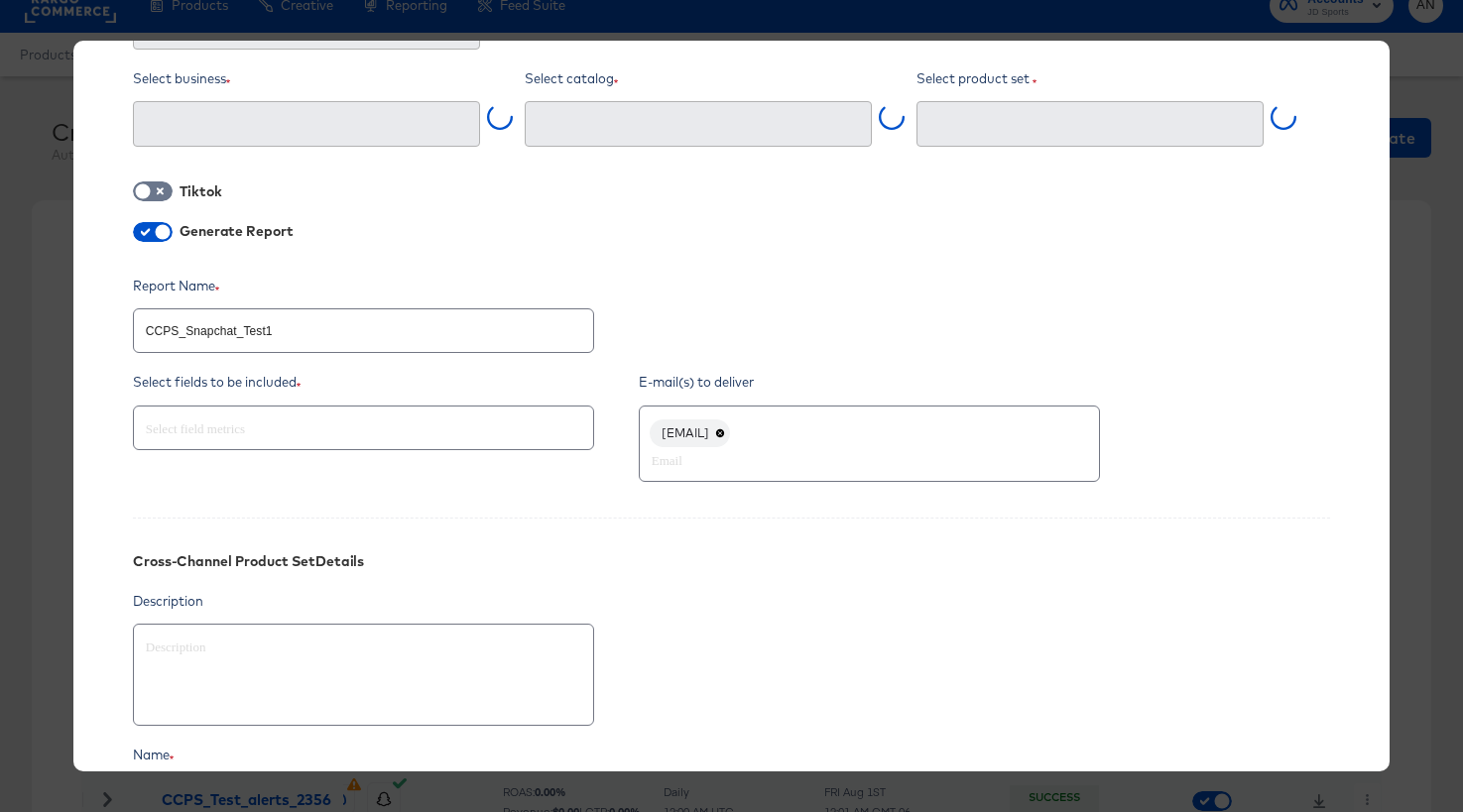 type on "ID" 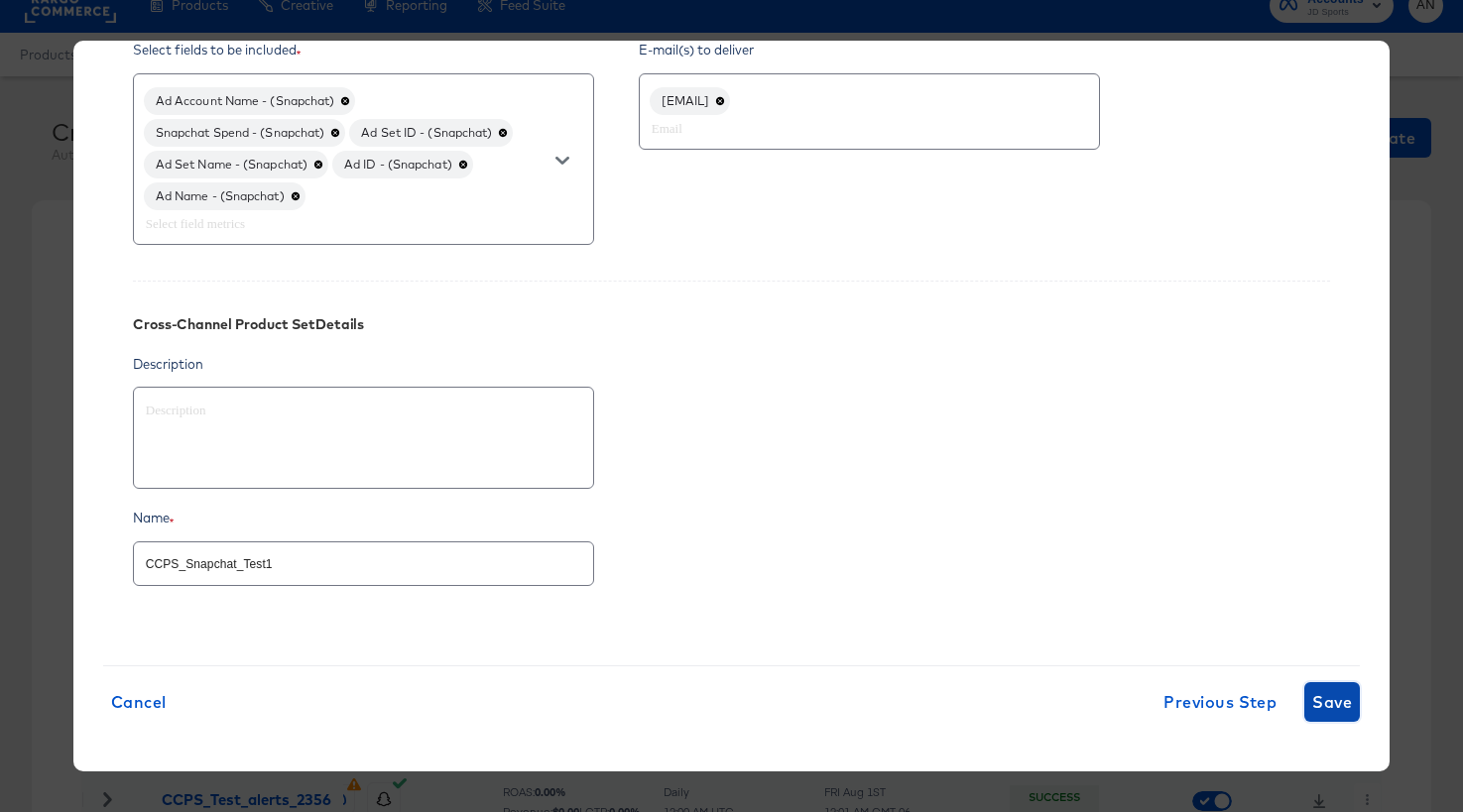 type on "CCPS_Snapchat_Test1 (062bdb24-b938-42b5-95ae-23a053a9a790)" 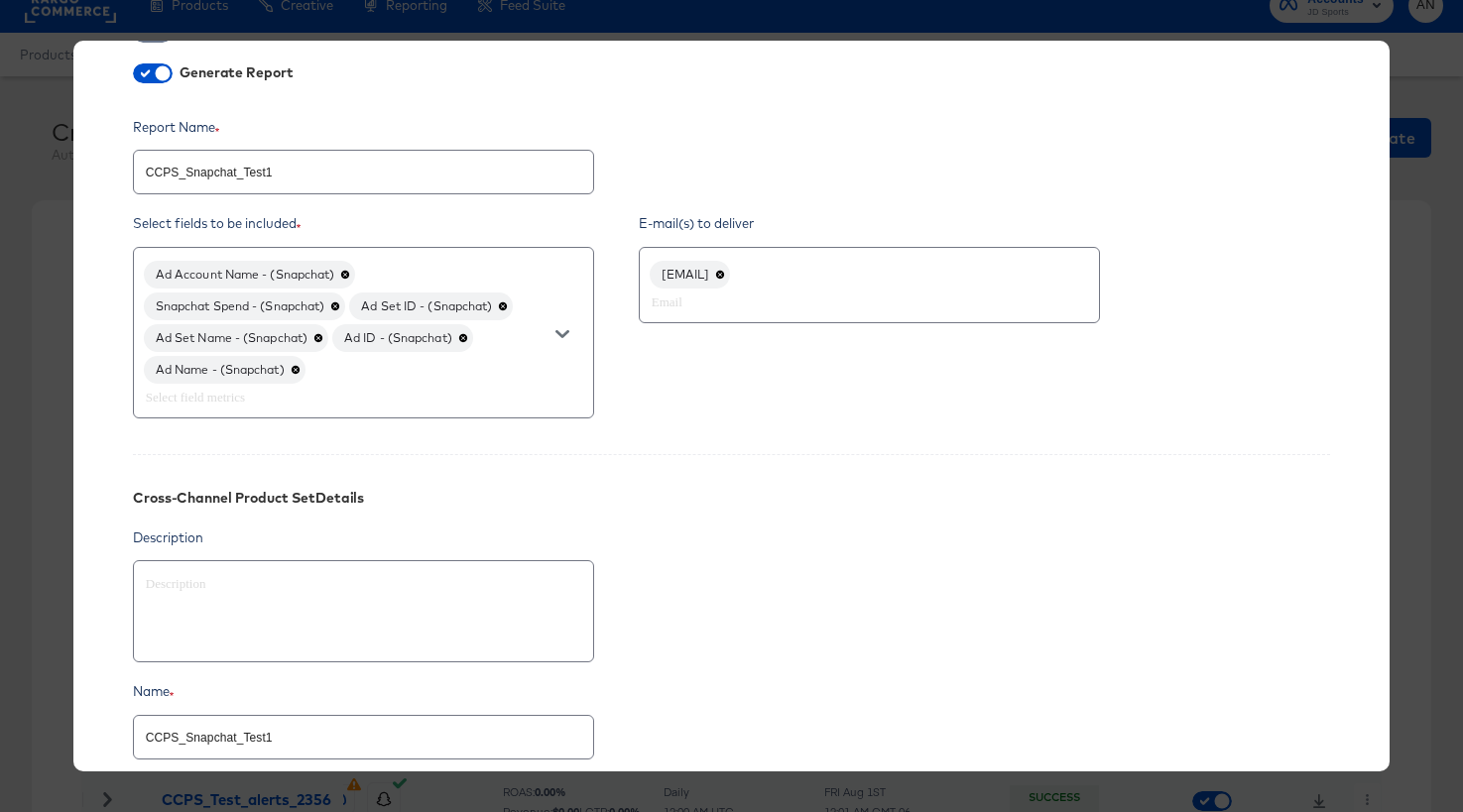 type on "RN JD AU_Test Snap (32008457-a098-4ed9-84c5-44ea4f386983)" 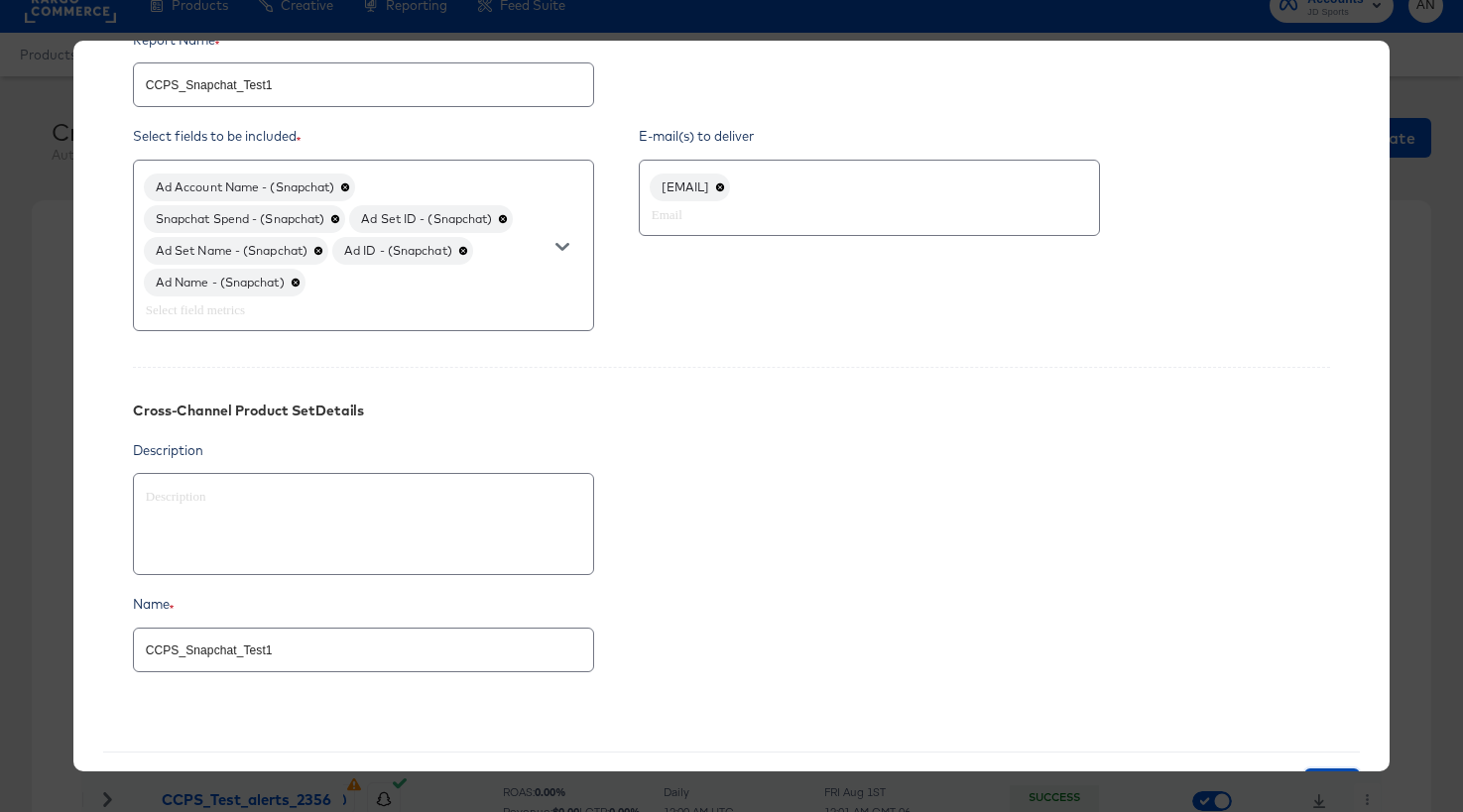scroll, scrollTop: 689, scrollLeft: 0, axis: vertical 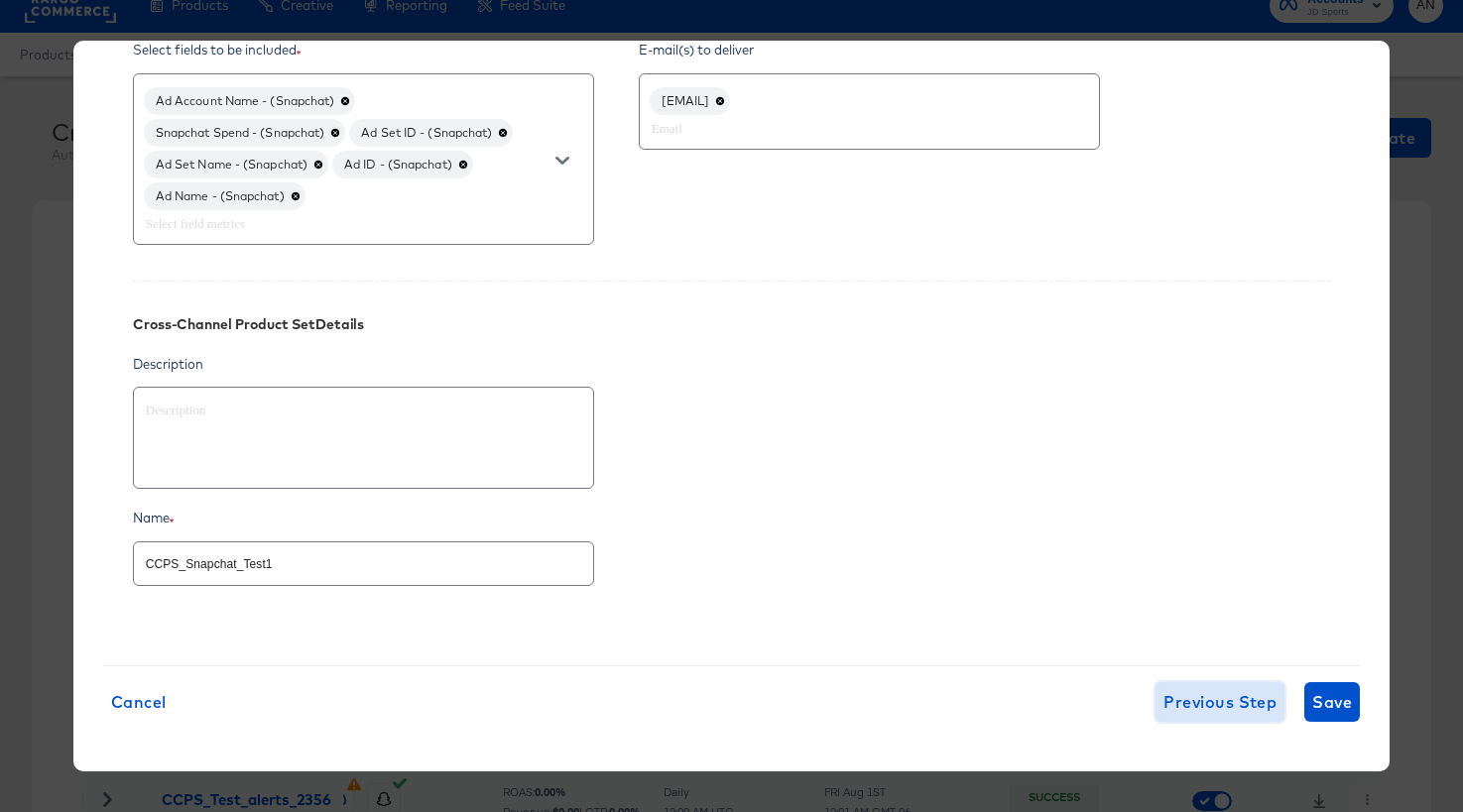 click on "Previous Step" at bounding box center (1220, 702) 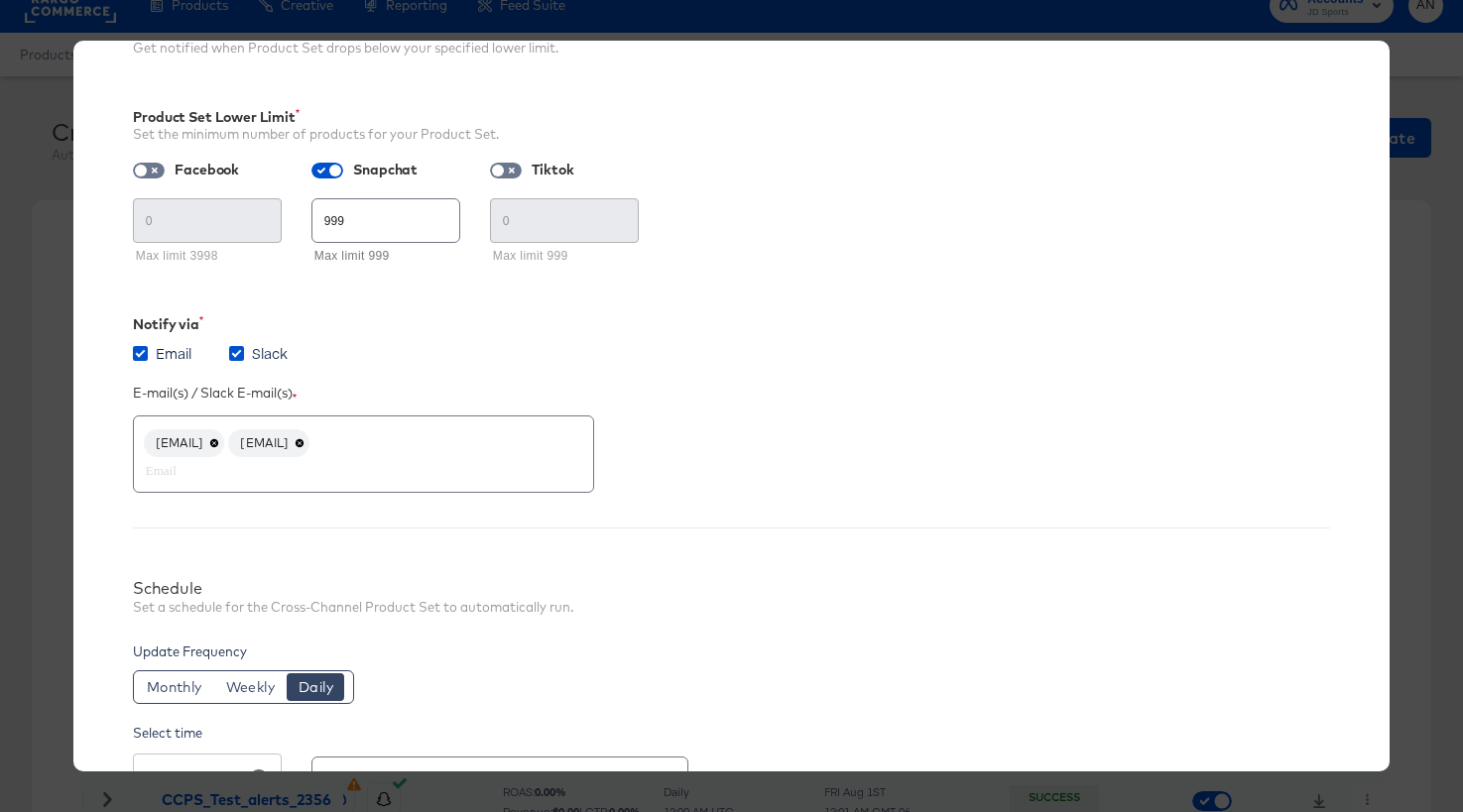 scroll, scrollTop: 357, scrollLeft: 0, axis: vertical 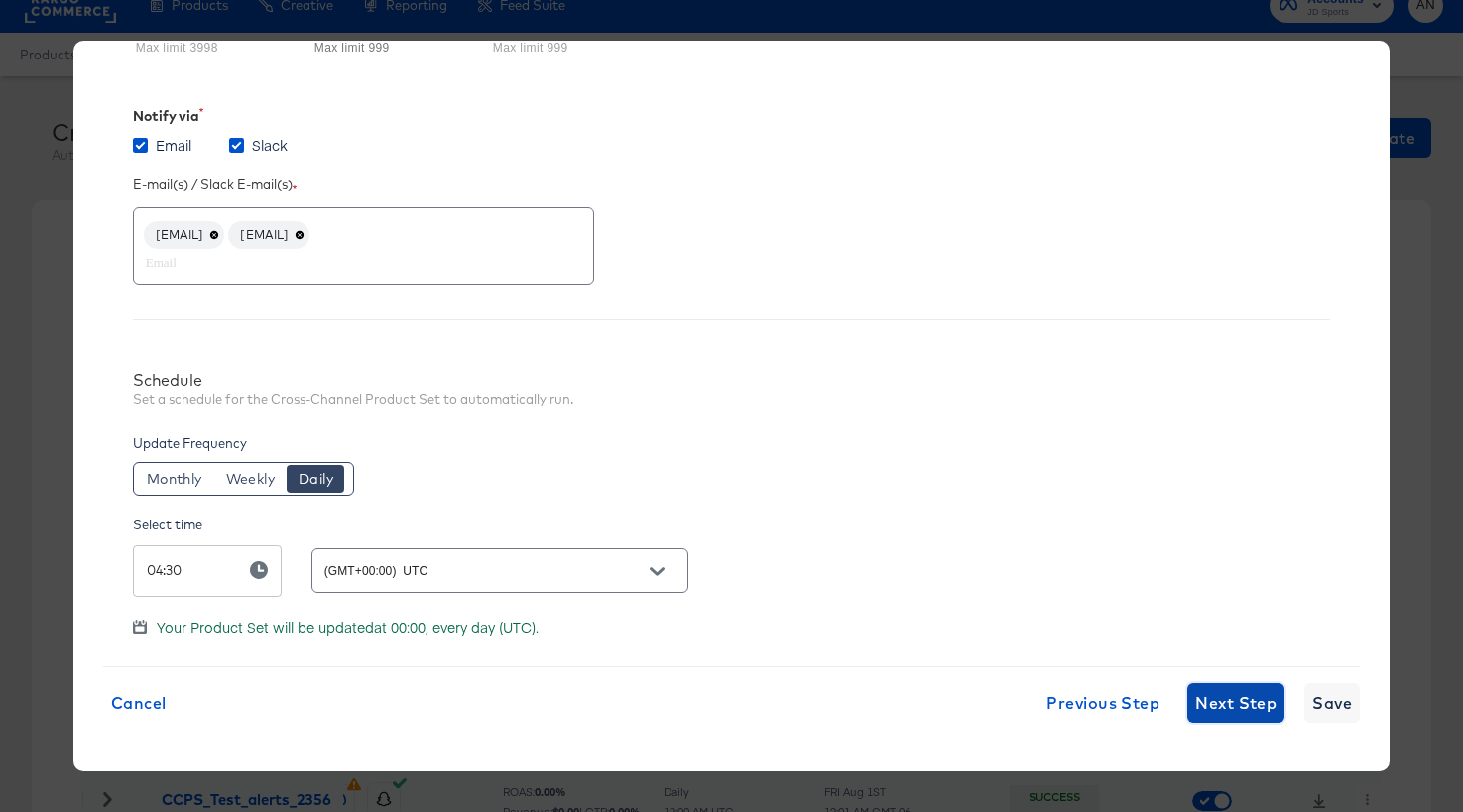 click on "Next Step" at bounding box center (1236, 703) 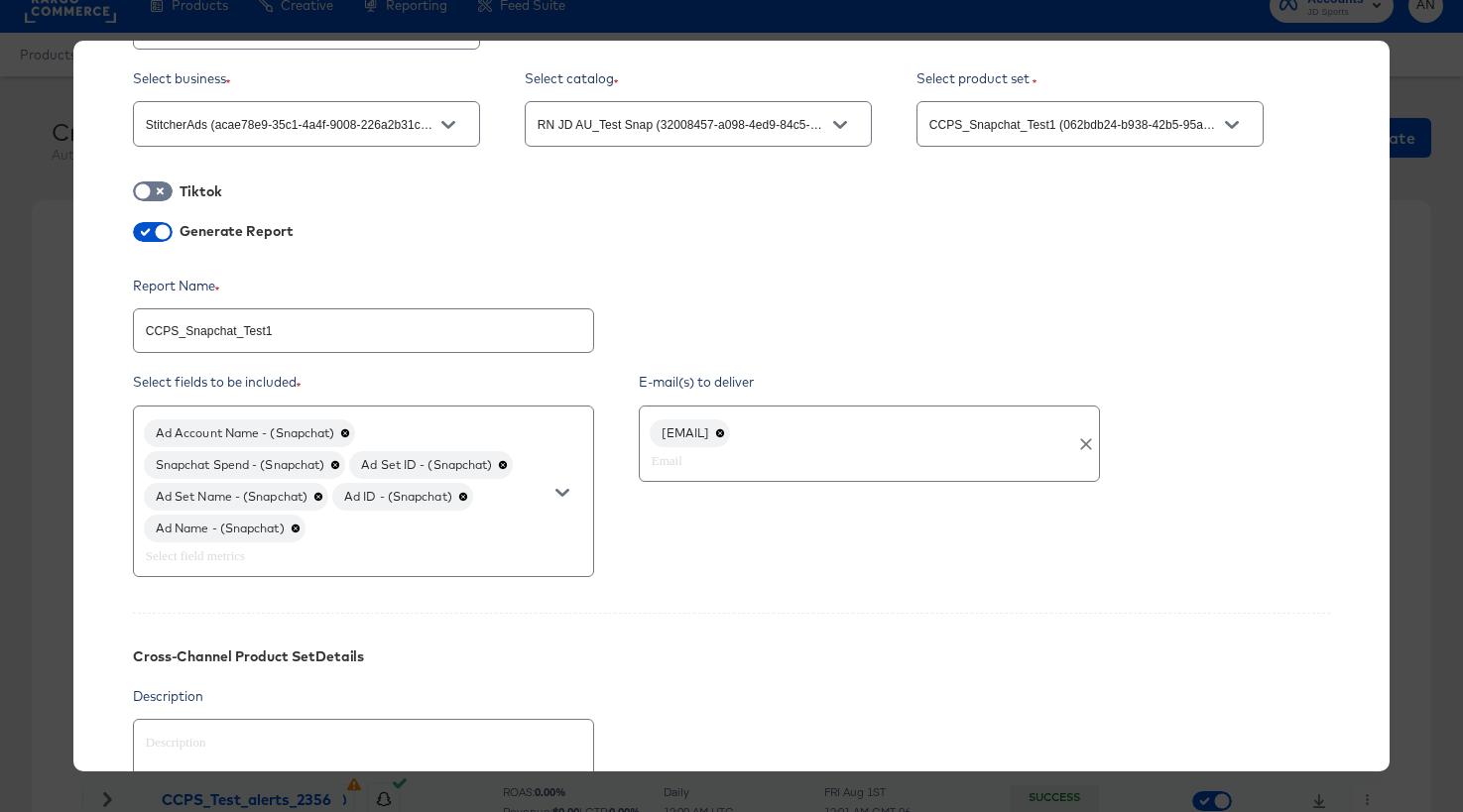click on "[EMAIL]" at bounding box center (869, 443) 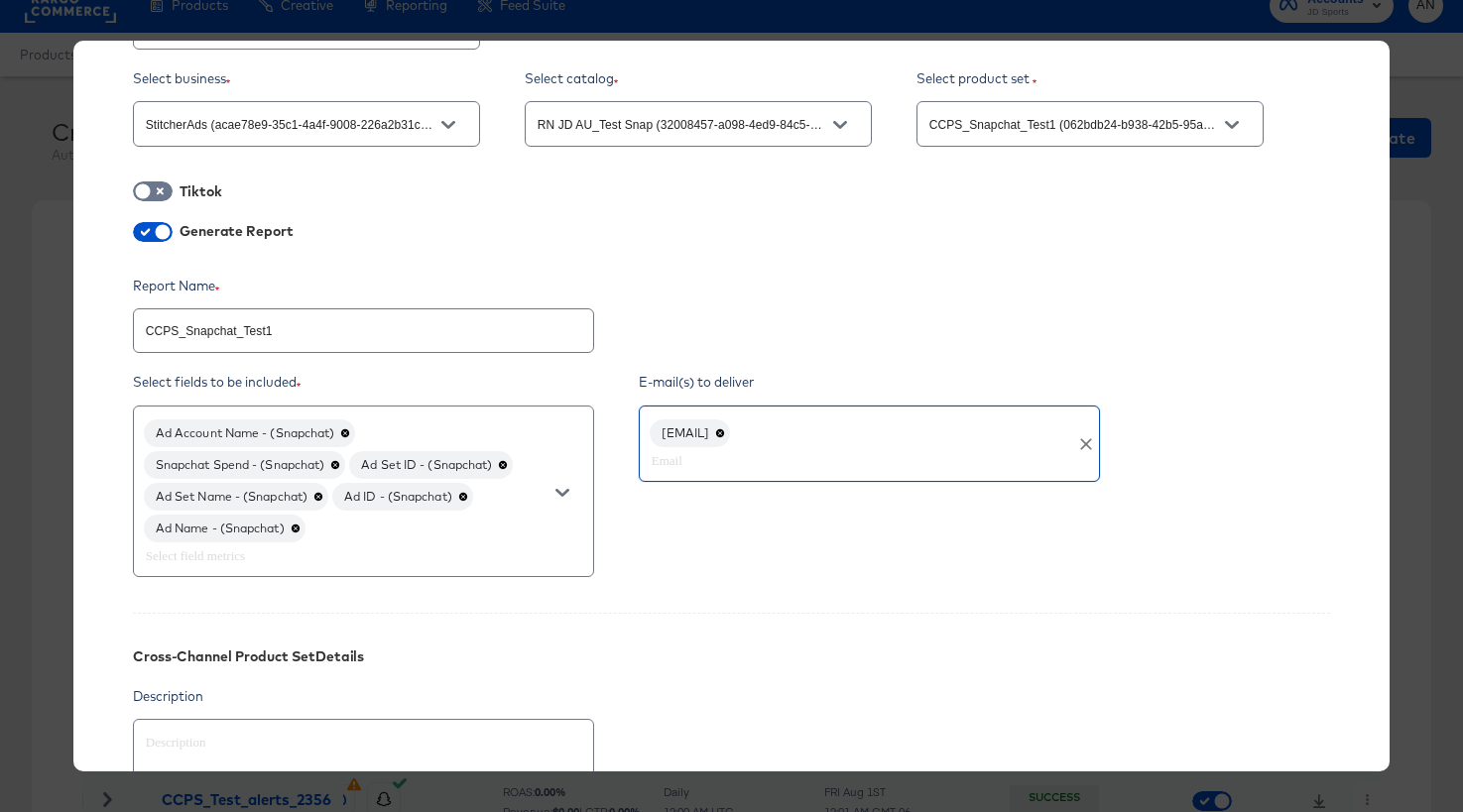 paste on "[EMAIL]" 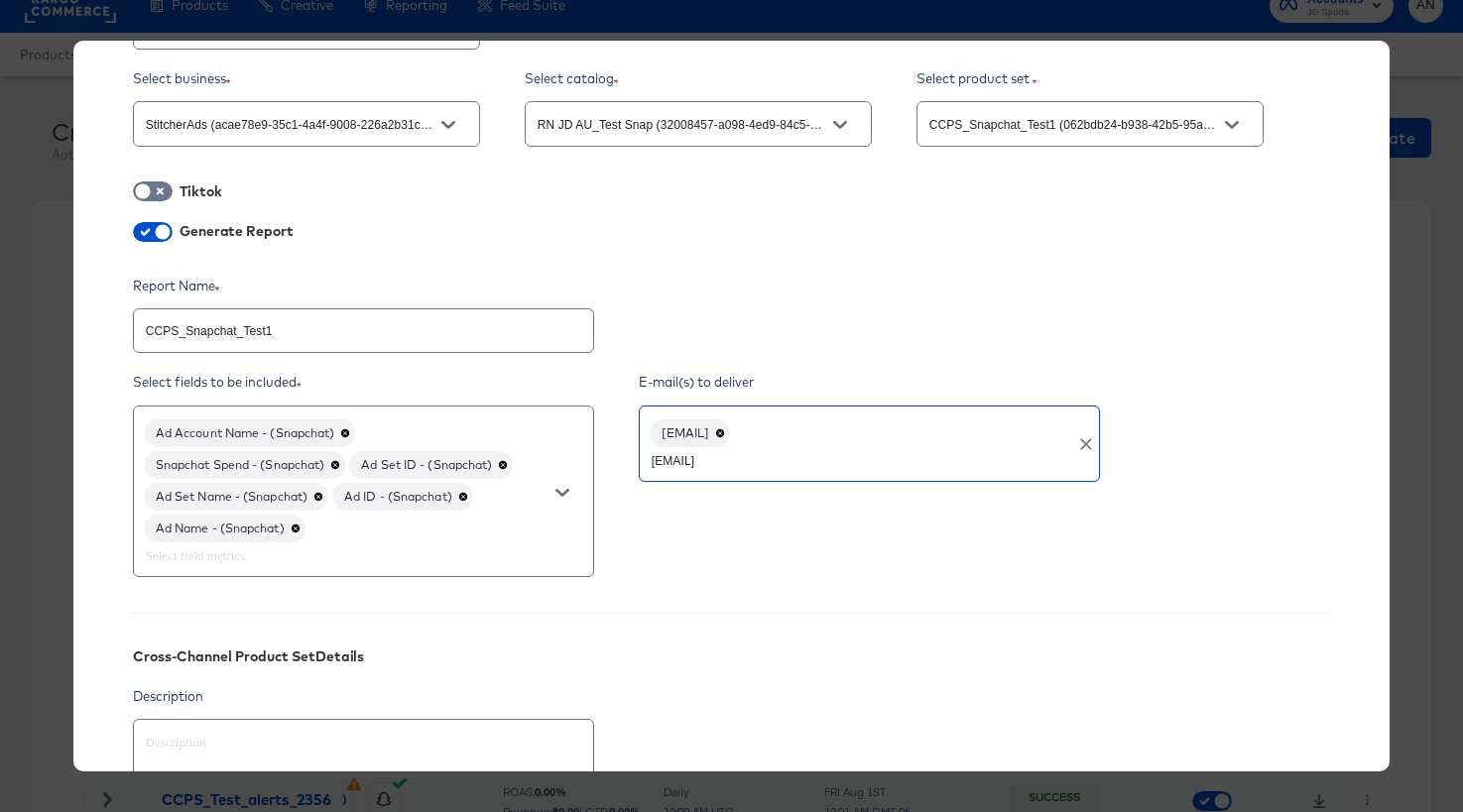 type 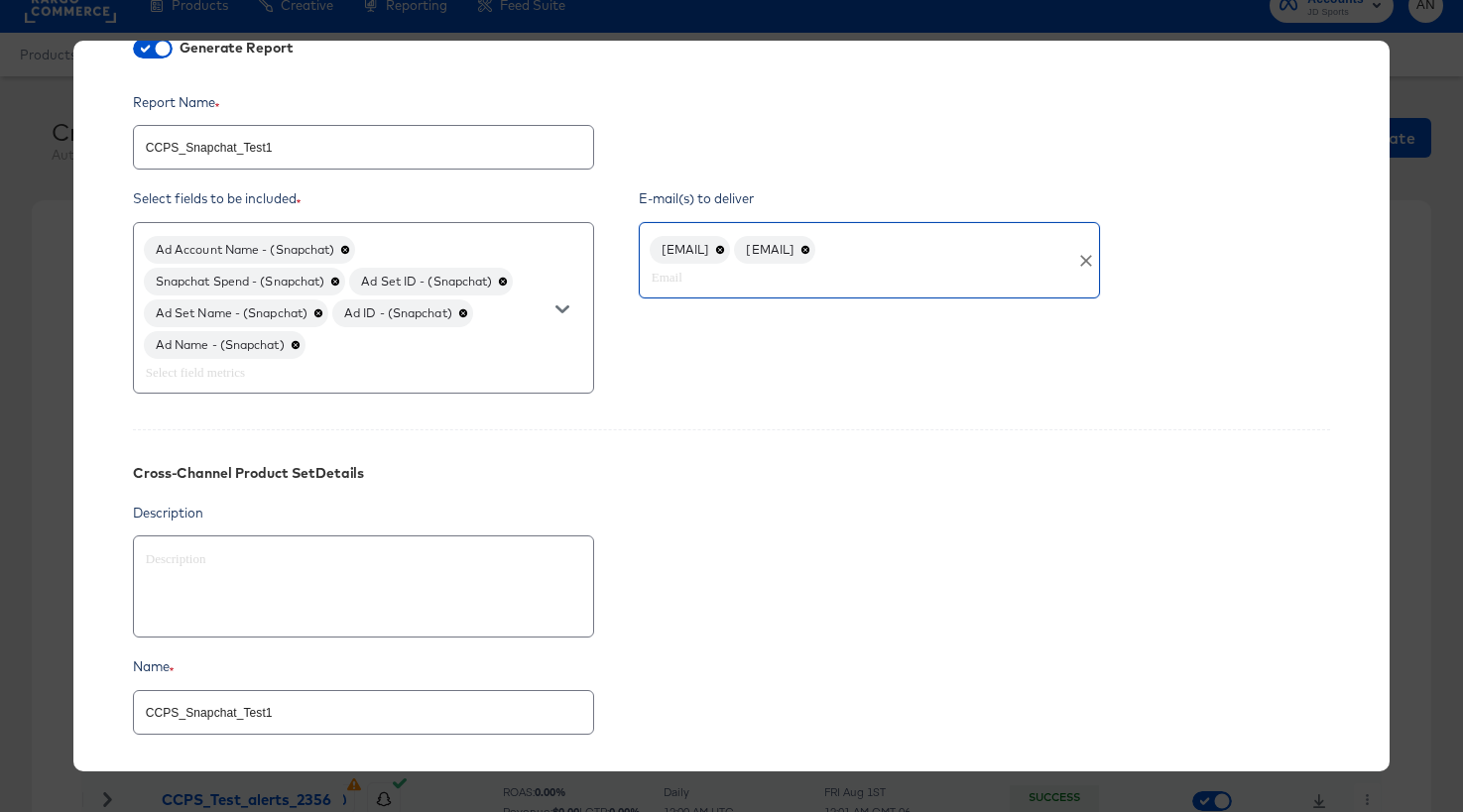 scroll, scrollTop: 689, scrollLeft: 0, axis: vertical 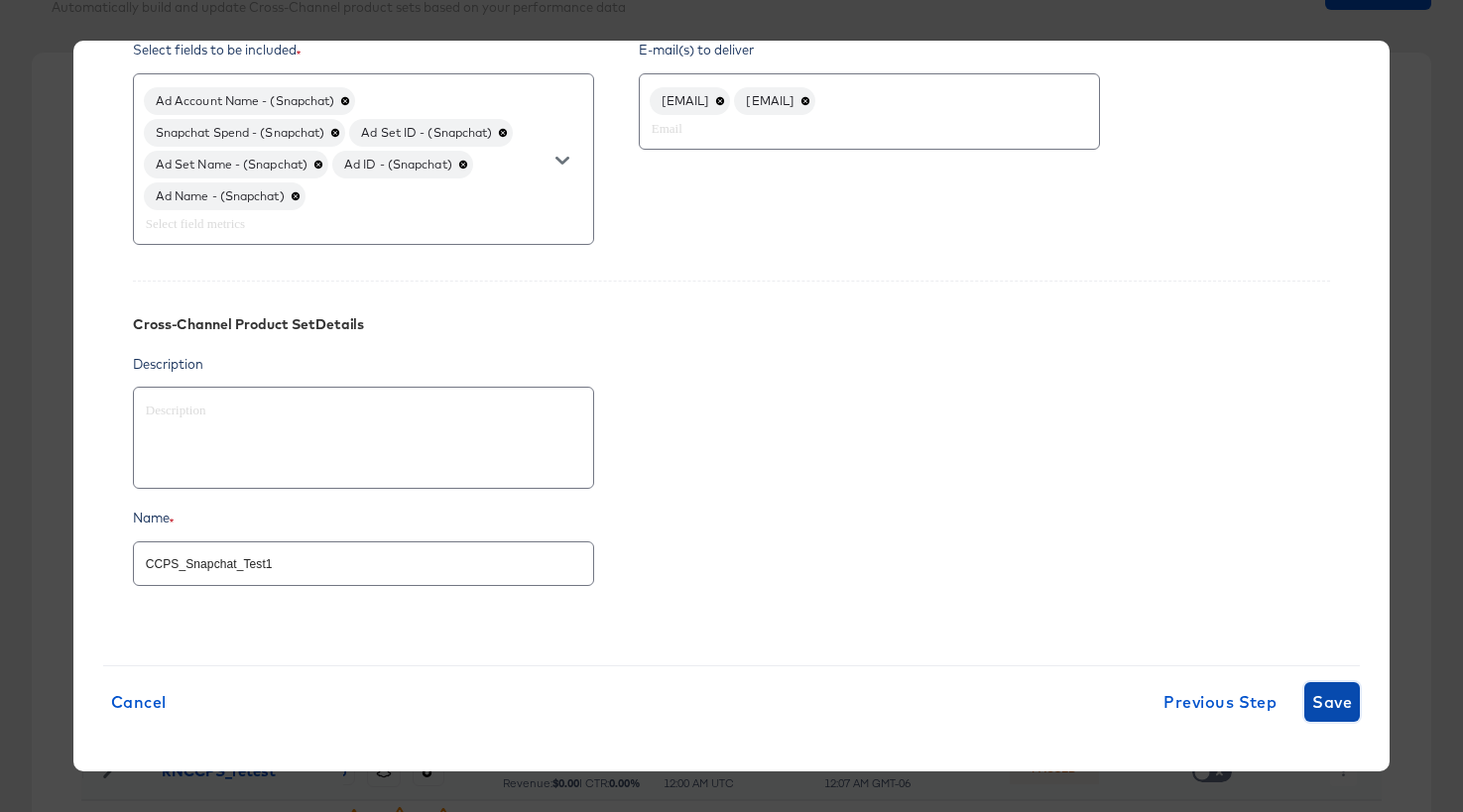 click on "Save" at bounding box center (1332, 702) 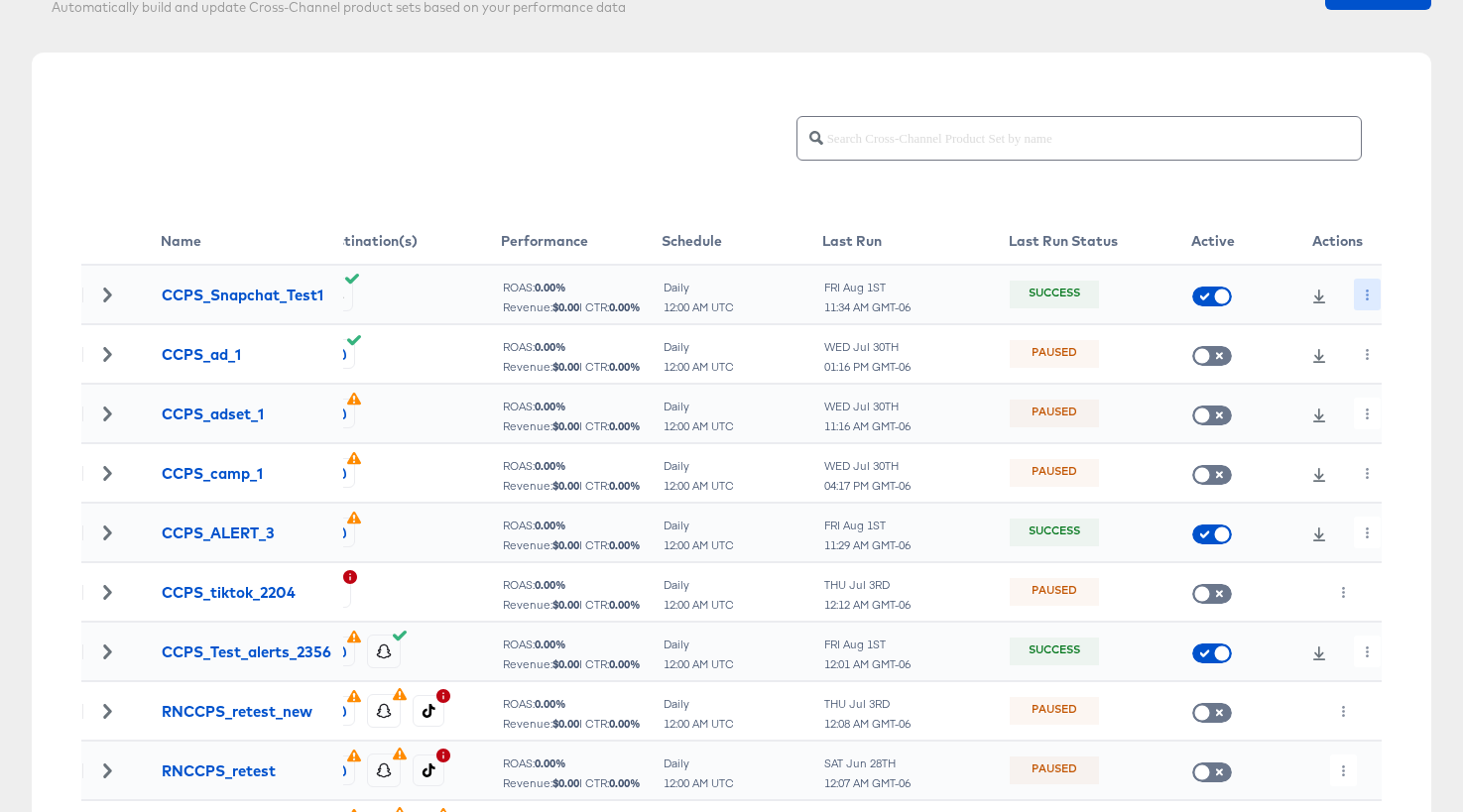 click 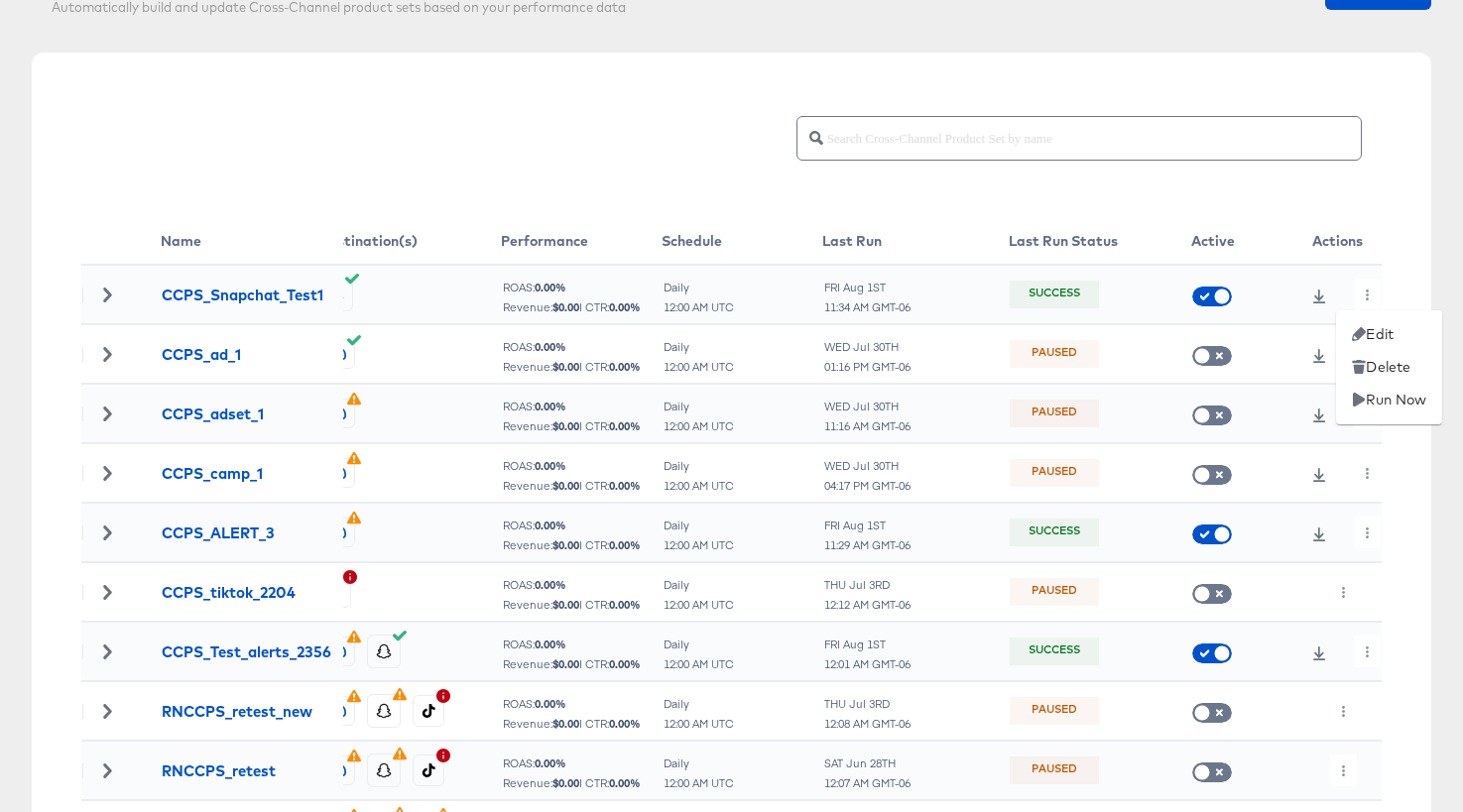 click on "Name Destination(s) Performance Schedule Last Run Last Run Status Active Actions CCPS_Snapchat_Test1 ROAS:  0.00 % Revenue:  $  0.00   |  CTR:  0.00 % Daily 12:00 AM UTC FRI Aug 1ST 11:34 AM GMT-06 Success CCPS_ad_1 ROAS:  0.00 % Revenue:  $  0.00   |  CTR:  0.00 % Daily 12:00 AM UTC WED Jul 30TH 01:16 PM GMT-06 Paused CCPS_adset_1 ROAS:  0.00 % Revenue:  $  0.00   |  CTR:  0.00 % Daily 12:00 AM UTC WED Jul 30TH 11:16 AM GMT-06 Paused CCPS_camp_1 ROAS:  0.00 % Revenue:  $  0.00   |  CTR:  0.00 % Daily 12:00 AM UTC WED Jul 30TH 04:17 PM GMT-06 Paused CCPS_ALERT_3 ROAS:  0.00 % Revenue:  $  0.00   |  CTR:  0.00 % Daily 12:00 AM UTC FRI Aug 1ST 11:29 AM GMT-06 Success CCPS_tiktok_2204 ROAS:  0.00 % Revenue:  $  0.00   |  CTR:  0.00 % Daily 12:00 AM UTC THU Jul 3RD 12:12 AM GMT-06 Paused CCPS_Test_alerts_2356 ROAS:  0.00 % Revenue:  $  0.00   |  CTR:  0.00 % Daily 12:00 AM UTC FRI Aug 1ST 12:01 AM GMT-06 Success RNCCPS_retest_new ROAS:  0.00 % Revenue:  $  0.00   |  CTR:  0.00 % Daily 12:00 AM UTC THU Jul 3RD" at bounding box center (731, 518) 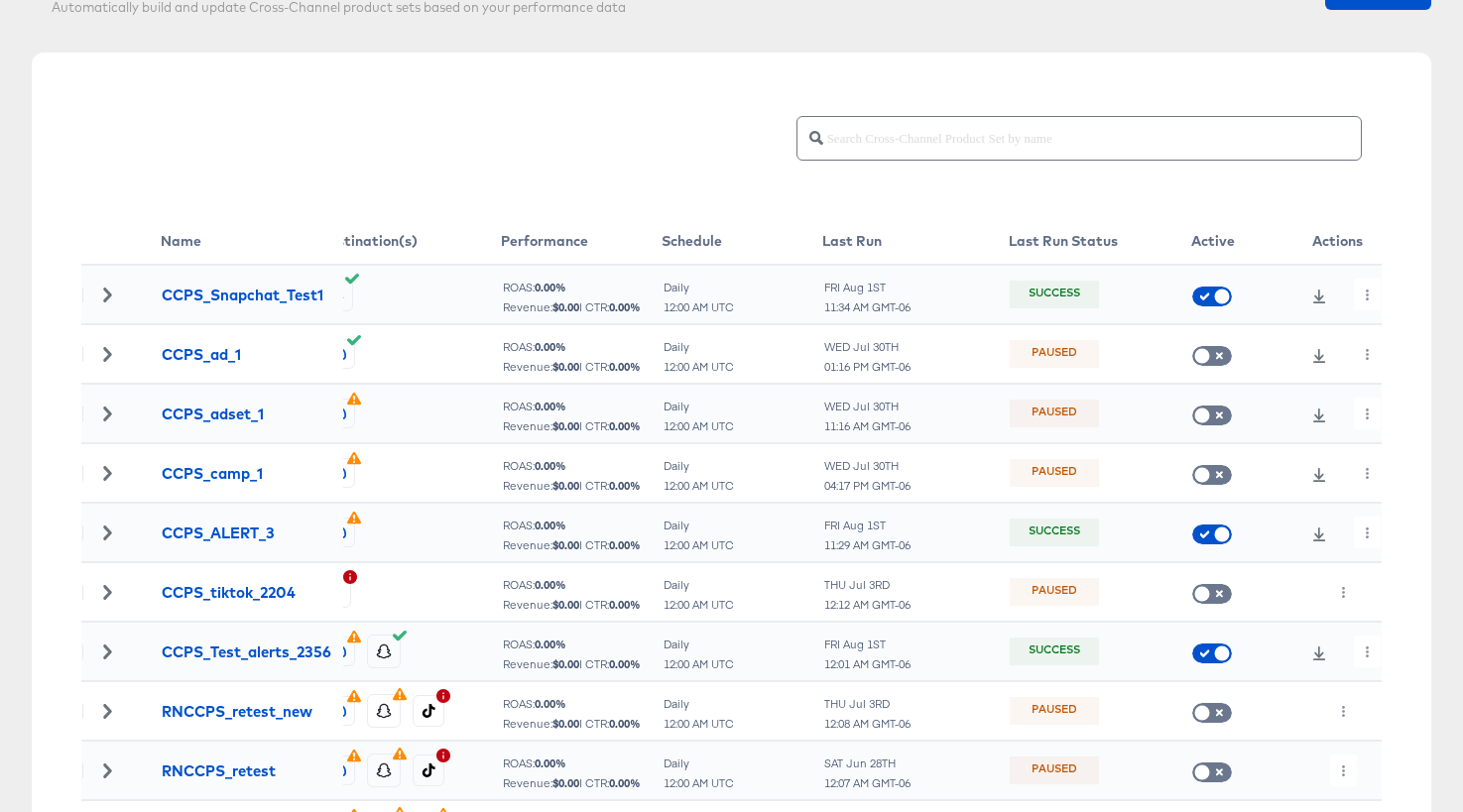 scroll, scrollTop: 0, scrollLeft: 0, axis: both 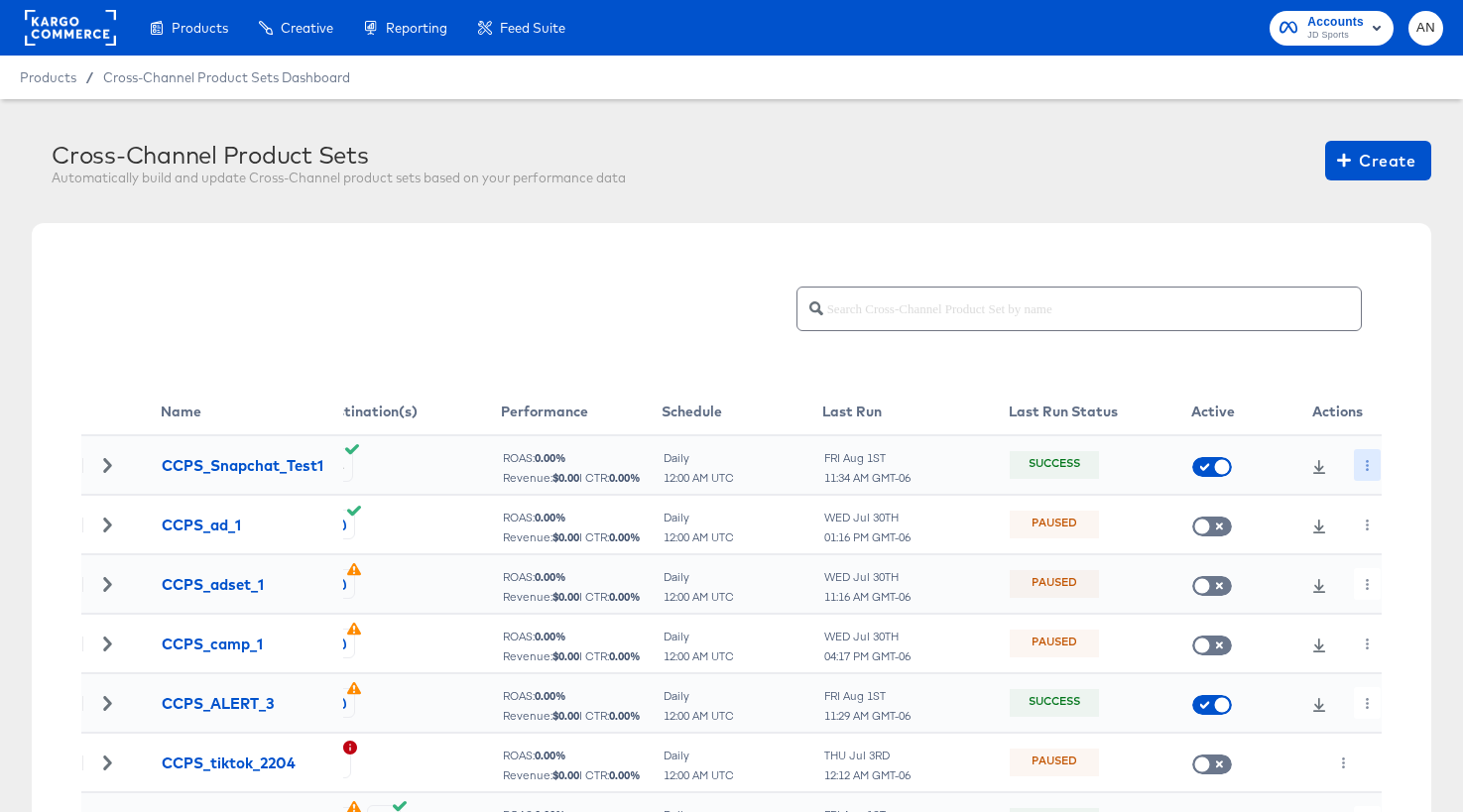click at bounding box center (1367, 465) 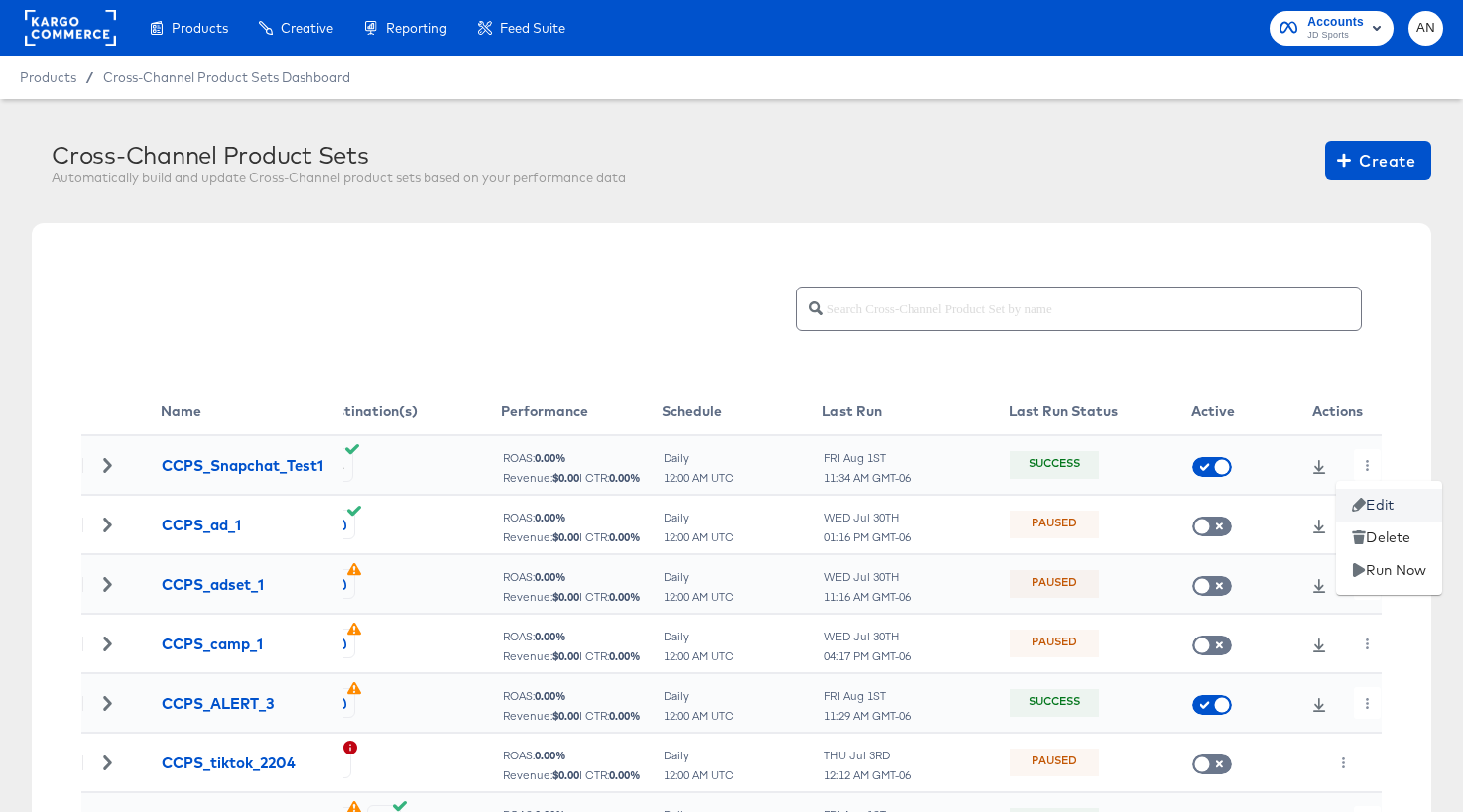 click on "Edit" at bounding box center [1389, 505] 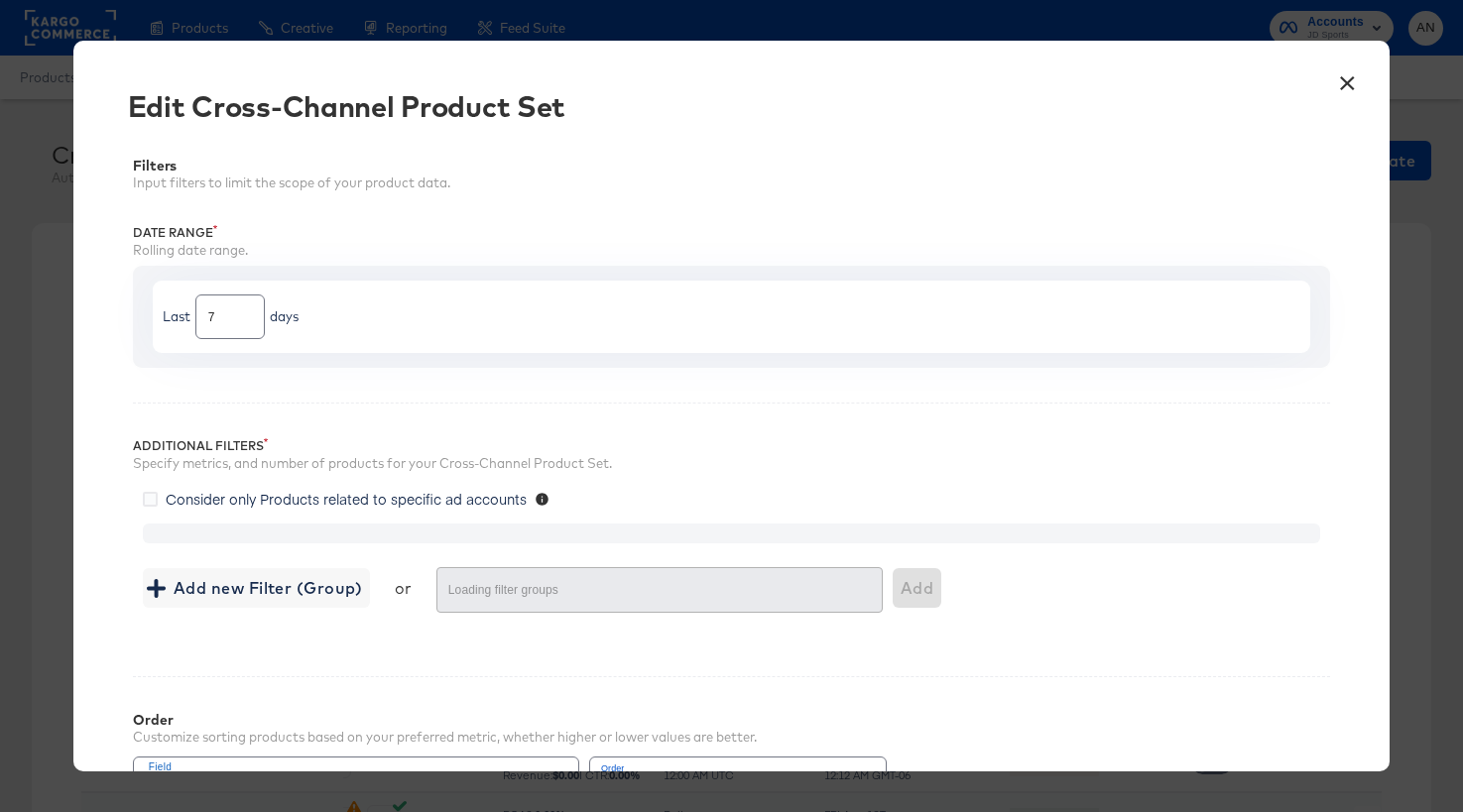 type on "3999" 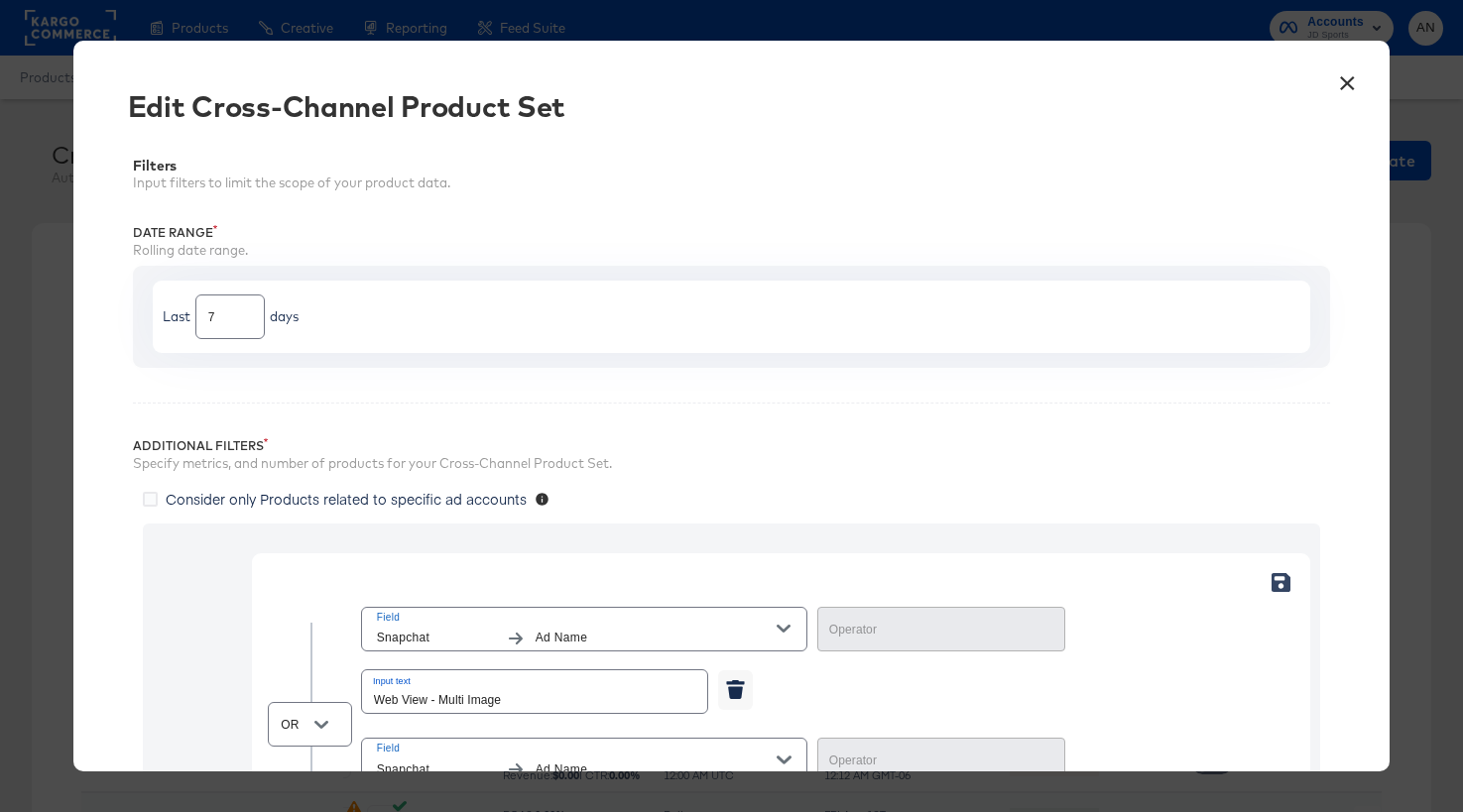 type on "Equal" 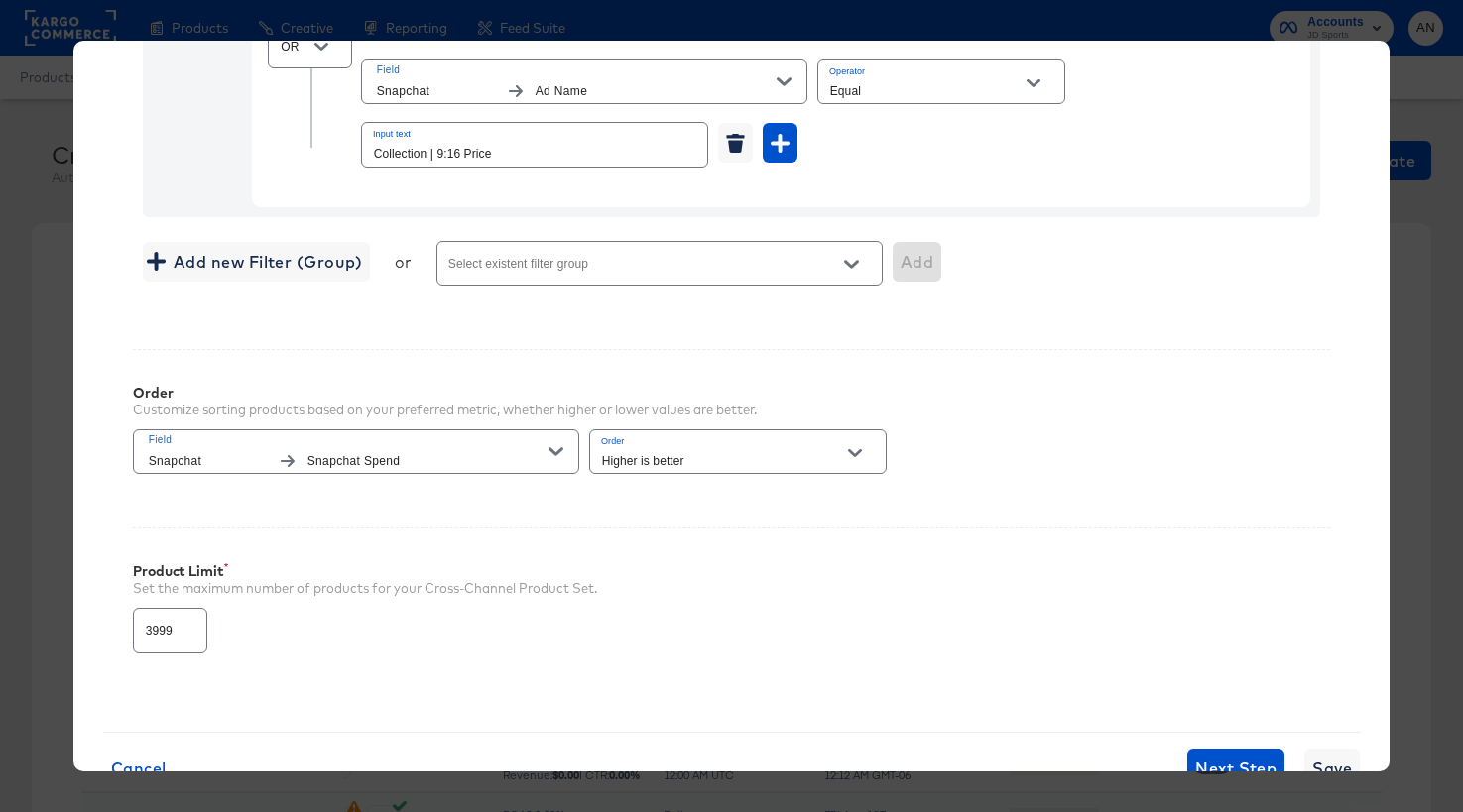 scroll, scrollTop: 744, scrollLeft: 0, axis: vertical 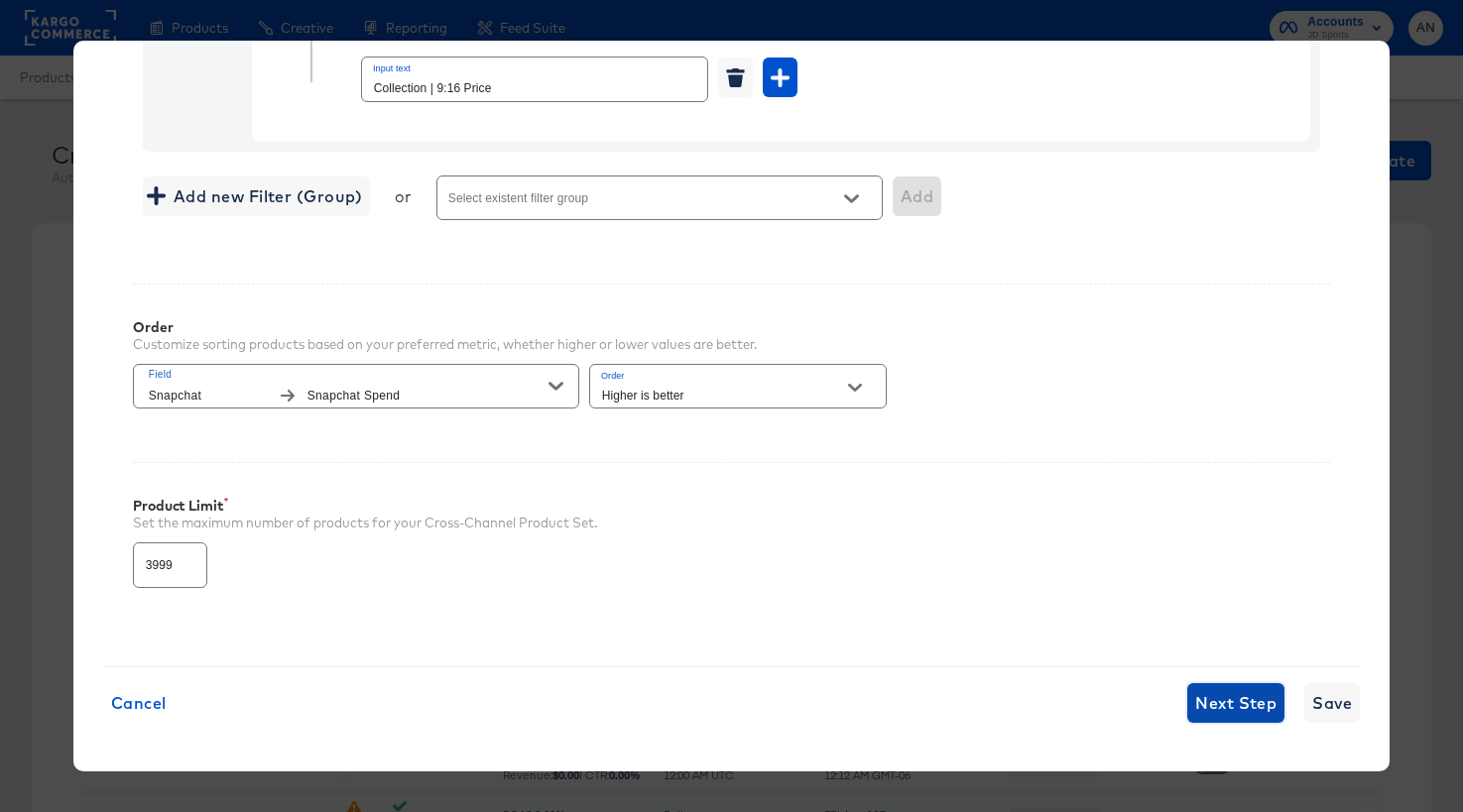 click on "Next Step" at bounding box center (1236, 703) 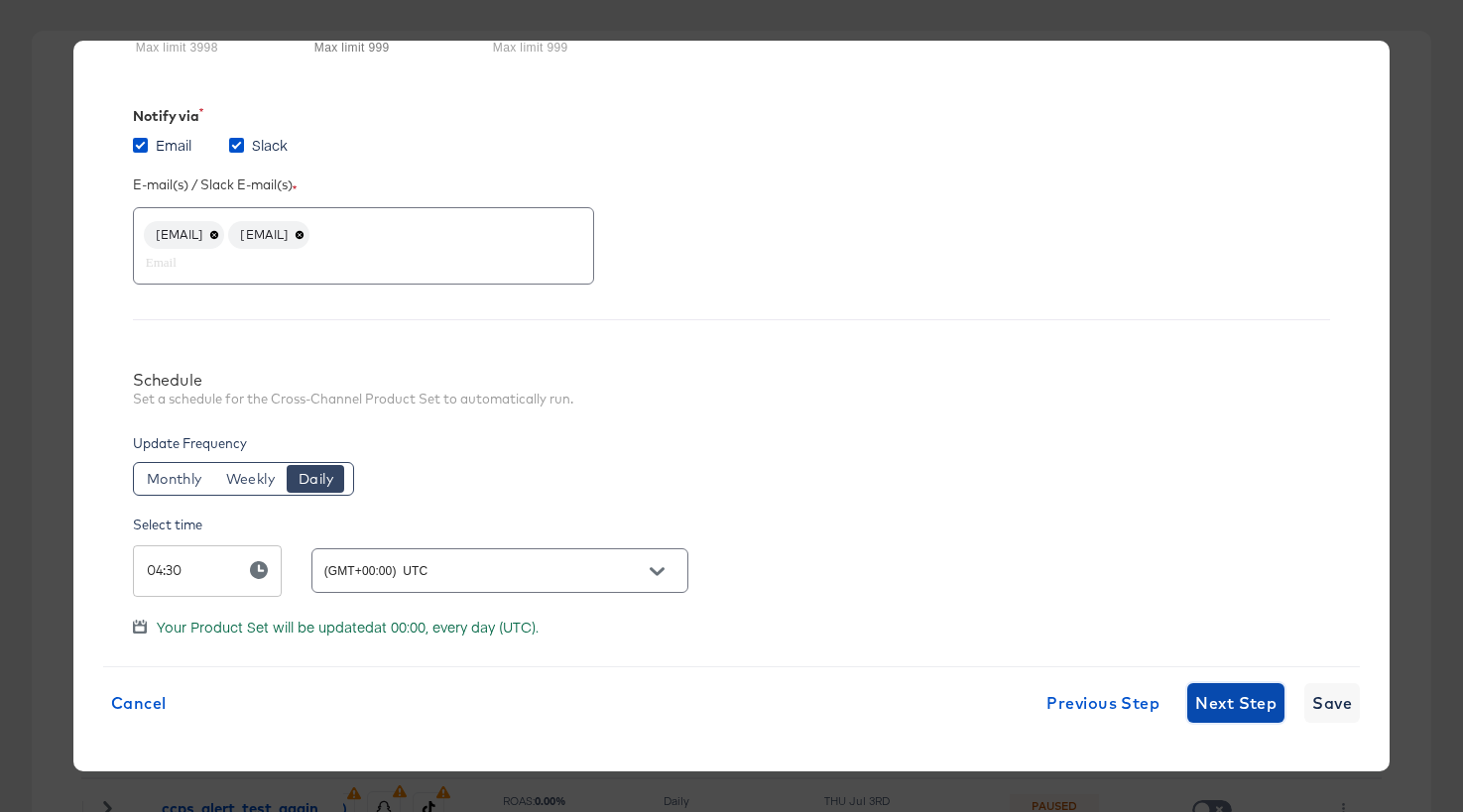 scroll, scrollTop: 326, scrollLeft: 0, axis: vertical 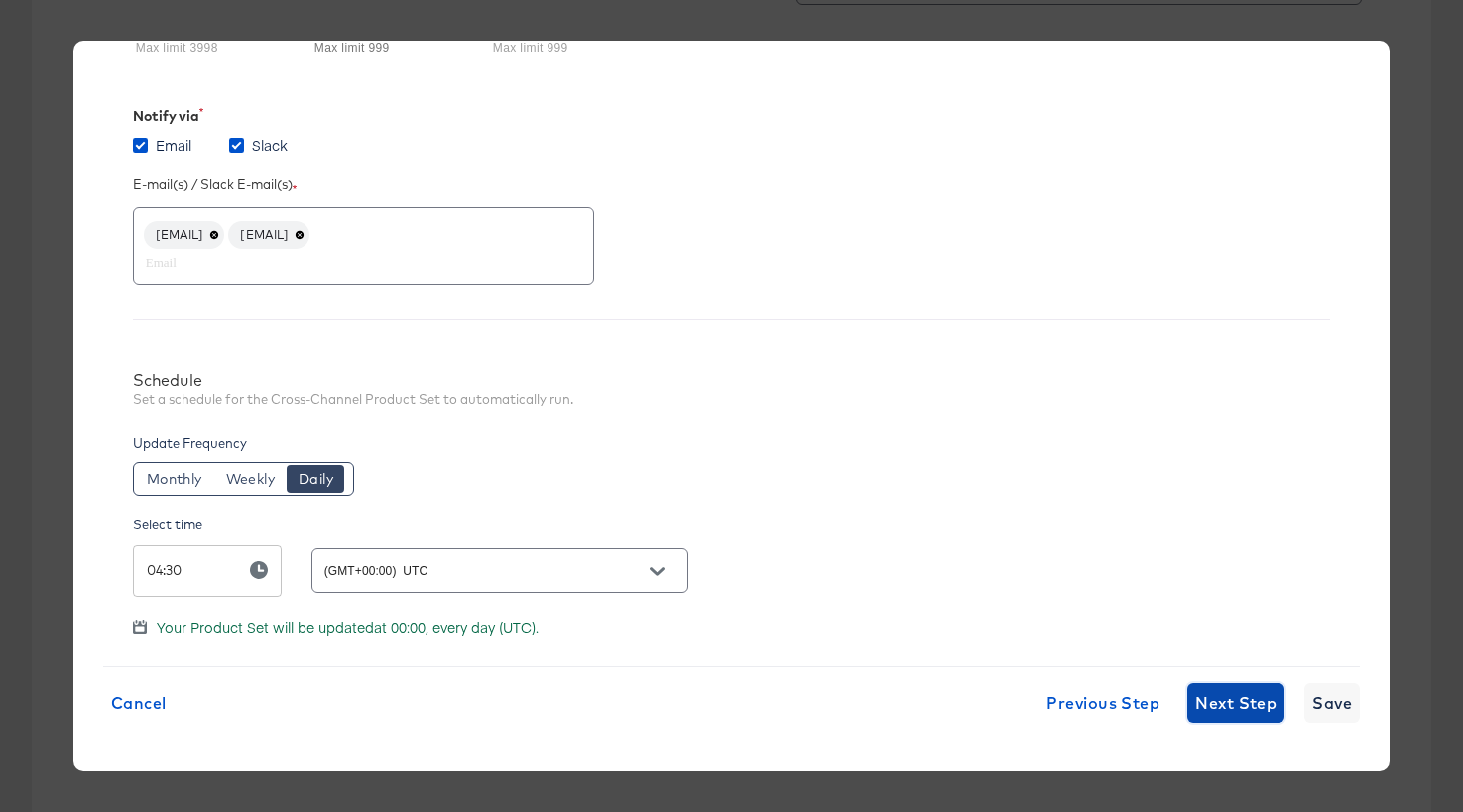 click on "Next Step" at bounding box center [1236, 703] 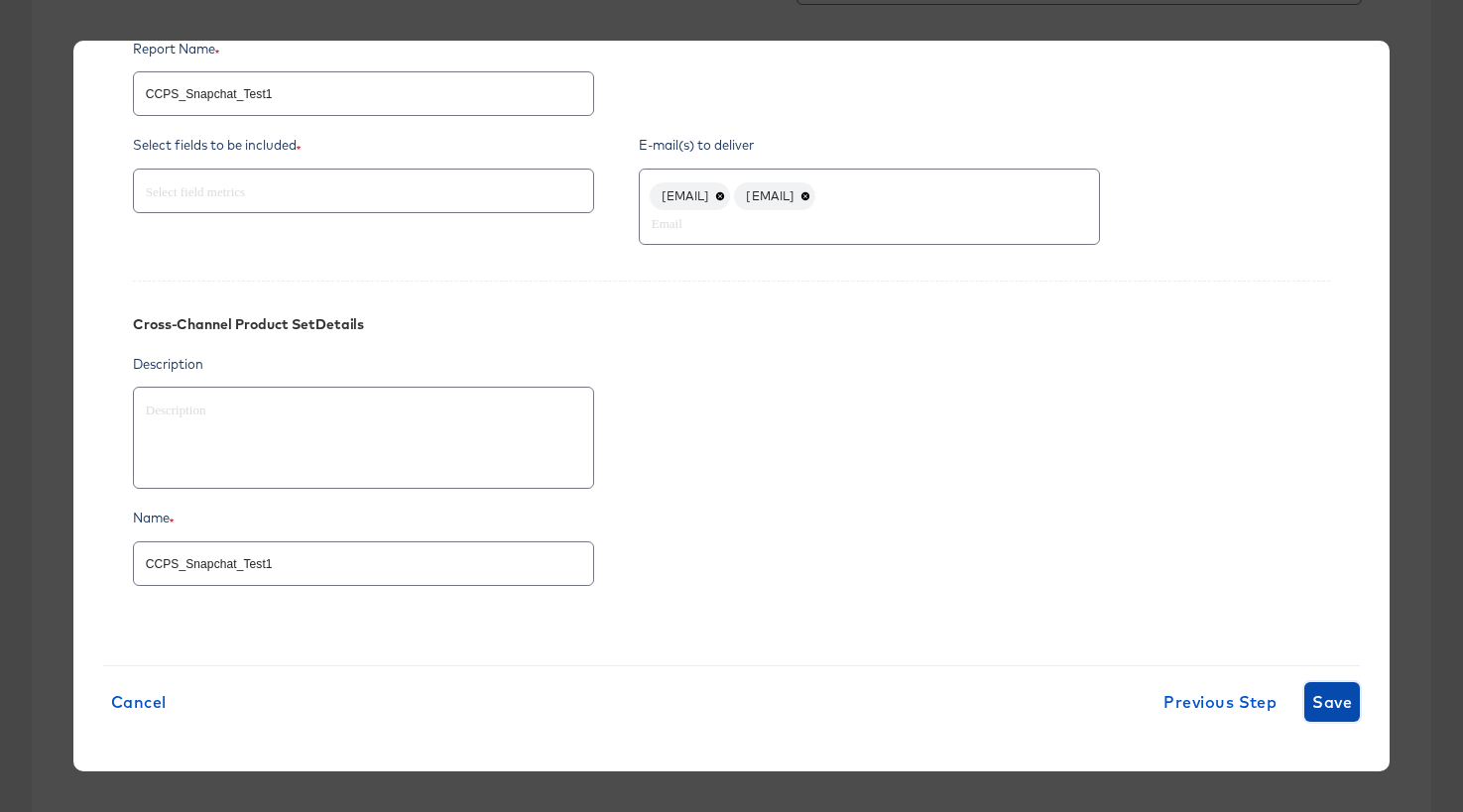 scroll, scrollTop: 689, scrollLeft: 0, axis: vertical 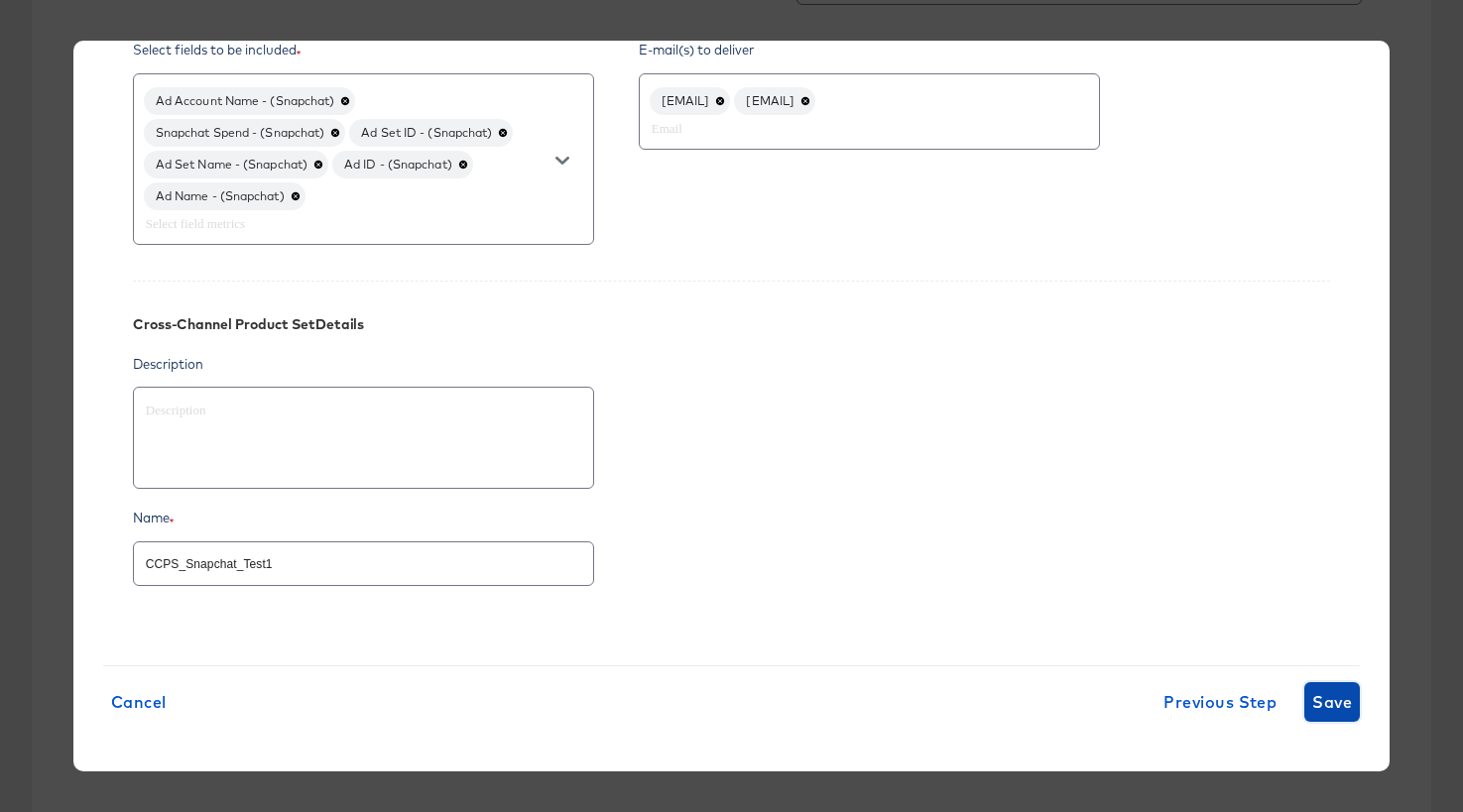 type 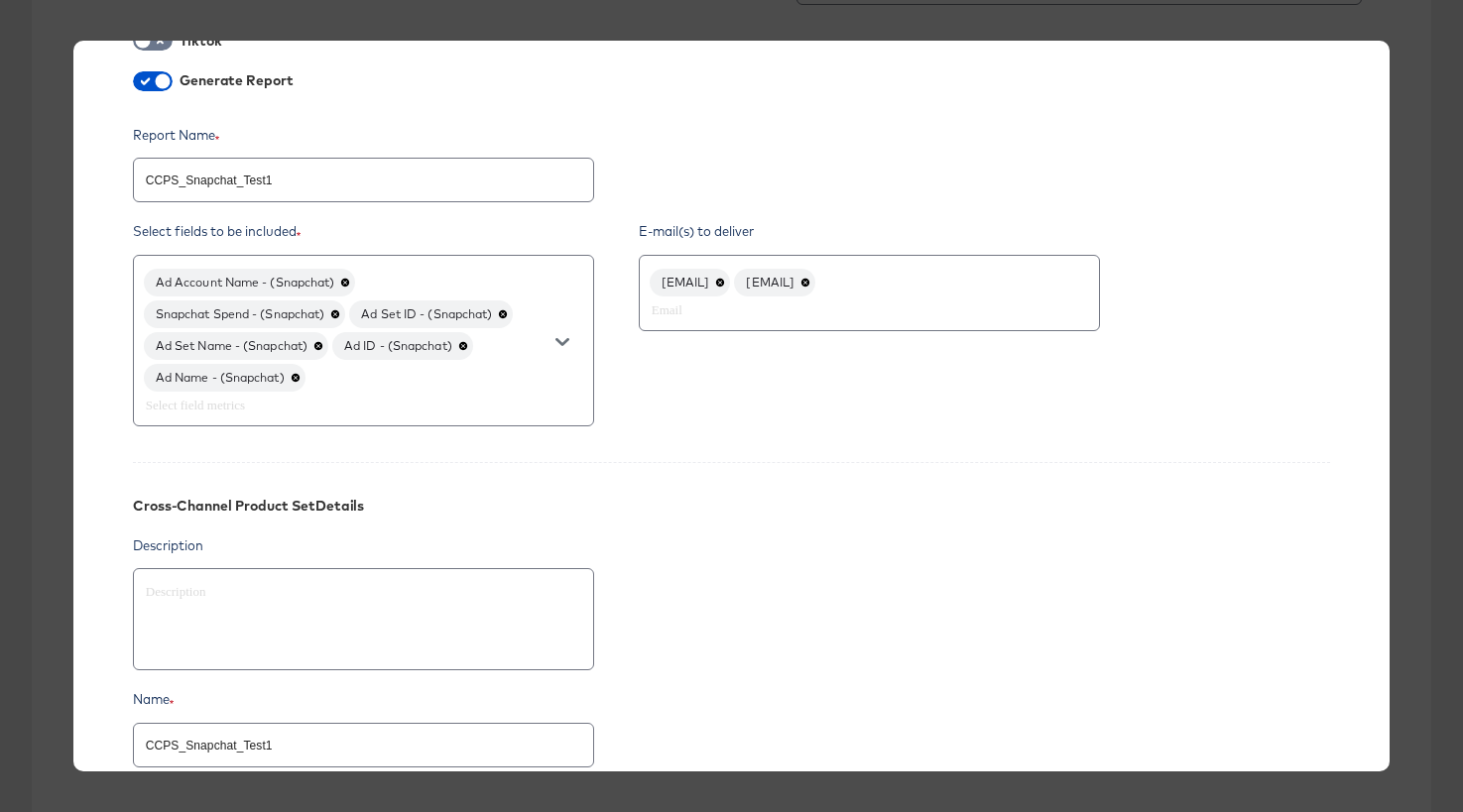 scroll, scrollTop: 689, scrollLeft: 0, axis: vertical 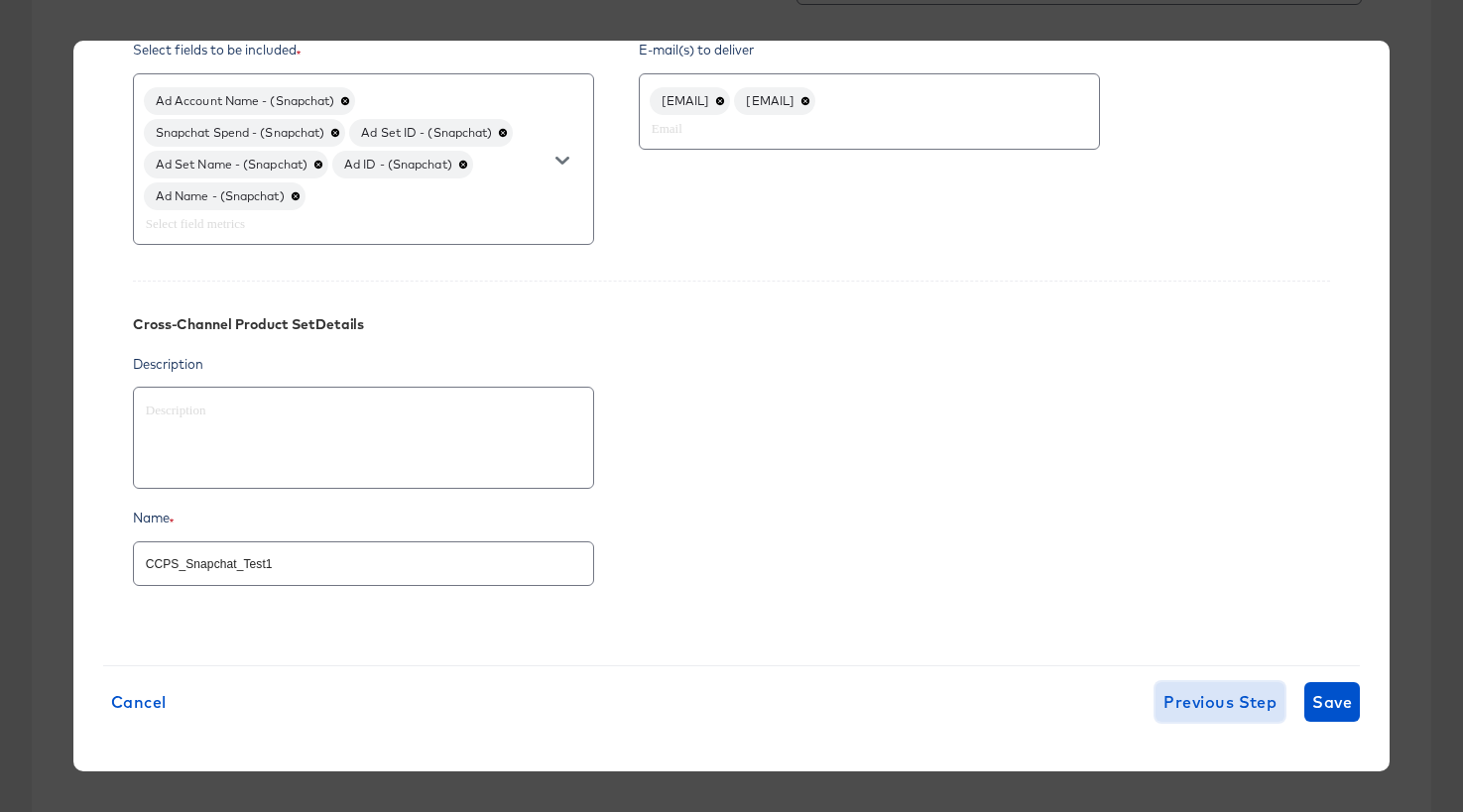 click on "Previous Step" at bounding box center (1220, 702) 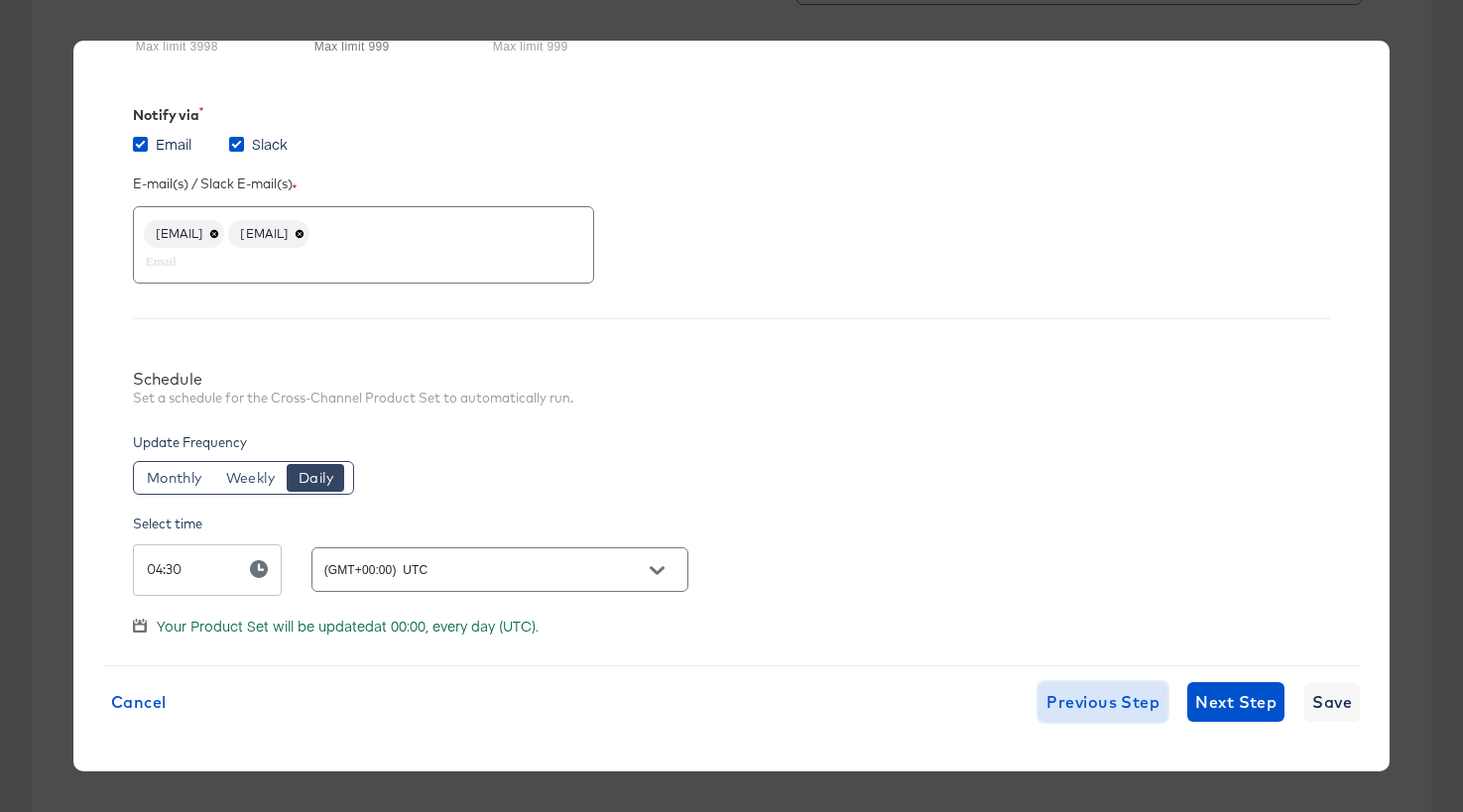 scroll, scrollTop: 357, scrollLeft: 0, axis: vertical 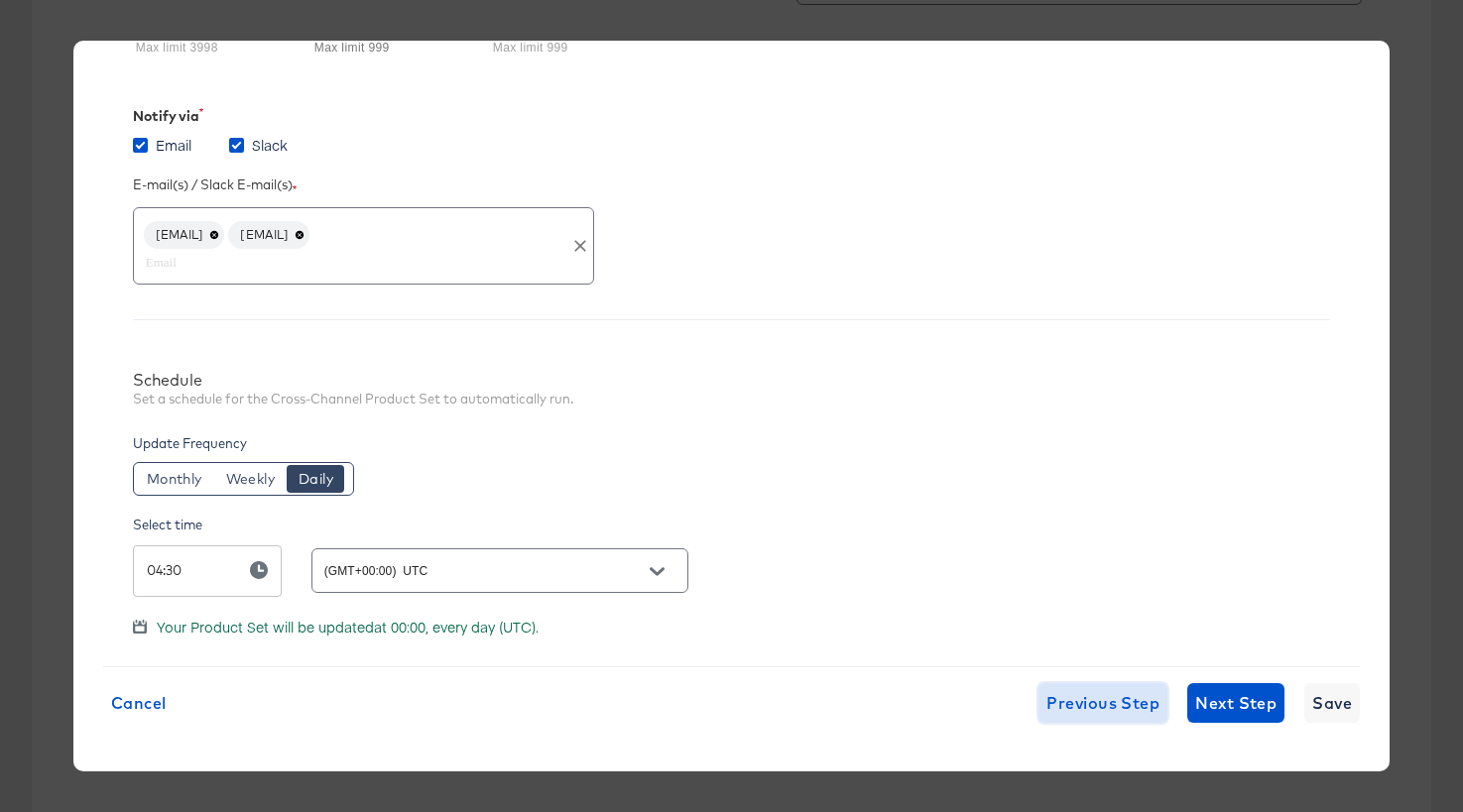 click 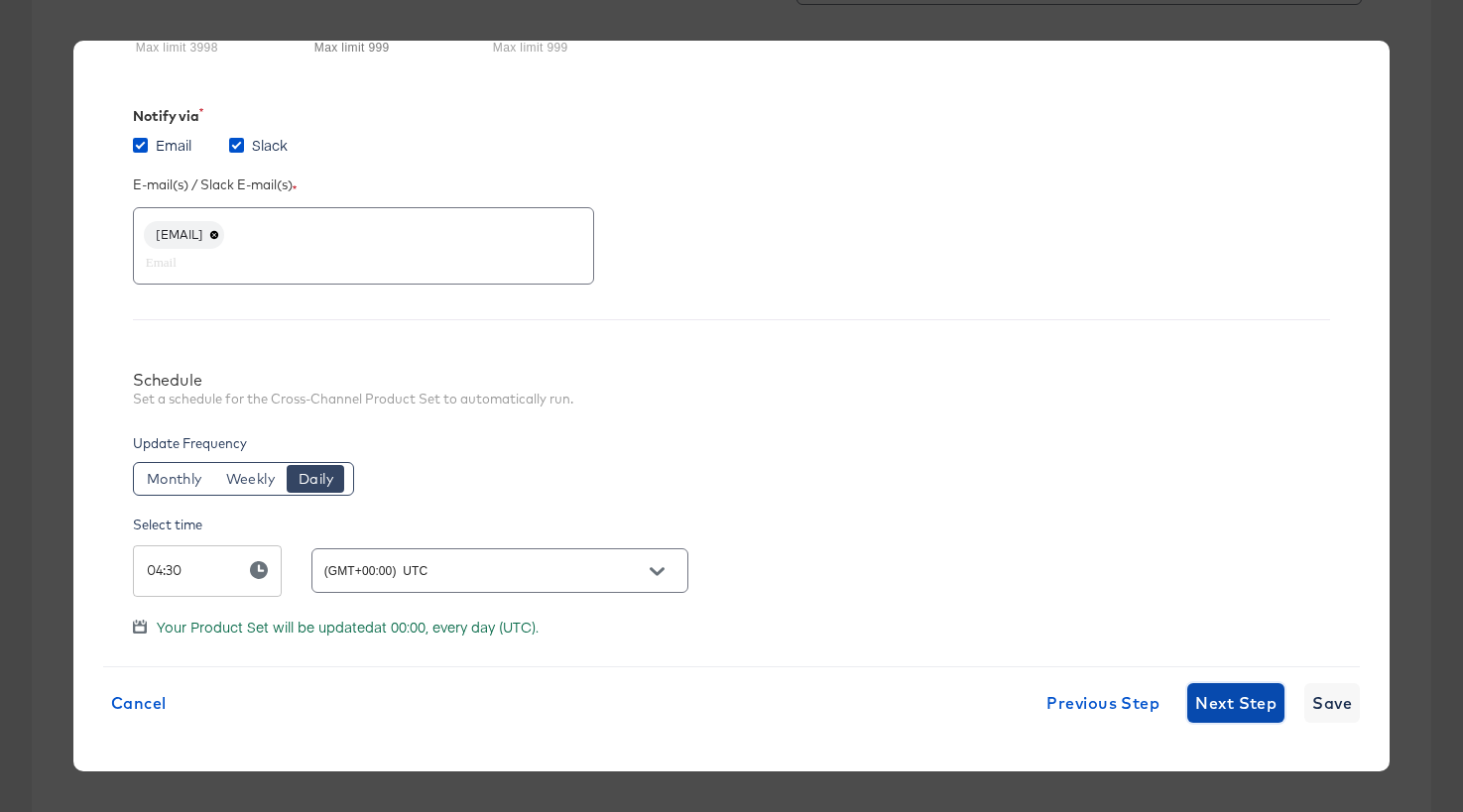 click on "Next Step" at bounding box center (1236, 703) 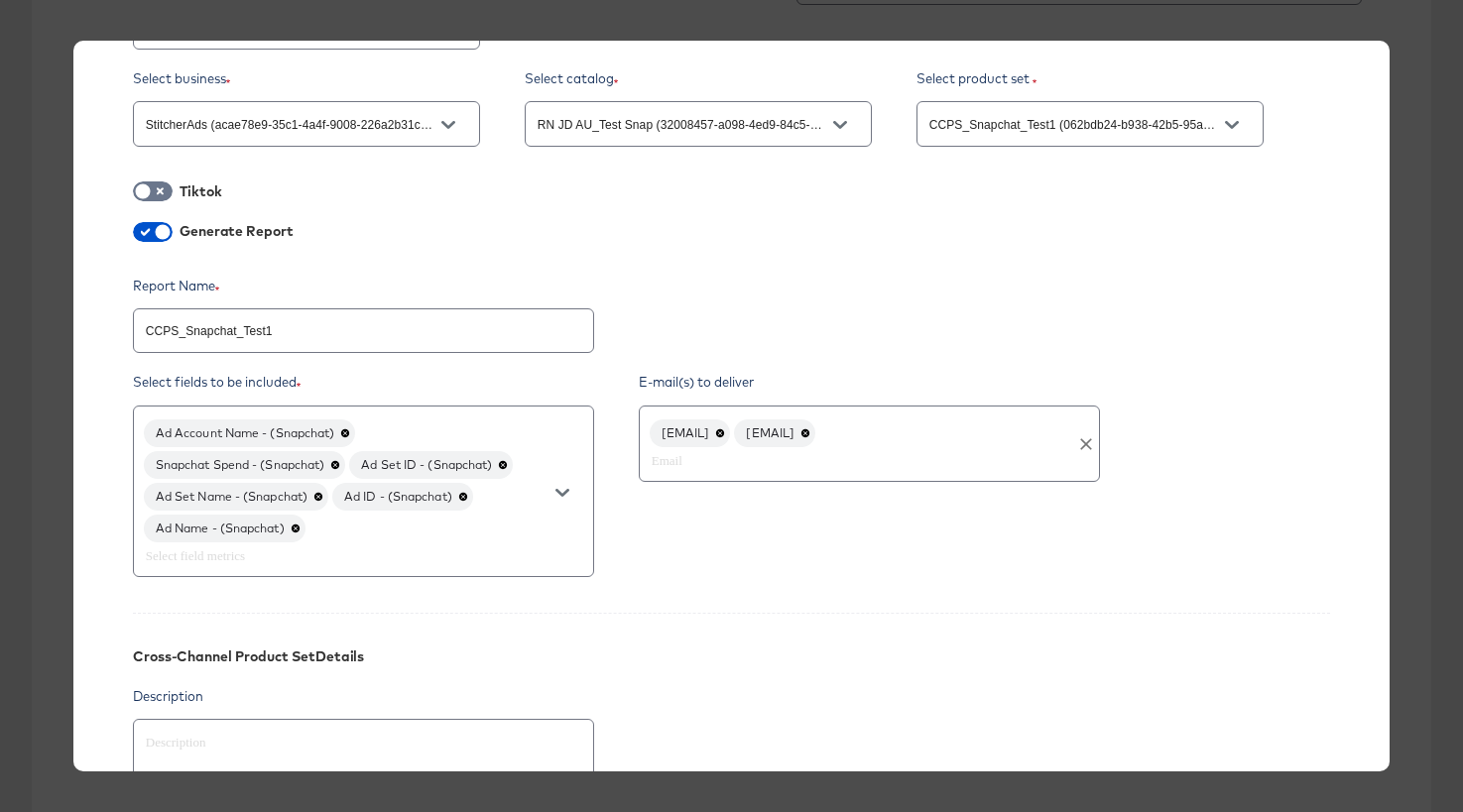 click 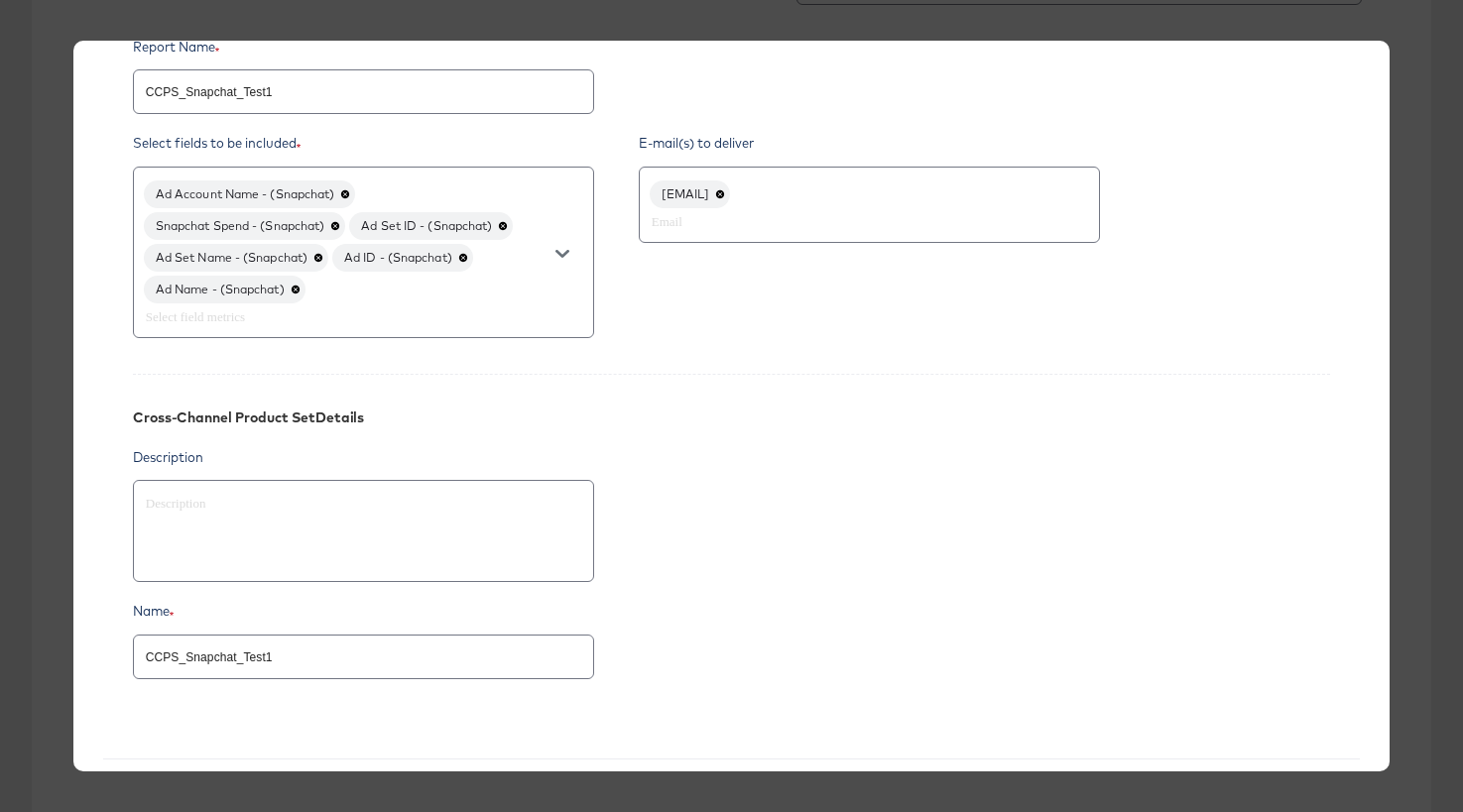 scroll, scrollTop: 689, scrollLeft: 0, axis: vertical 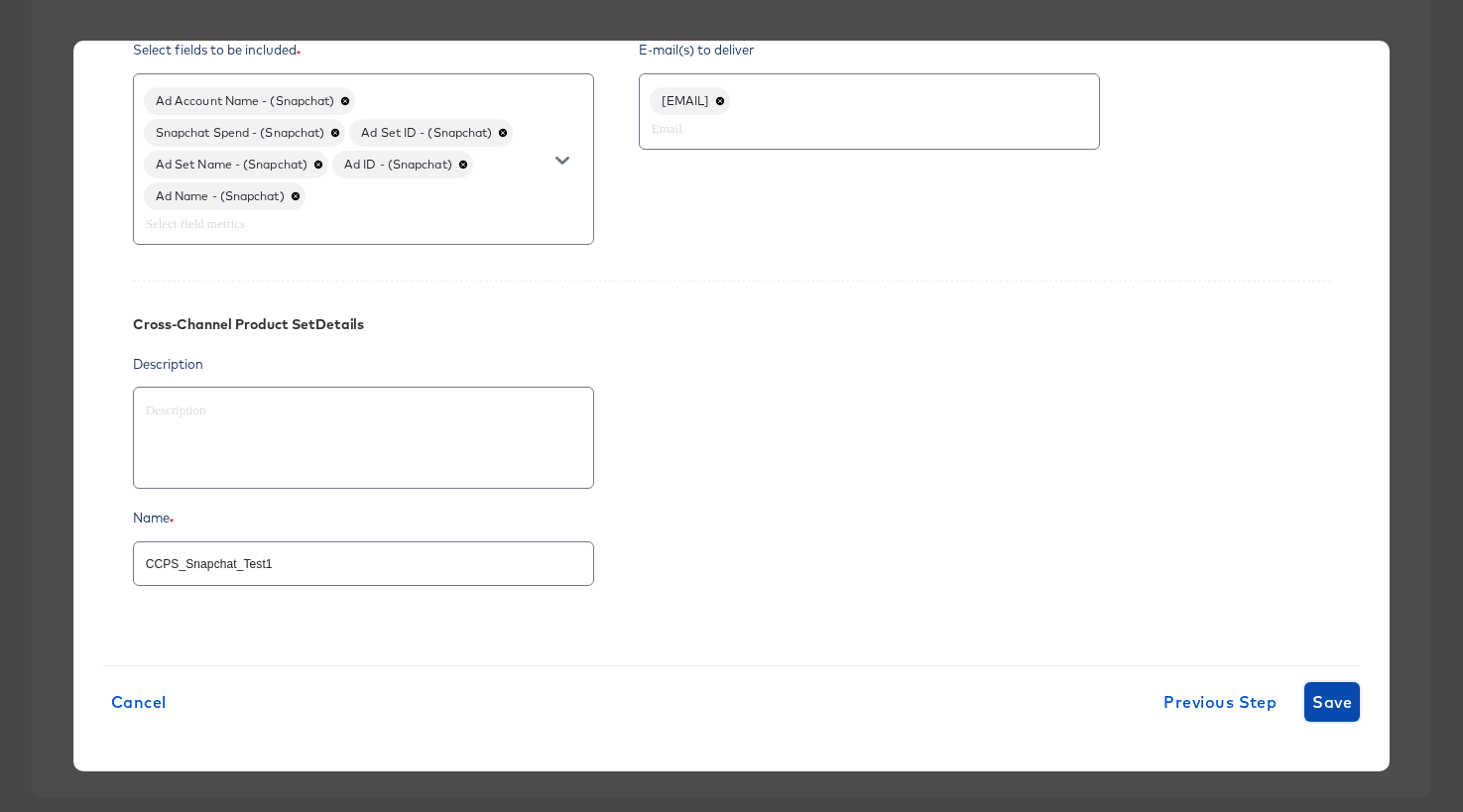 click on "Save" at bounding box center [1332, 702] 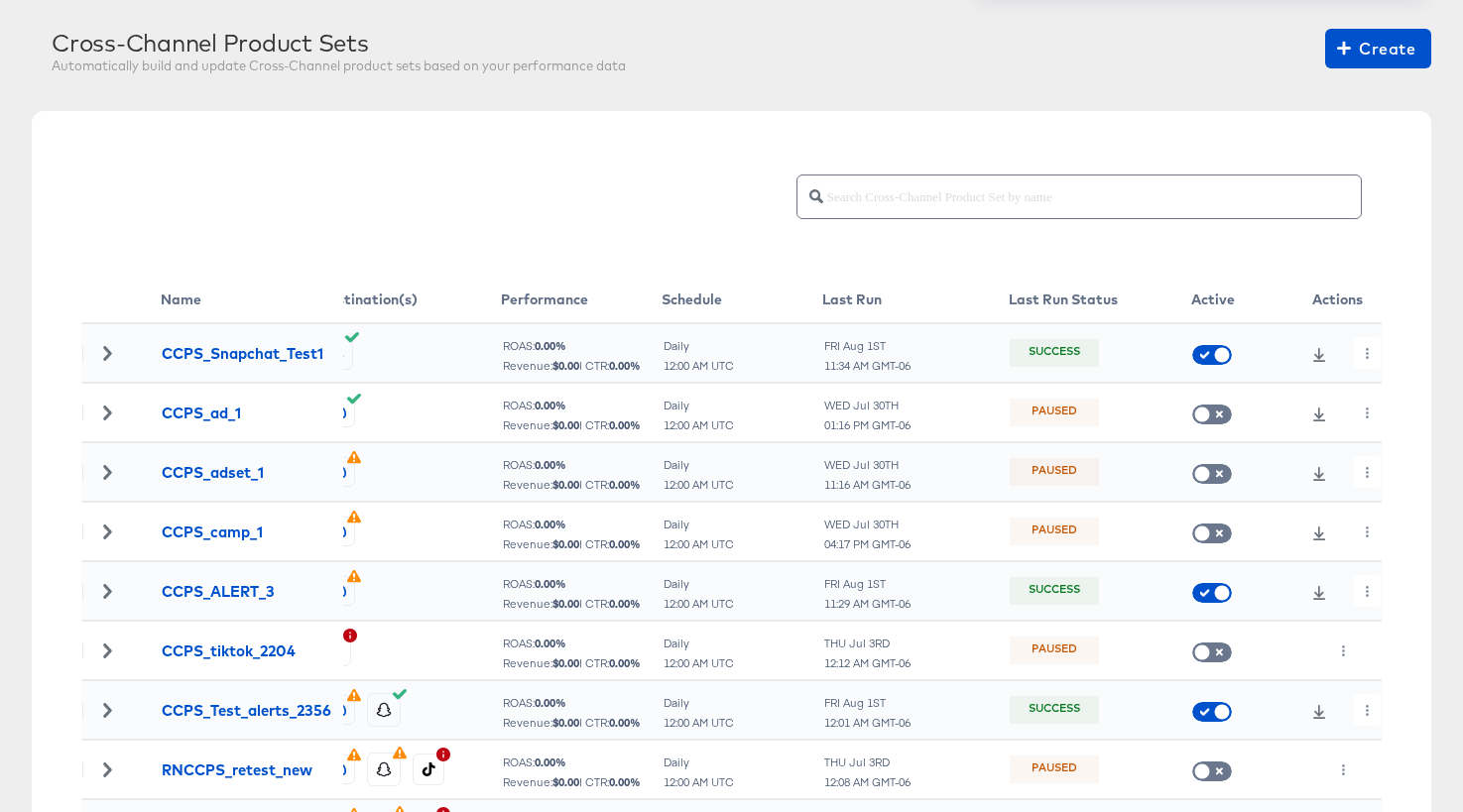 scroll, scrollTop: 108, scrollLeft: 0, axis: vertical 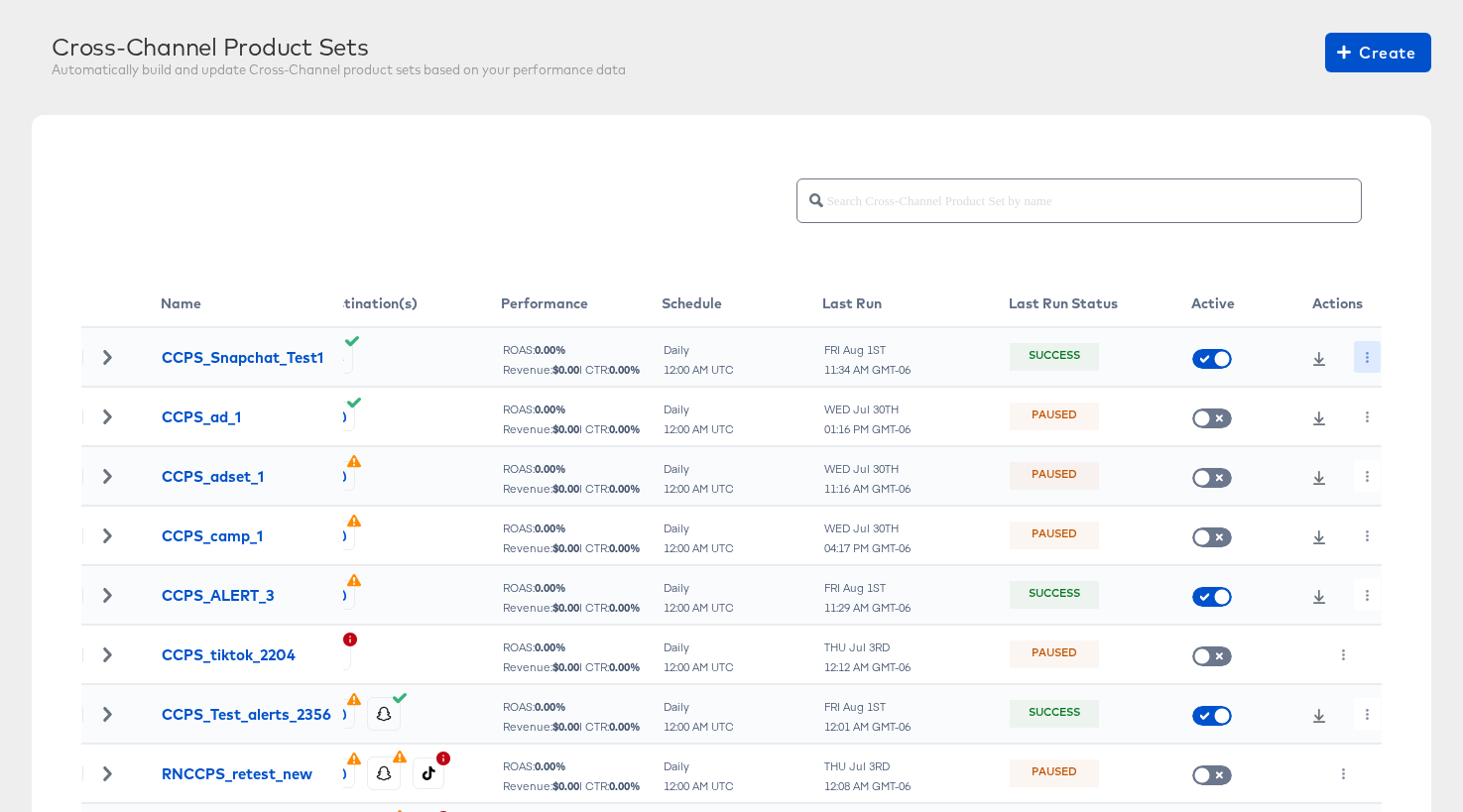 click 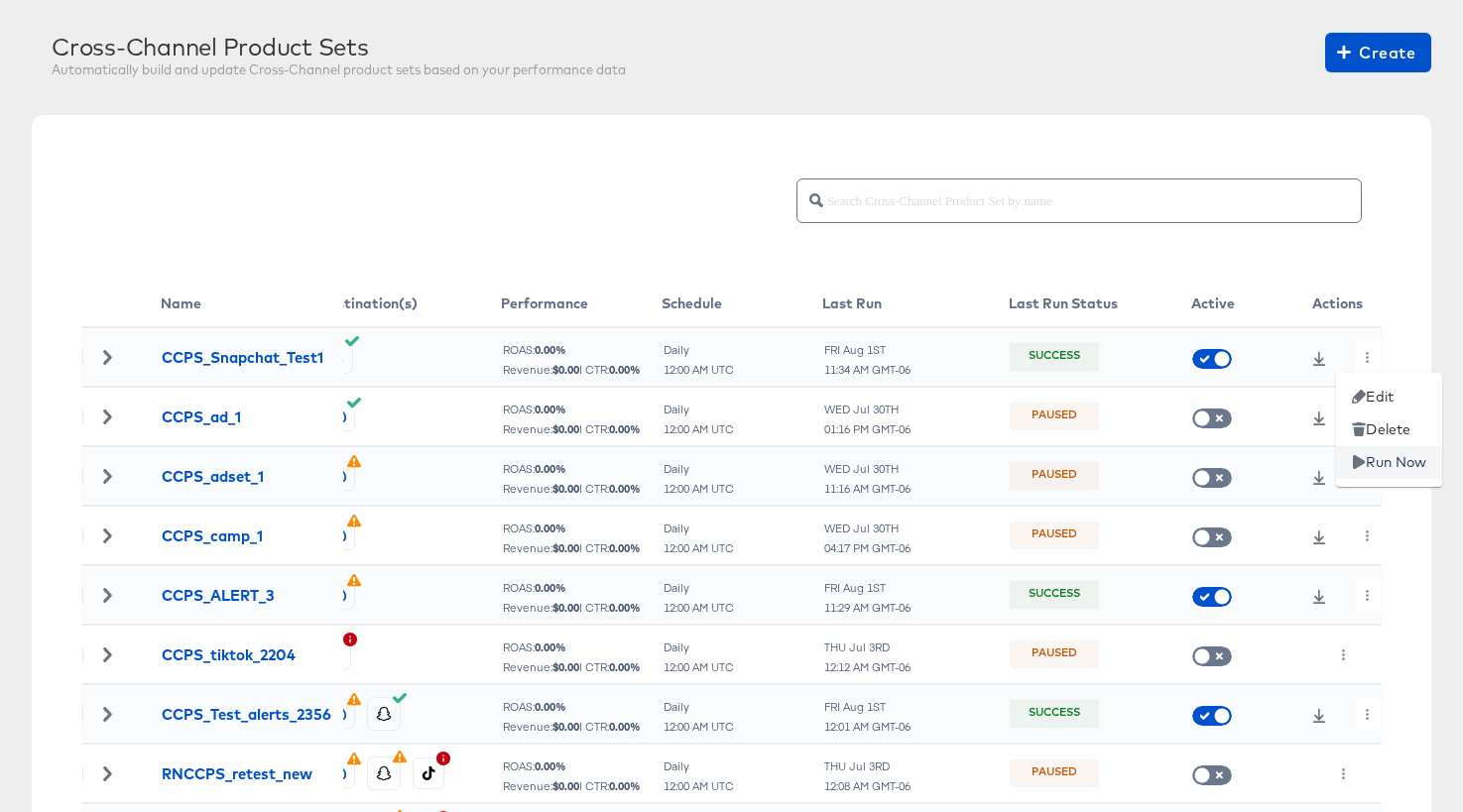 click on "Run Now" at bounding box center [1389, 462] 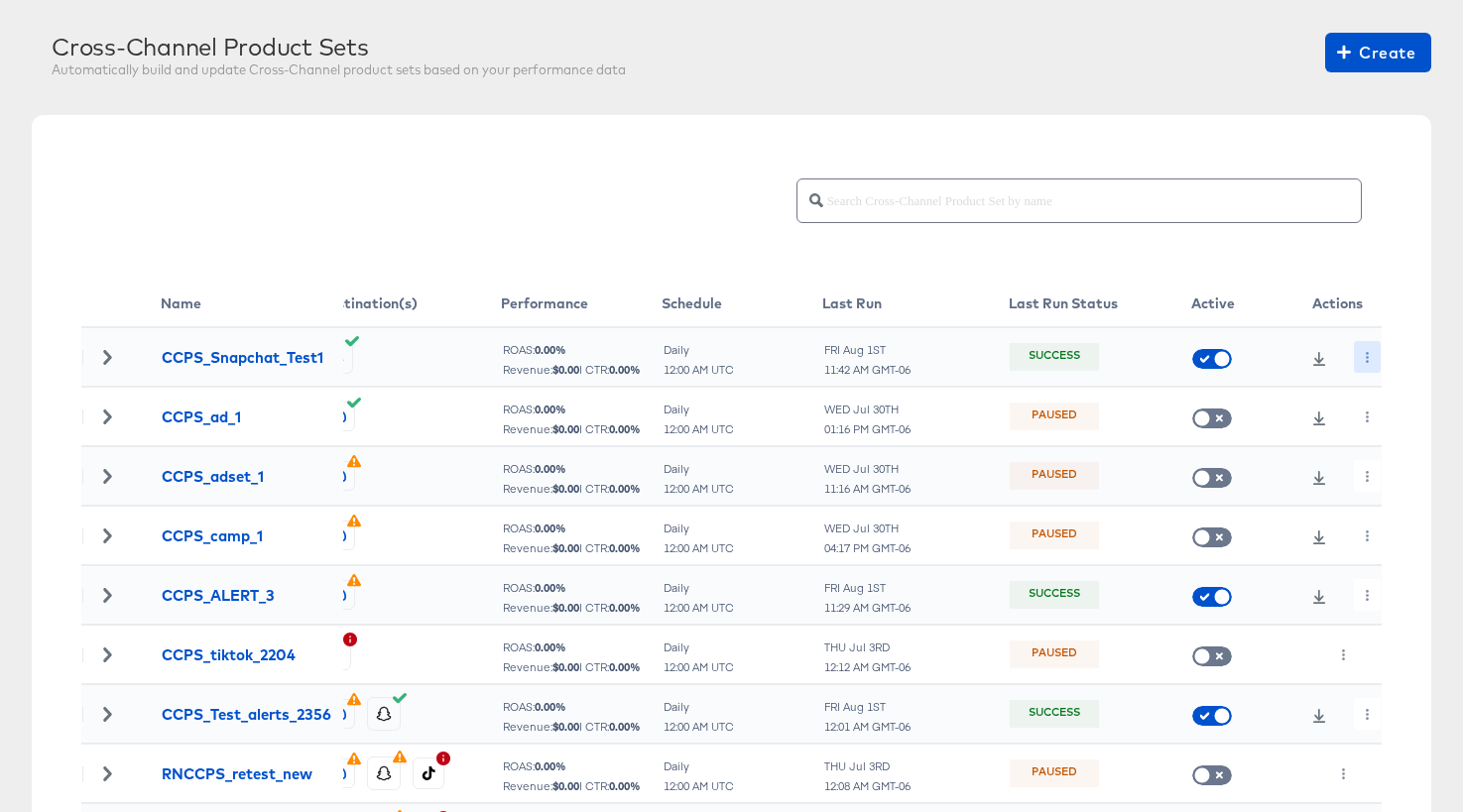 click at bounding box center [1367, 357] 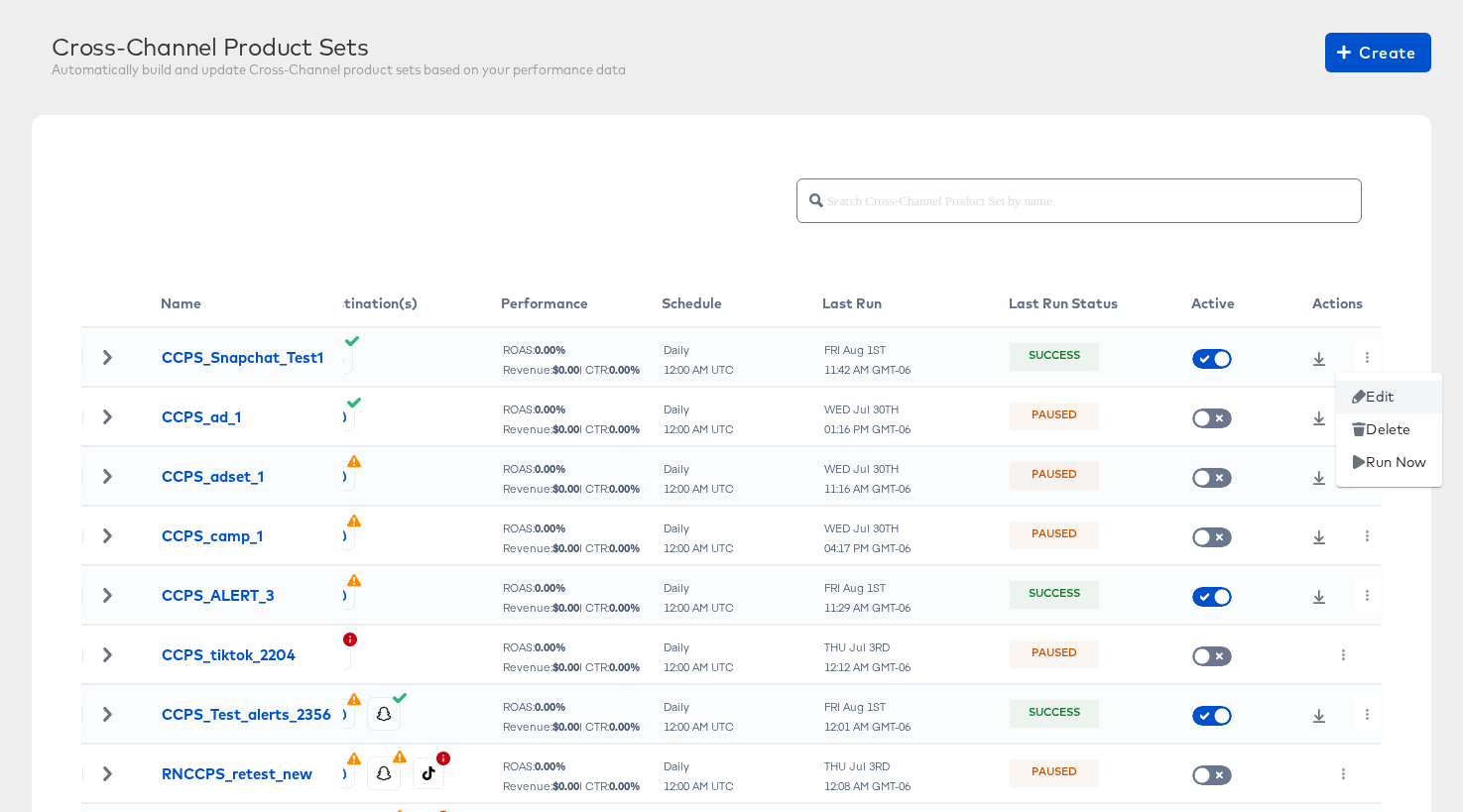 click on "Edit" at bounding box center [1389, 397] 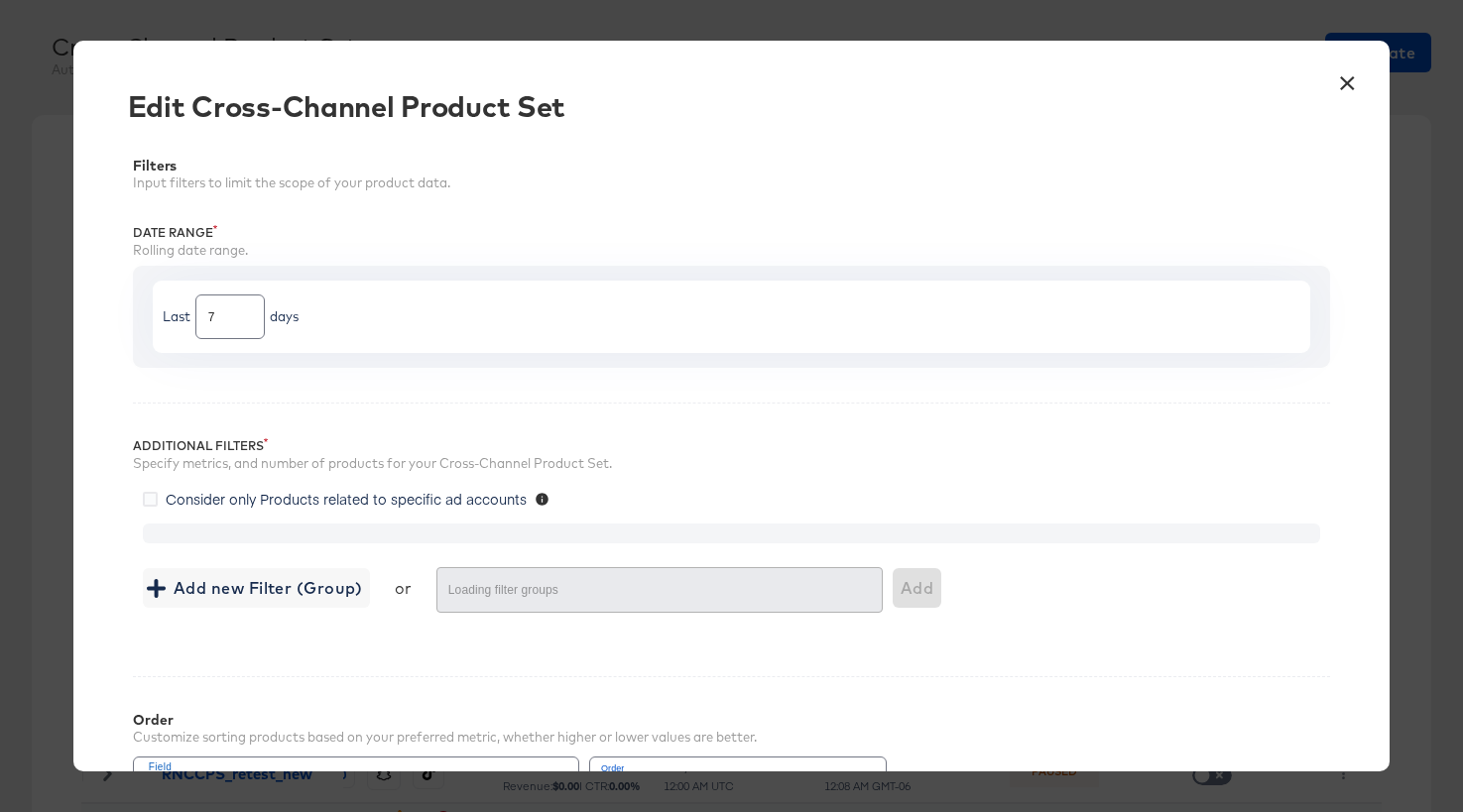 type on "3999" 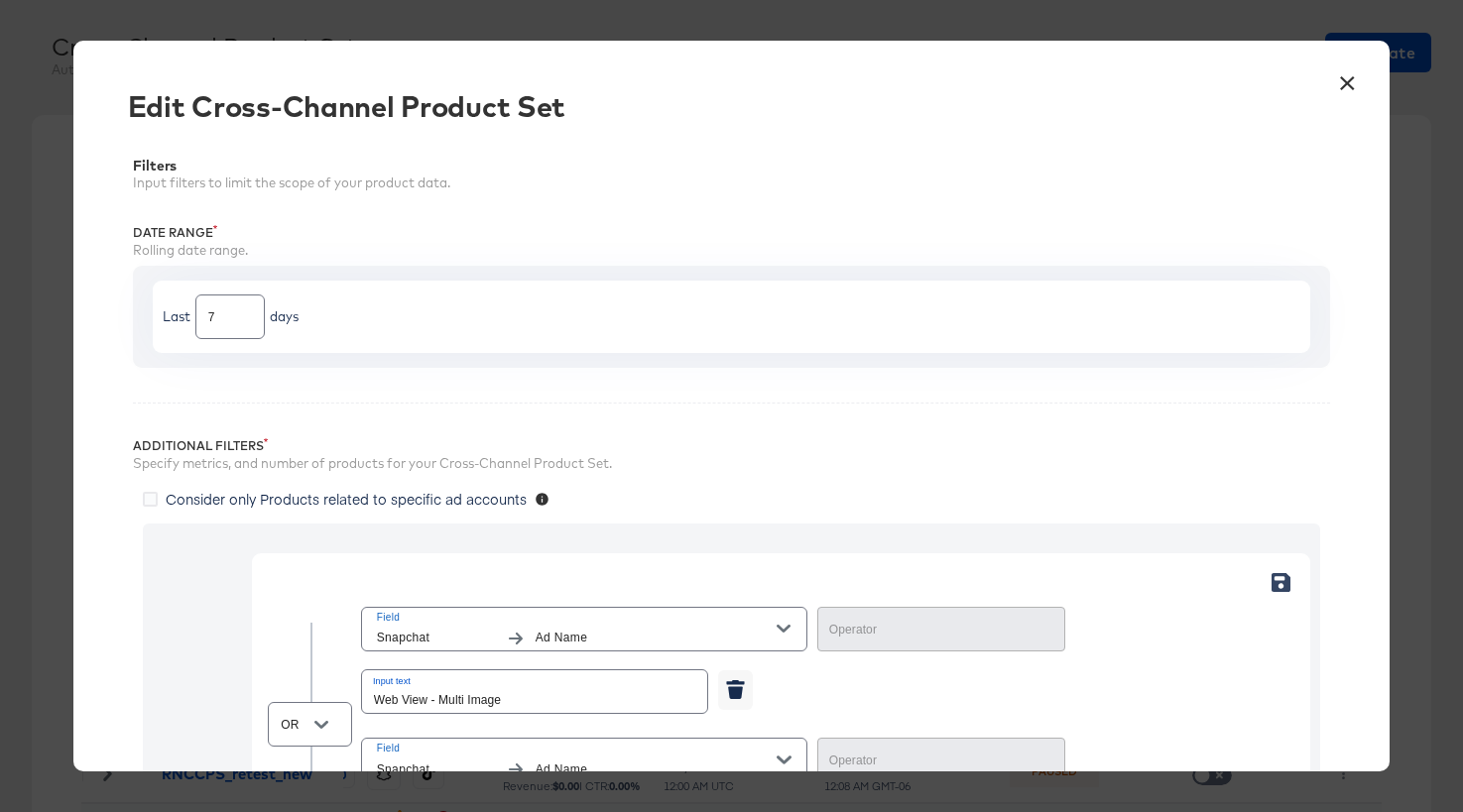type on "Equal" 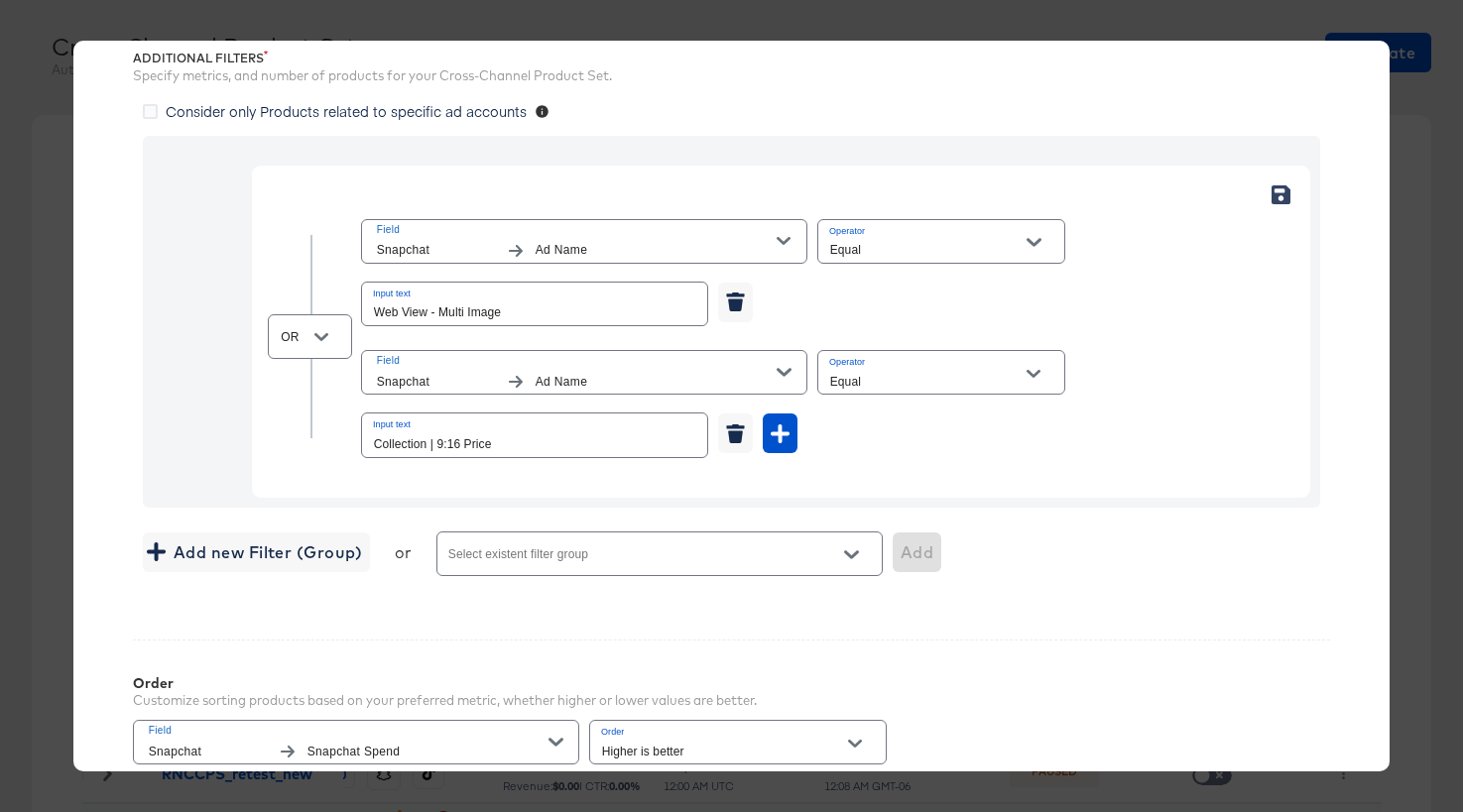 scroll, scrollTop: 744, scrollLeft: 0, axis: vertical 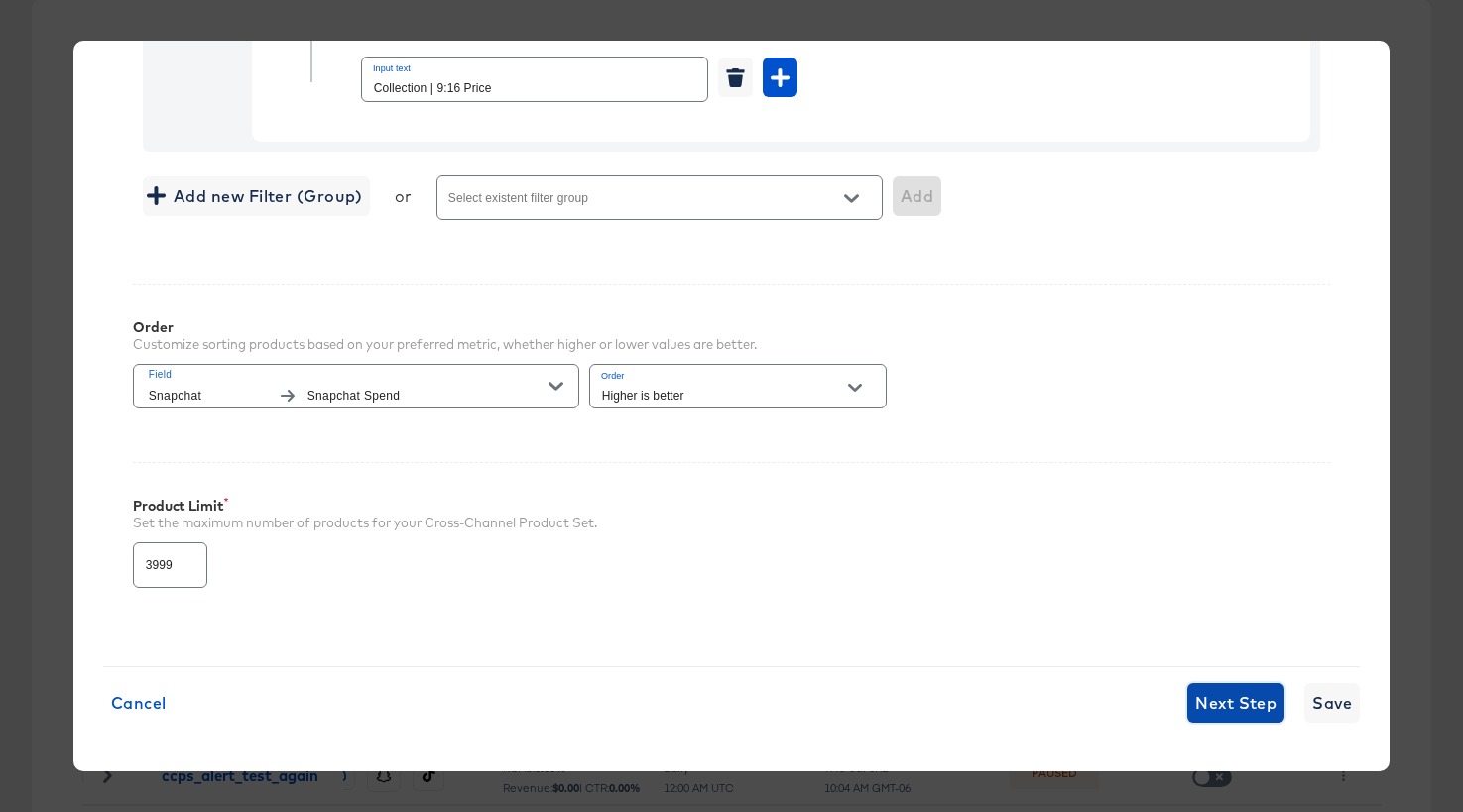 click on "Next Step" at bounding box center [1236, 703] 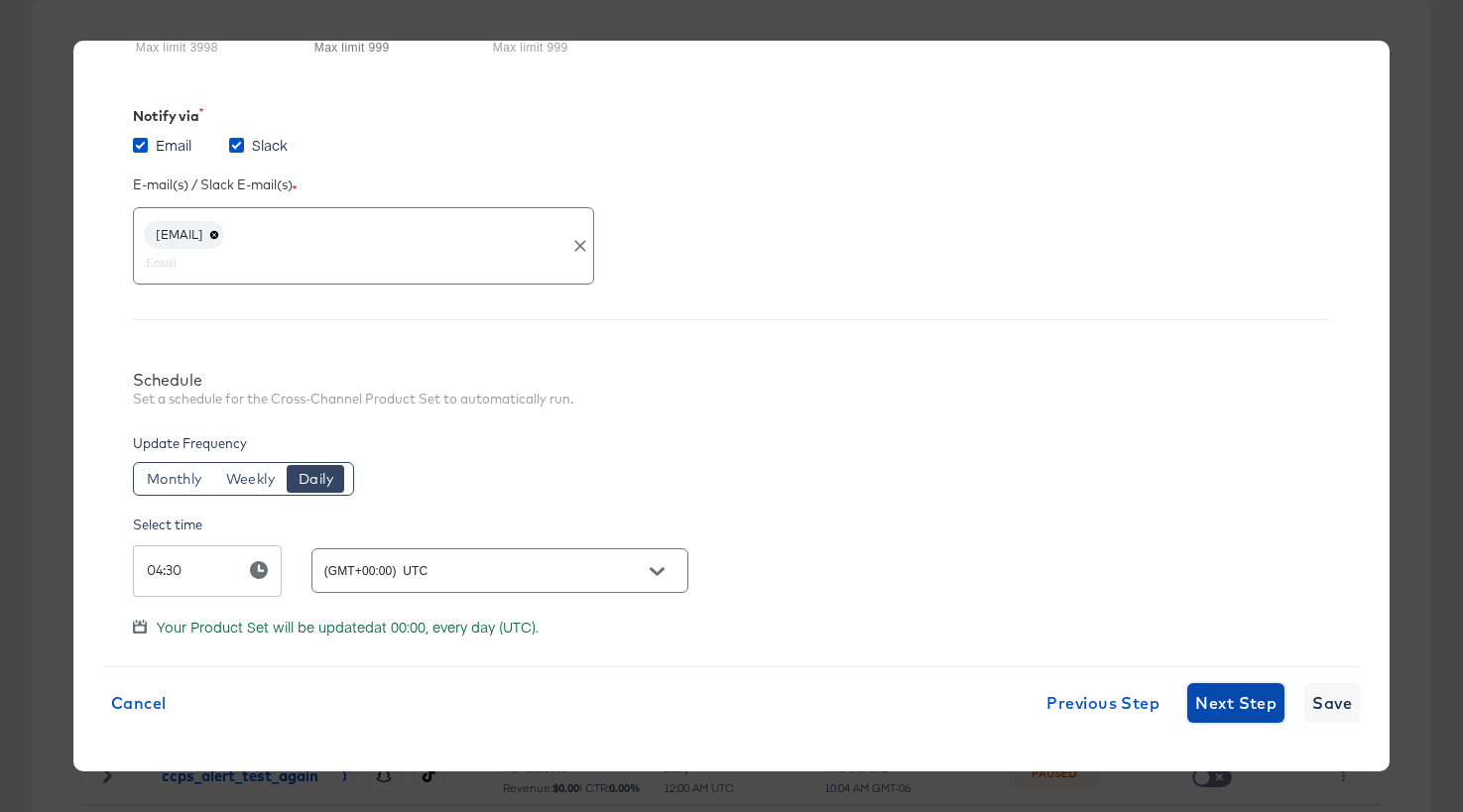 click 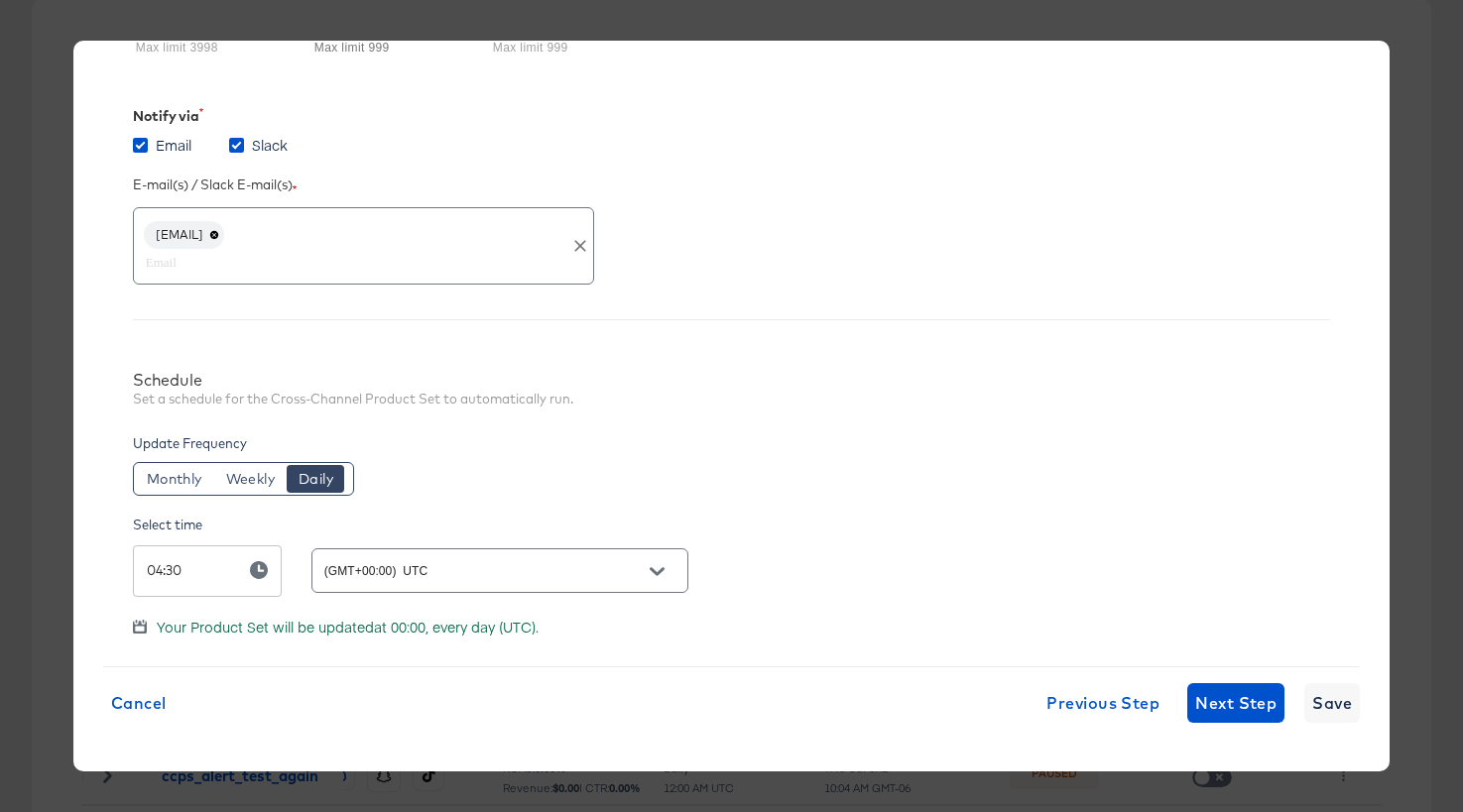 scroll, scrollTop: 325, scrollLeft: 0, axis: vertical 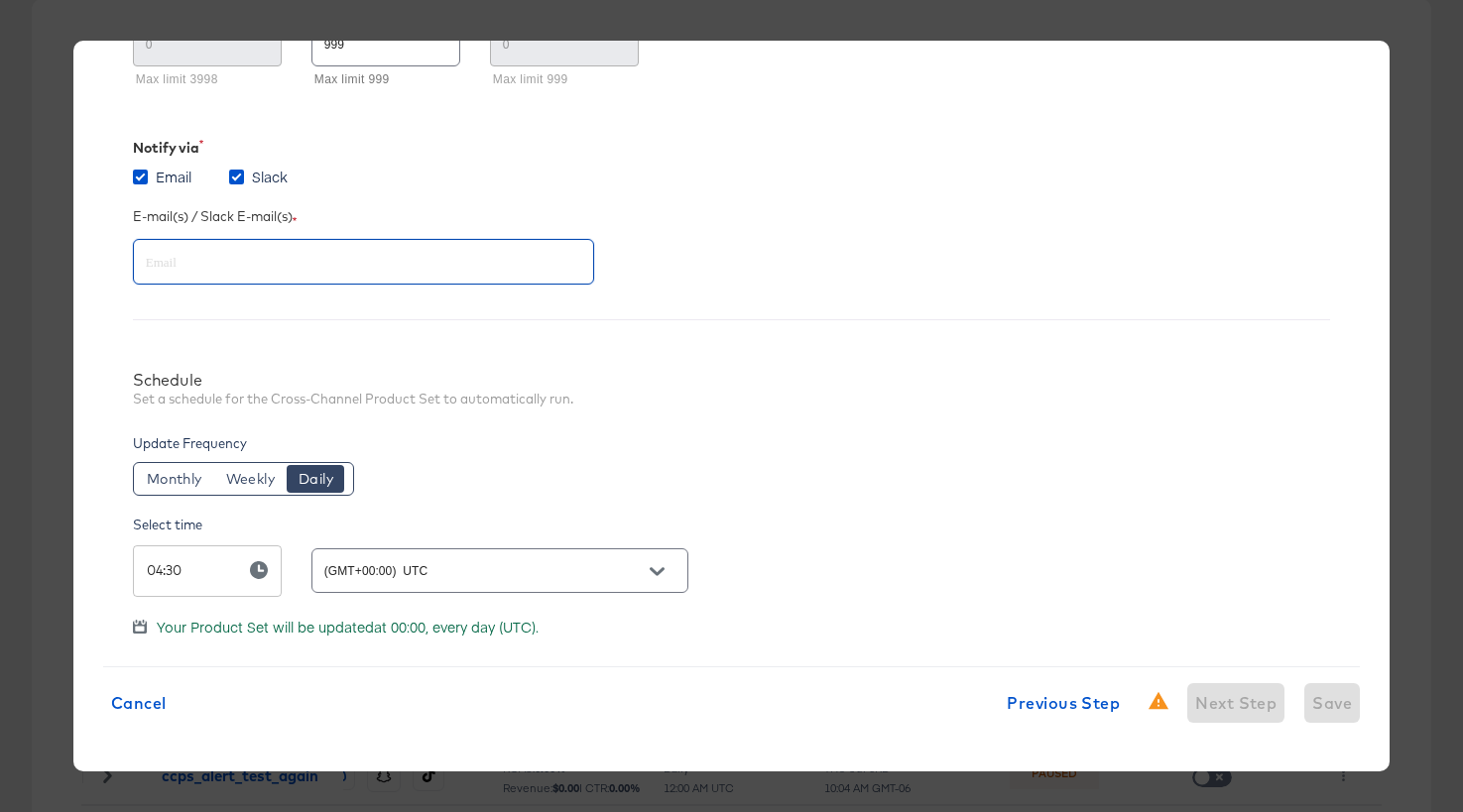 click at bounding box center (335, 262) 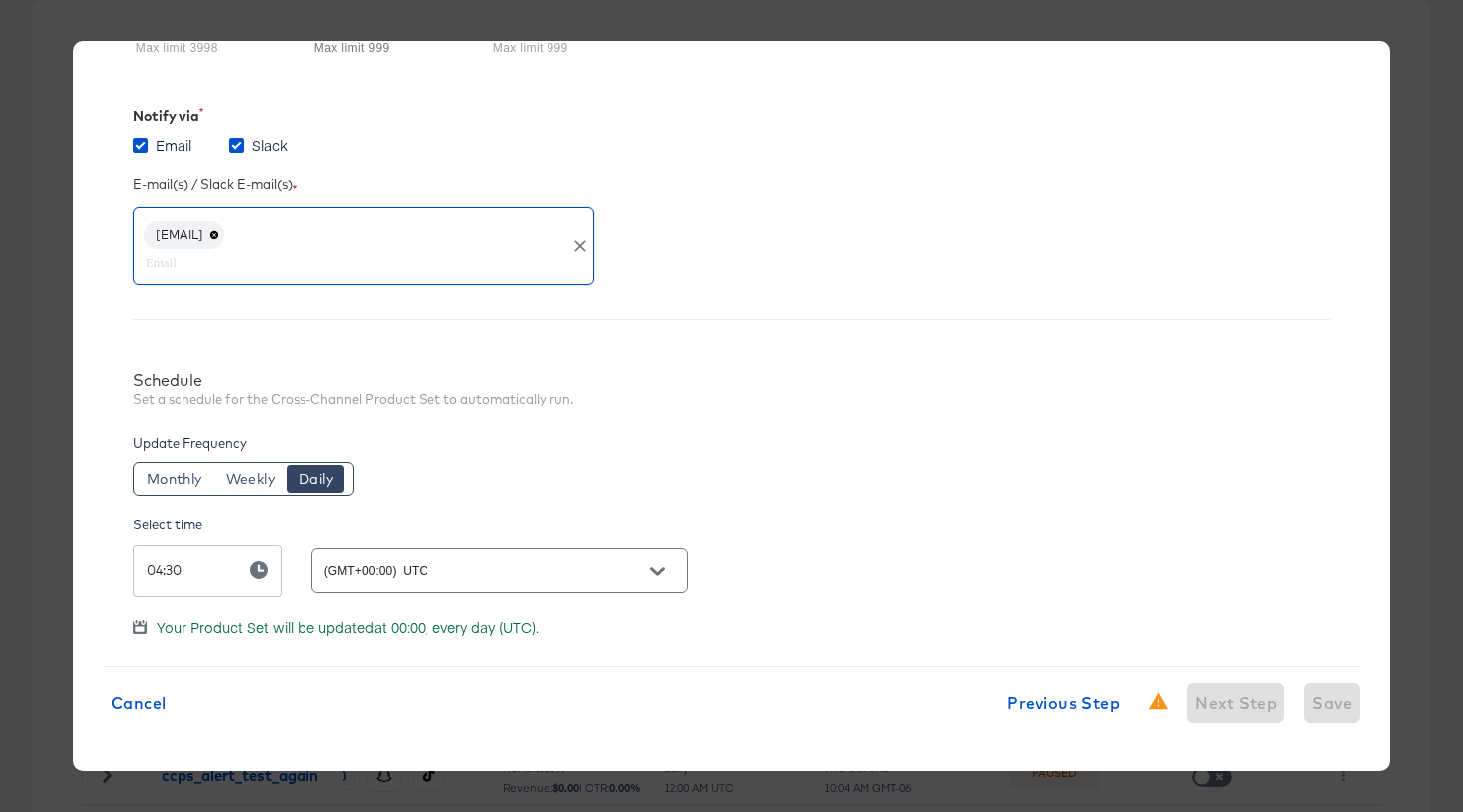 scroll, scrollTop: 325, scrollLeft: 0, axis: vertical 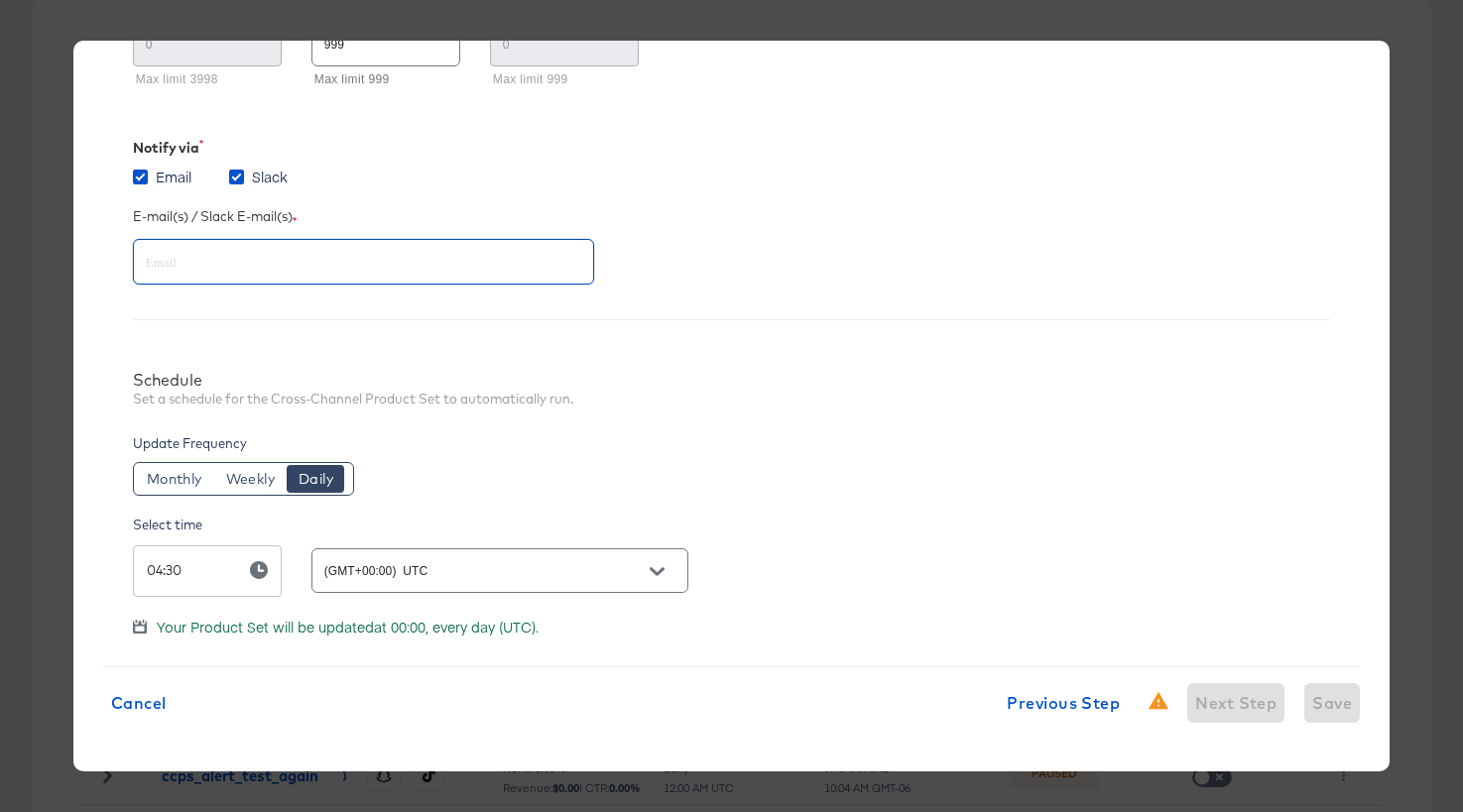 paste on "[EMAIL]" 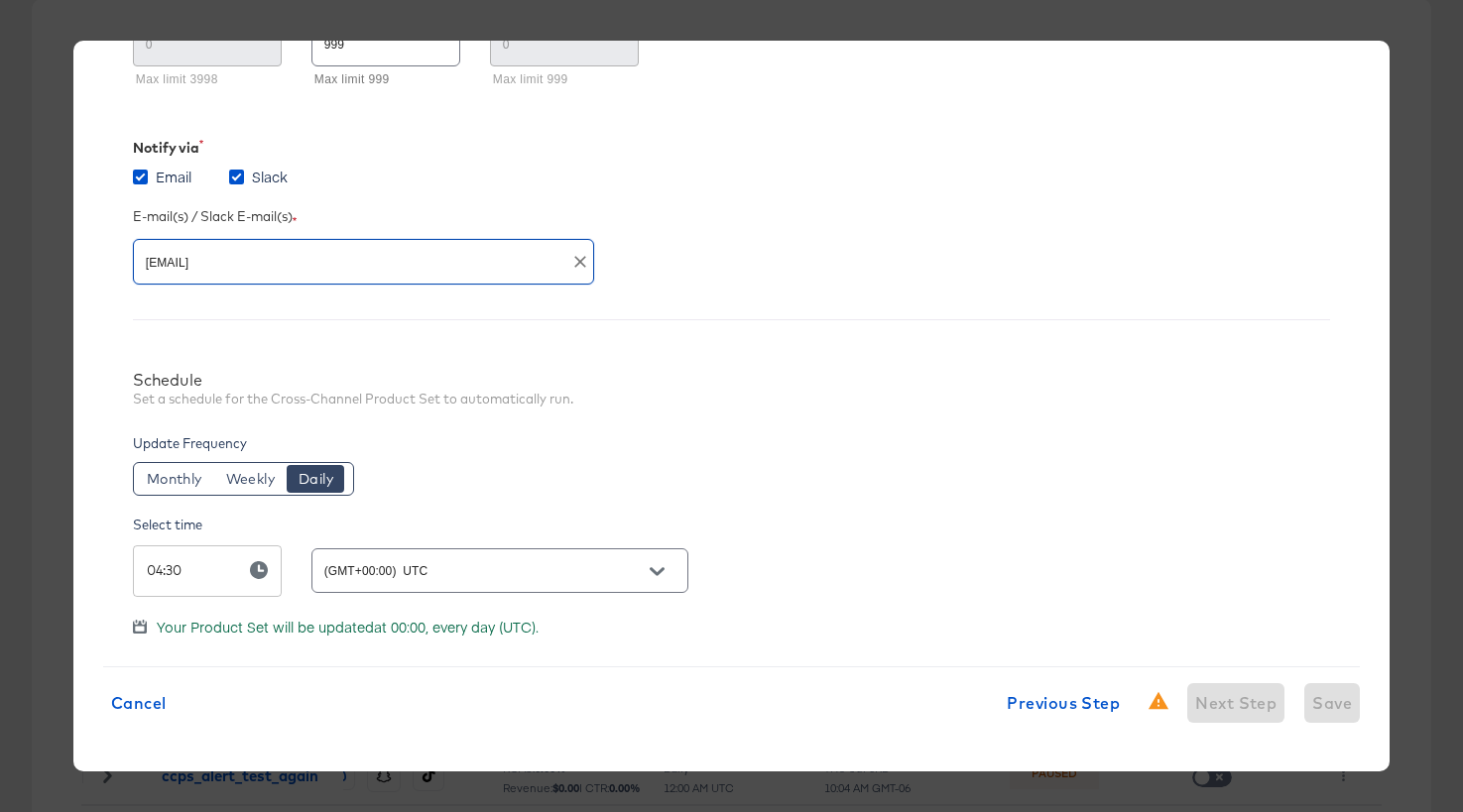 type 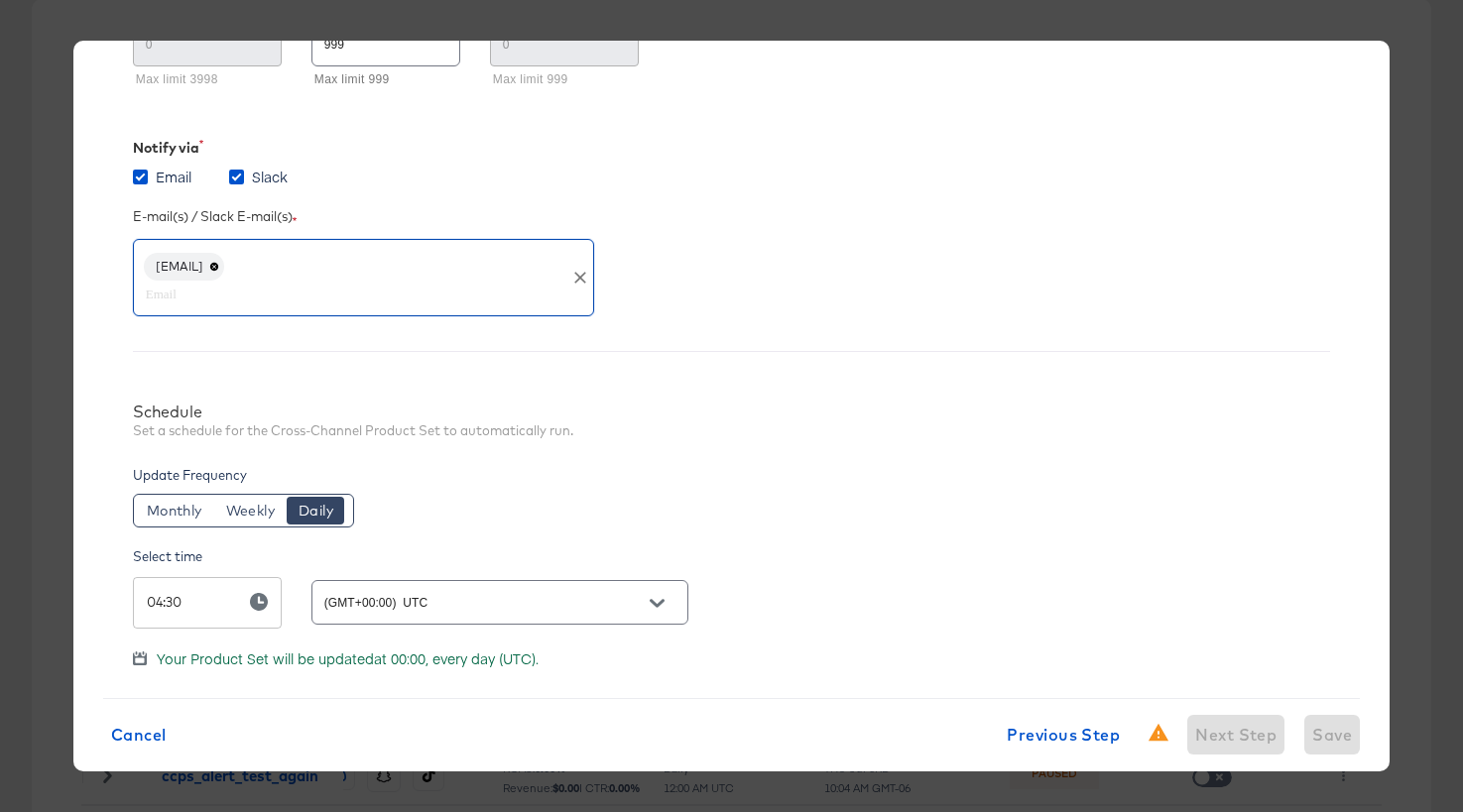 scroll, scrollTop: 357, scrollLeft: 0, axis: vertical 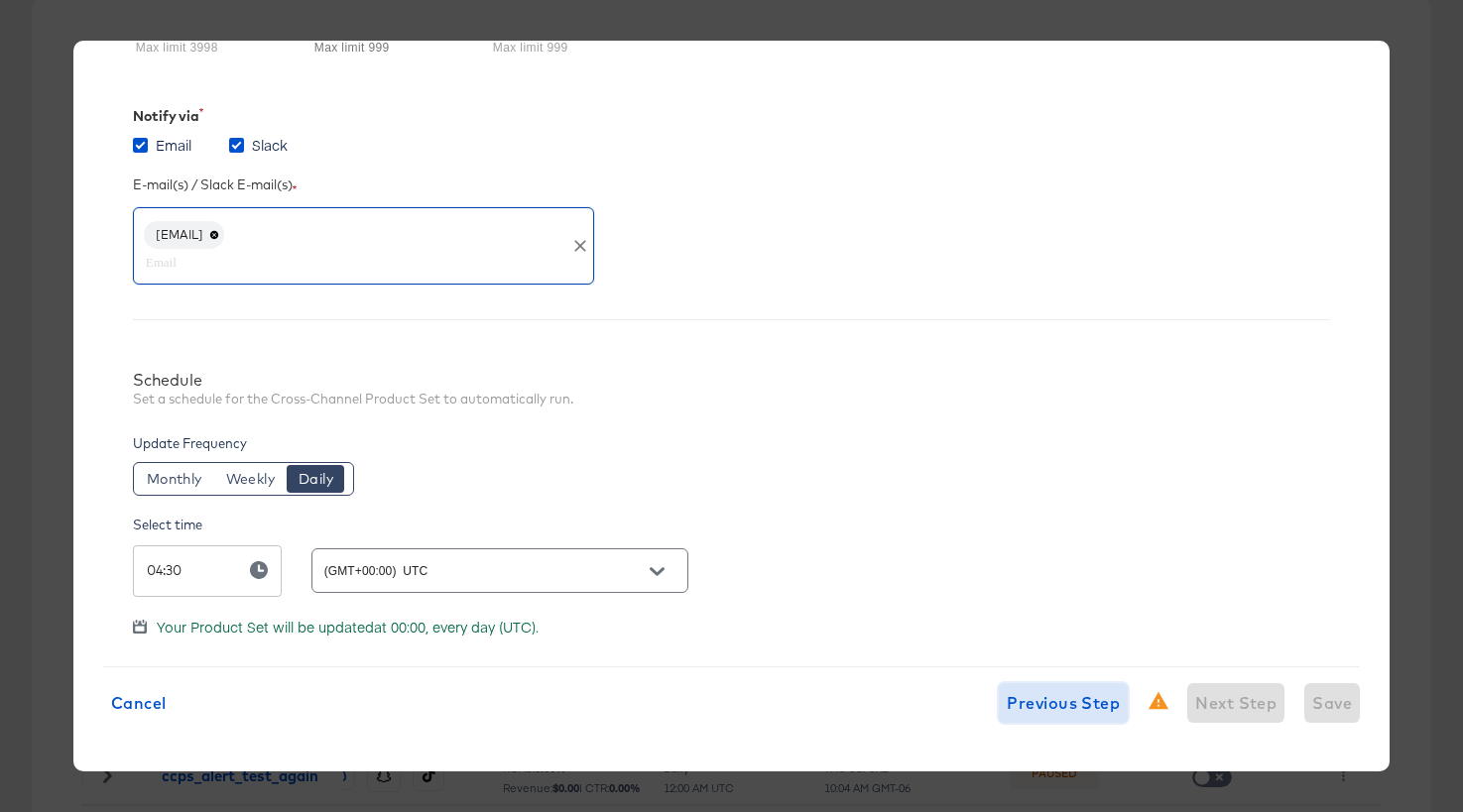 click on "Previous Step" at bounding box center (1063, 703) 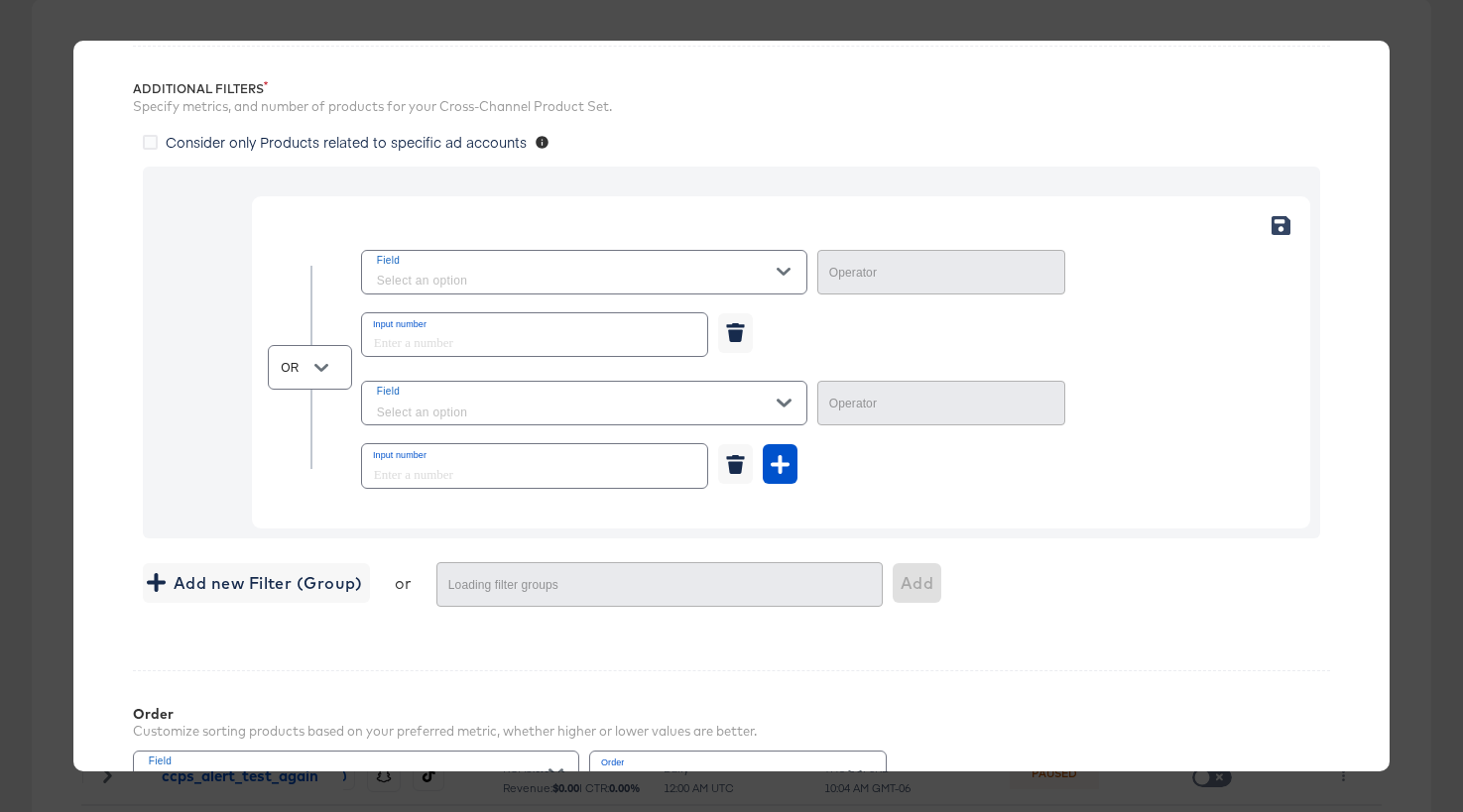 type 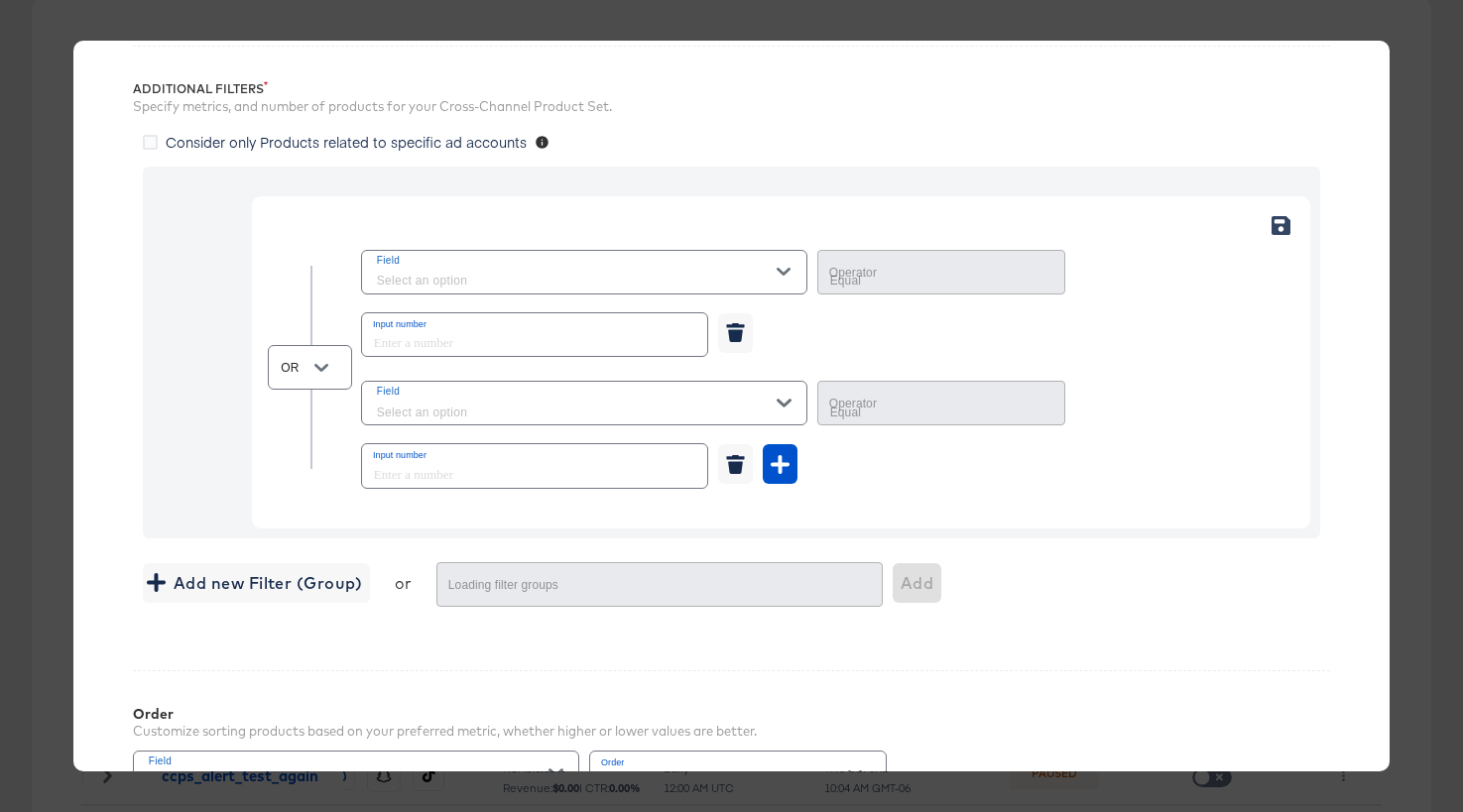 type 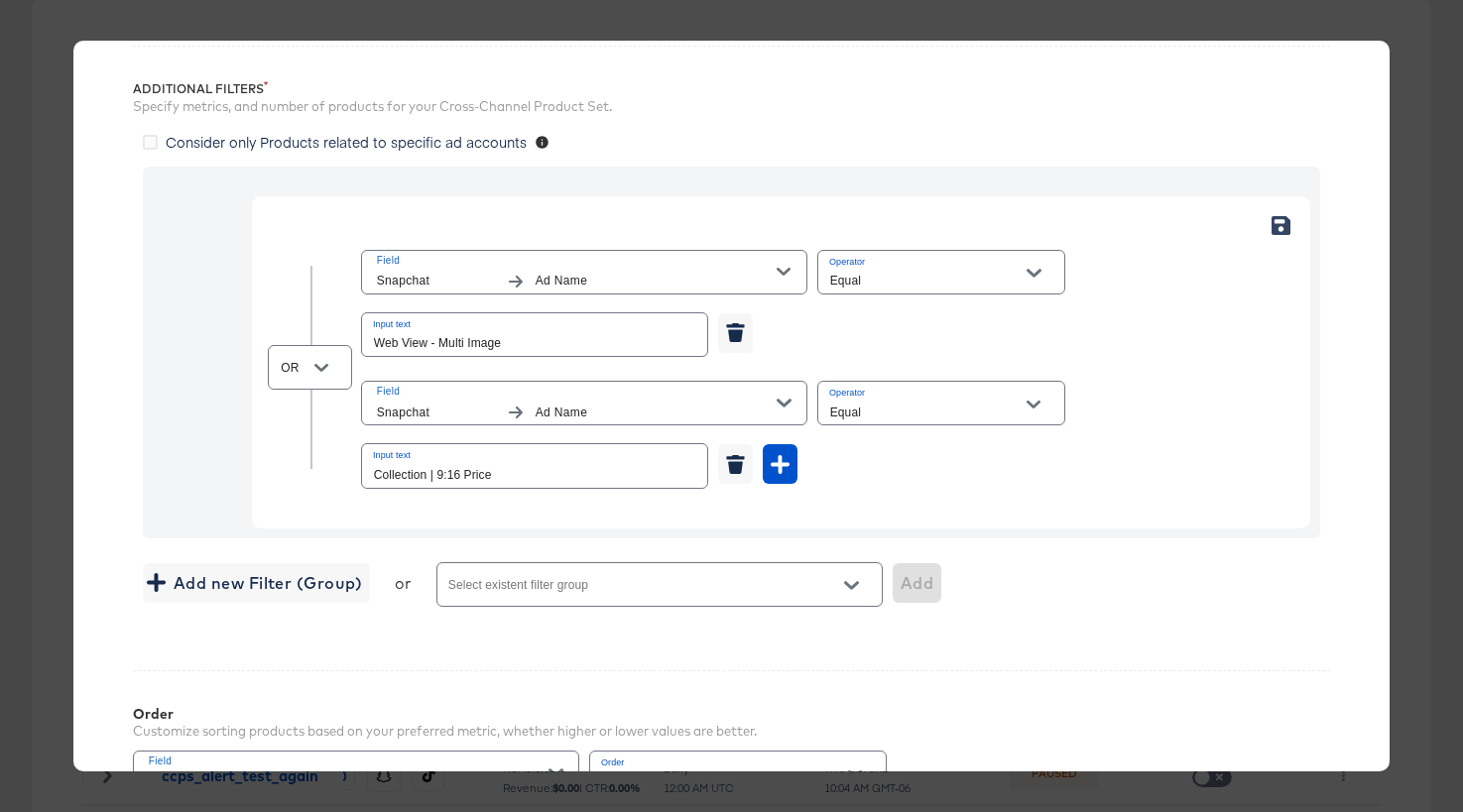 scroll, scrollTop: 0, scrollLeft: 0, axis: both 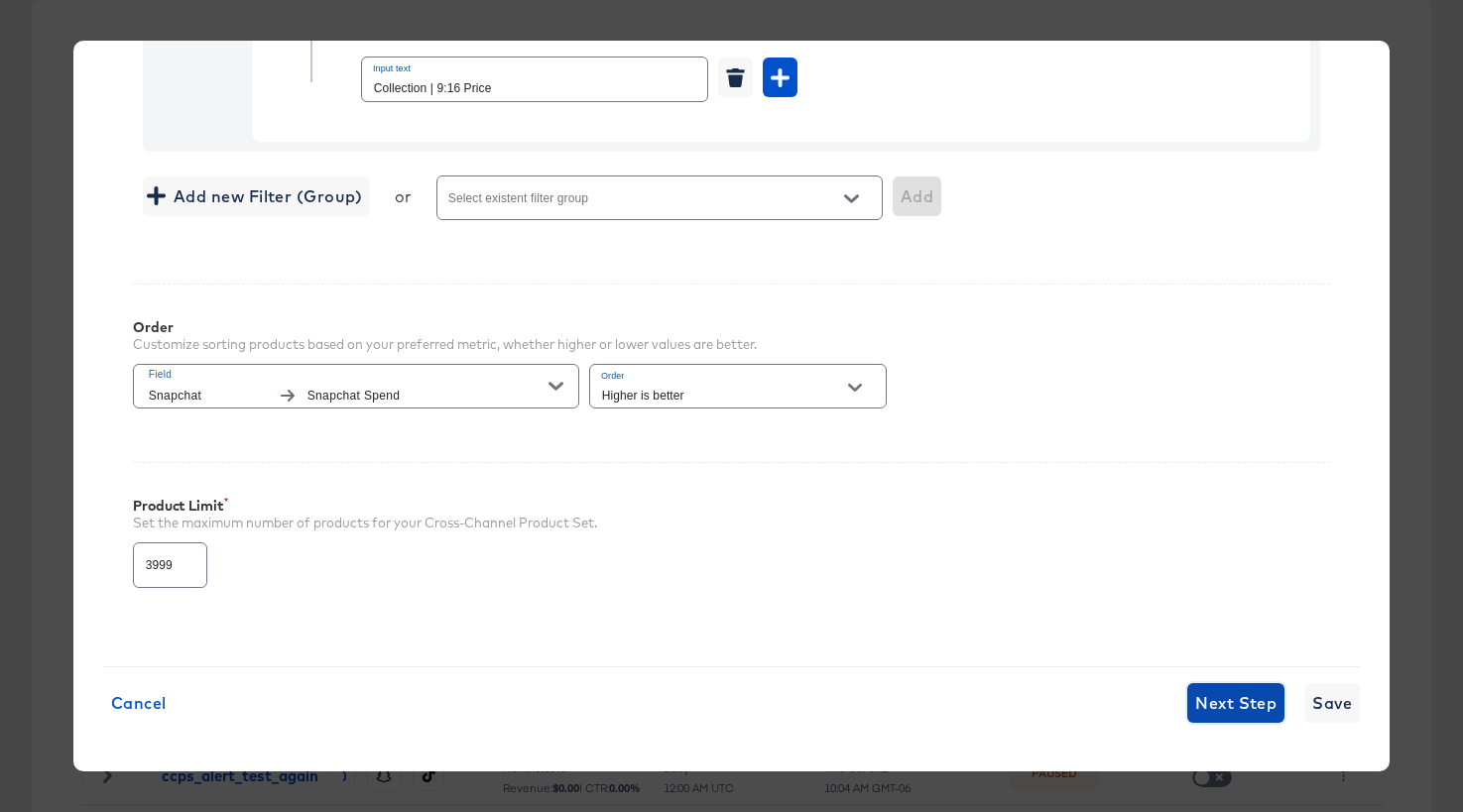 click on "Next Step" at bounding box center (1236, 703) 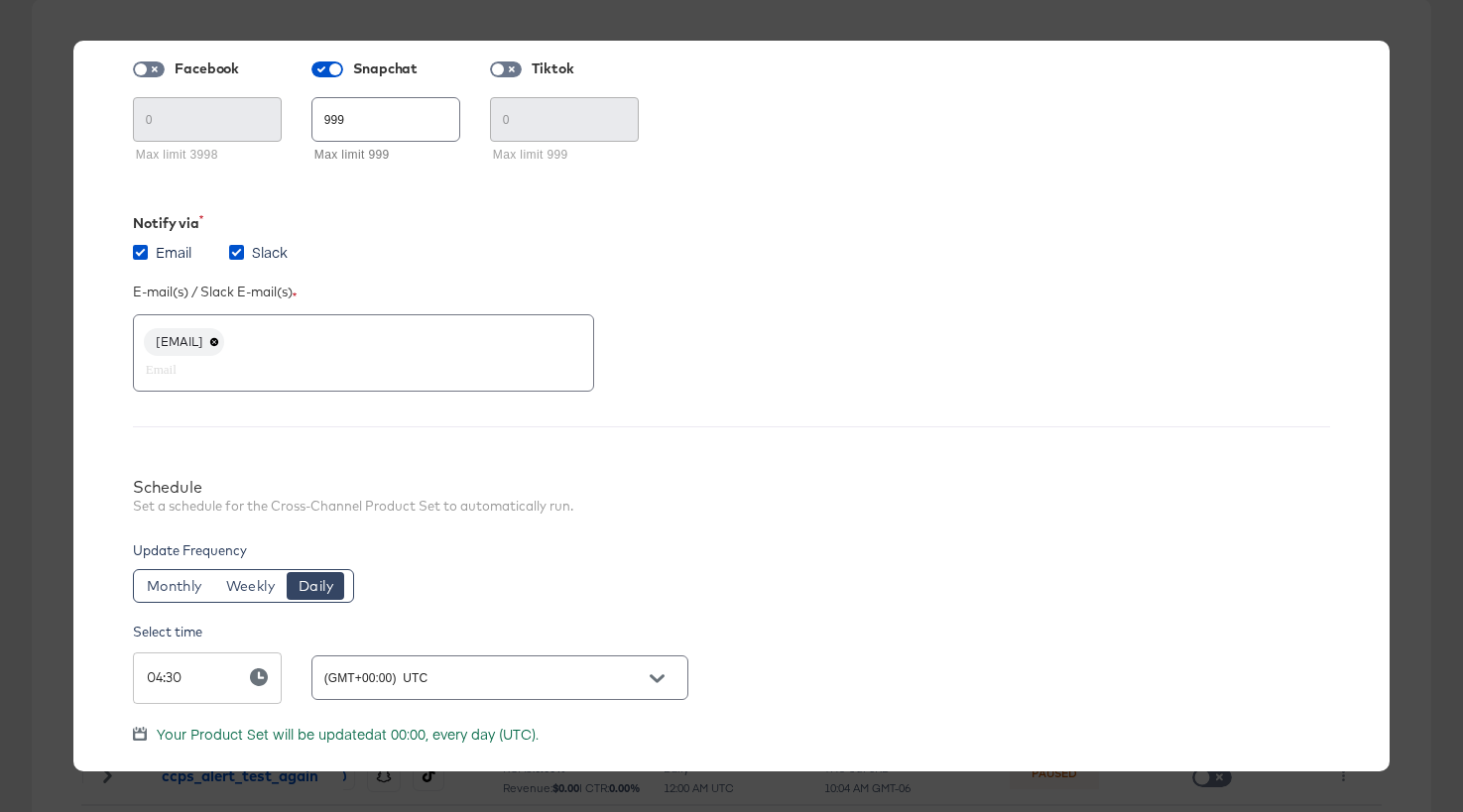 scroll, scrollTop: 0, scrollLeft: 0, axis: both 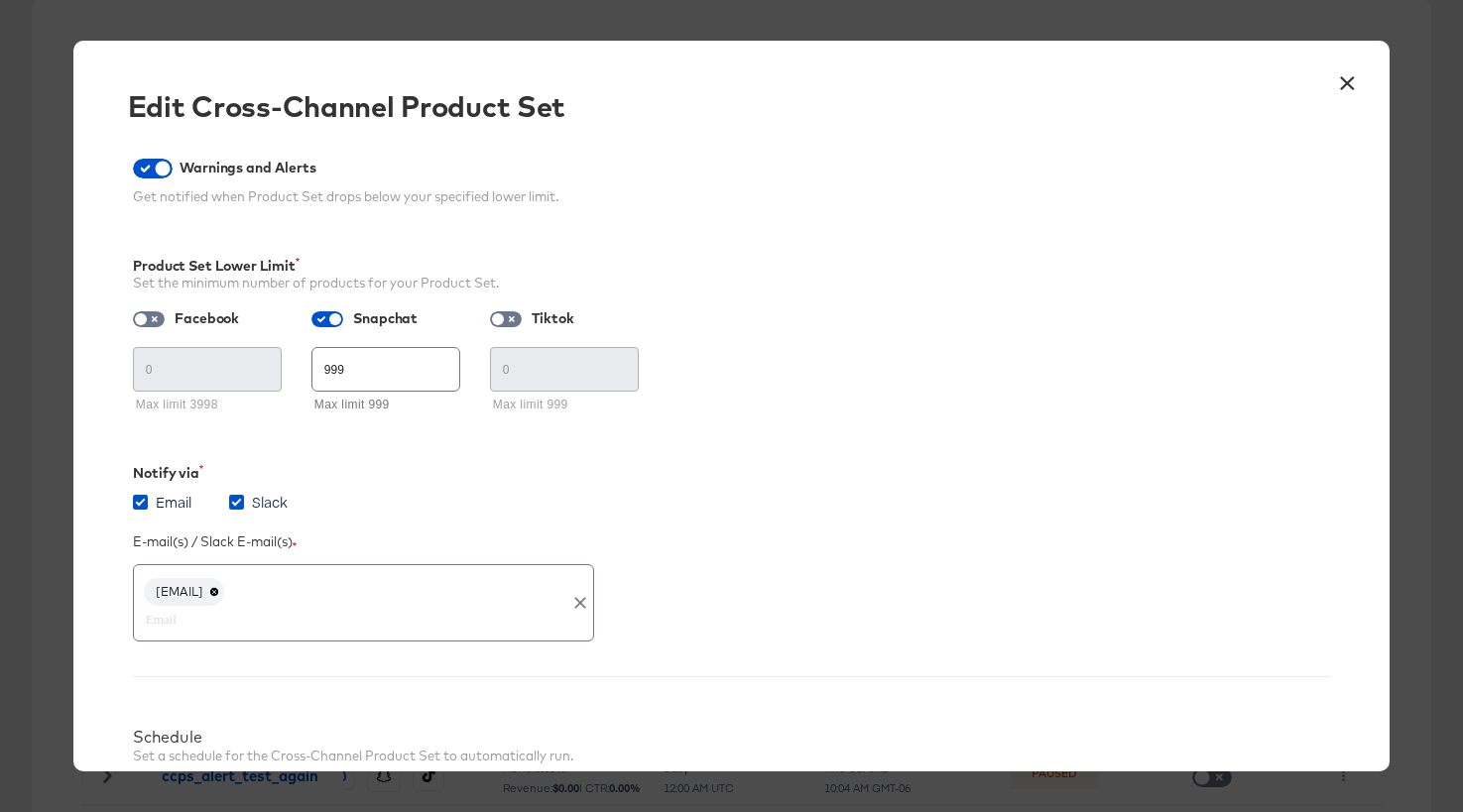 click 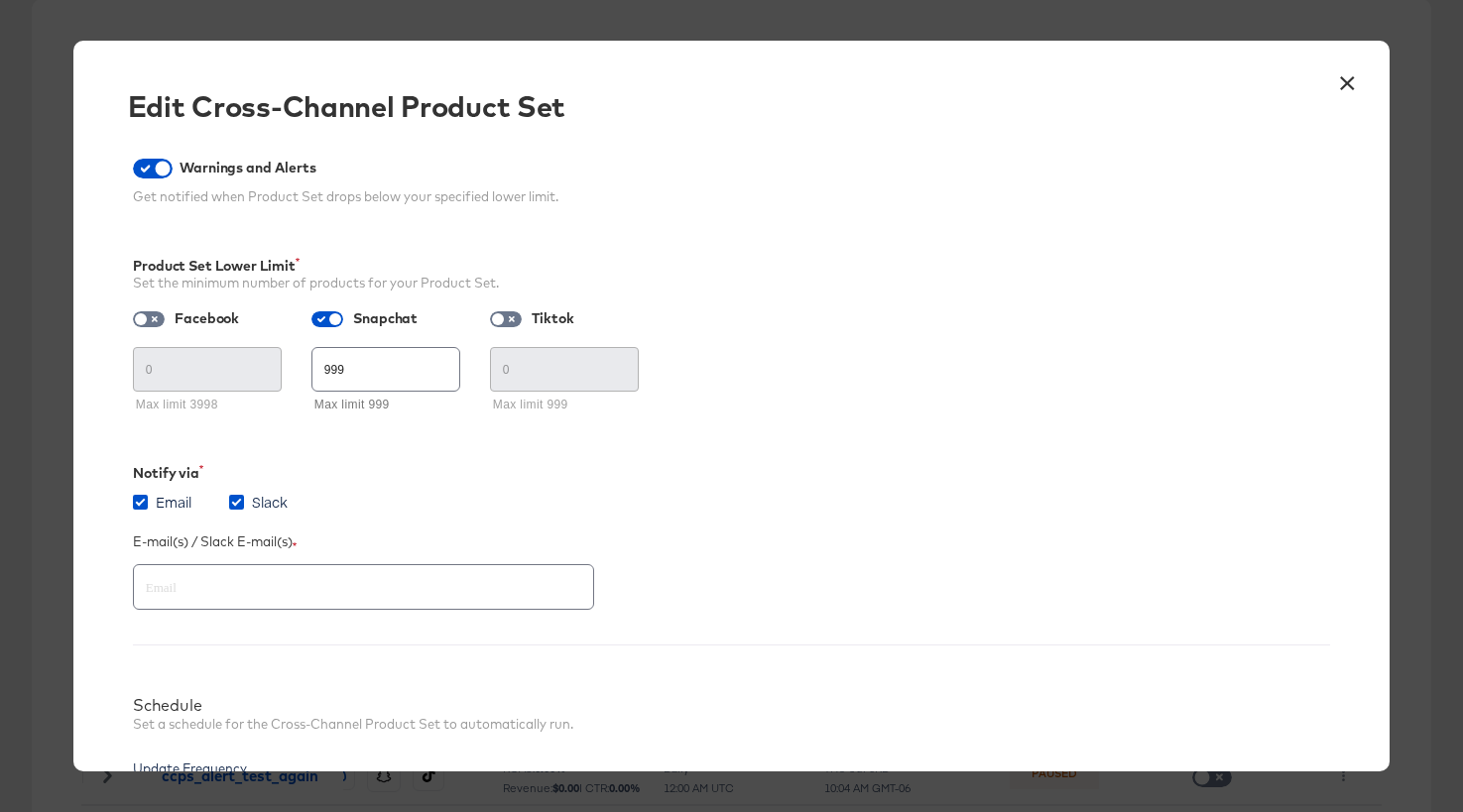 click at bounding box center (335, 587) 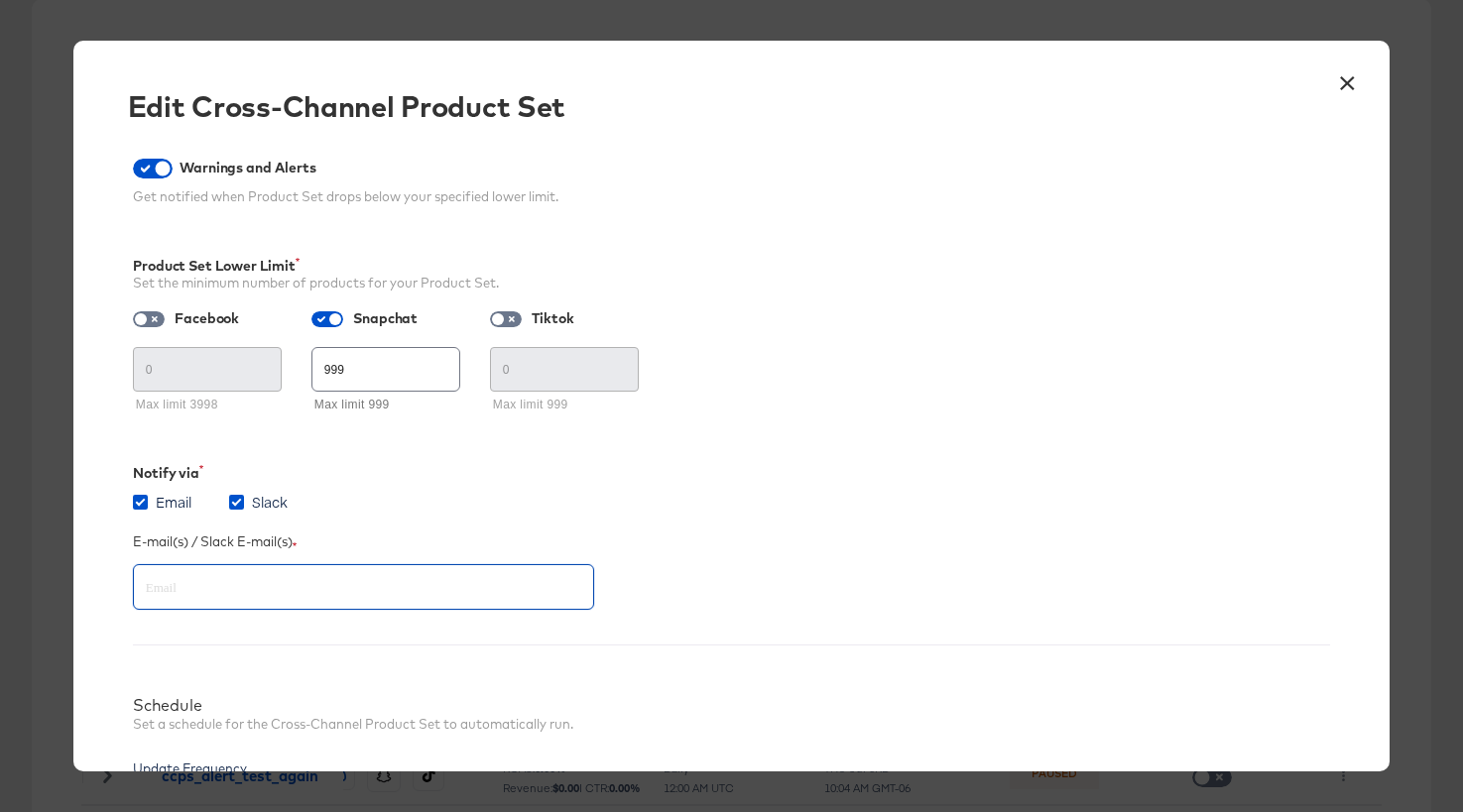 paste on "[EMAIL]" 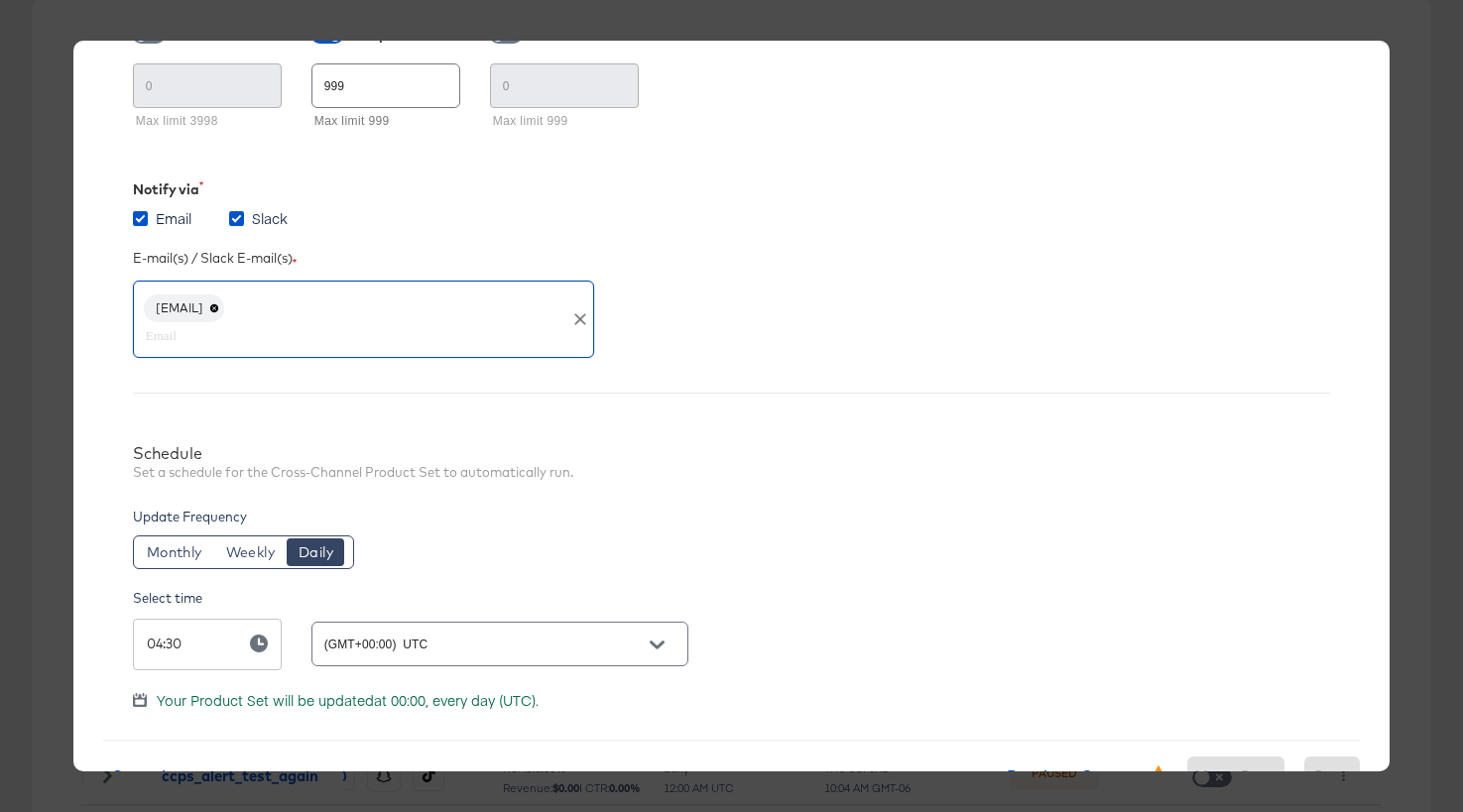 scroll, scrollTop: 357, scrollLeft: 0, axis: vertical 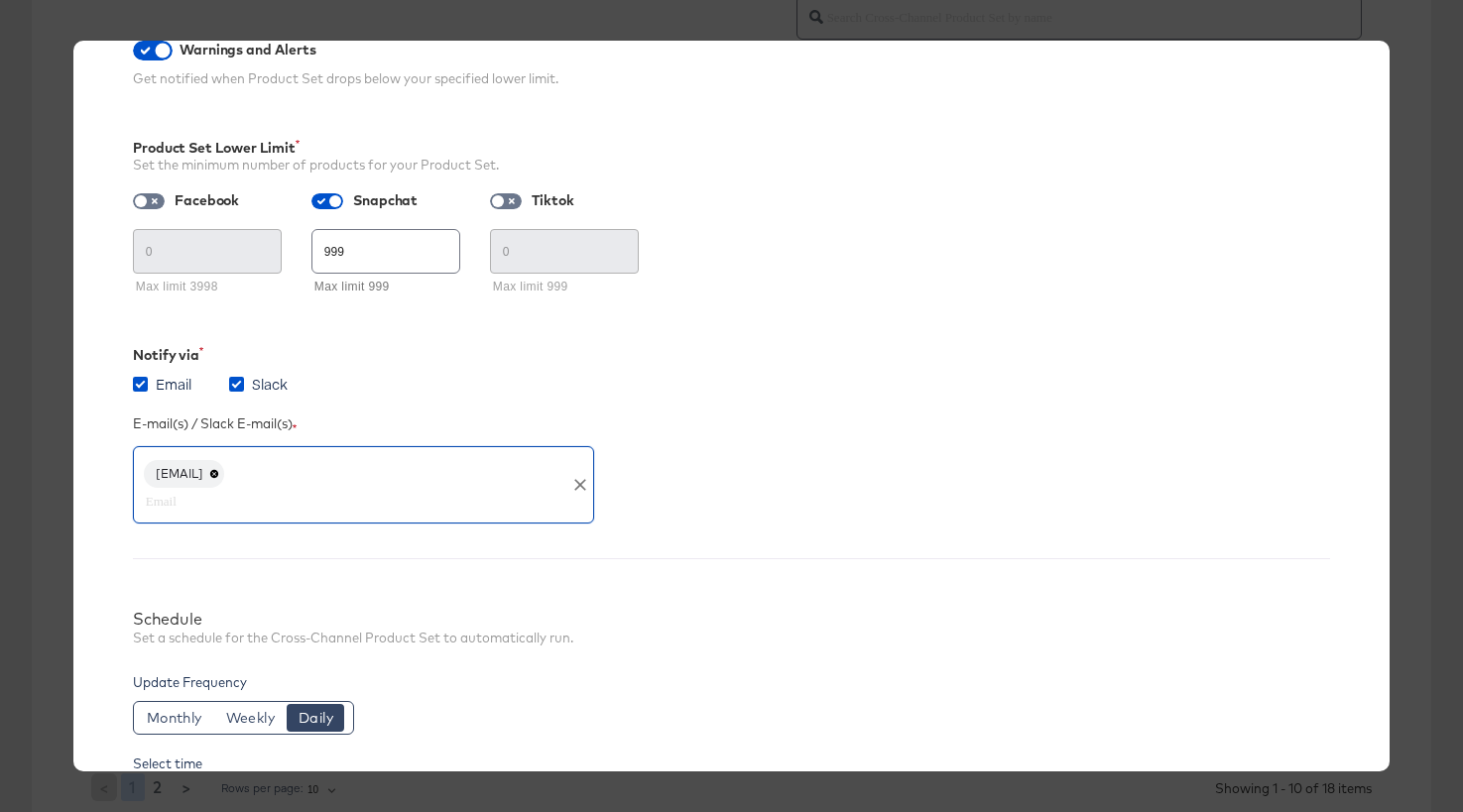 click on "[EMAIL]" at bounding box center (184, 474) 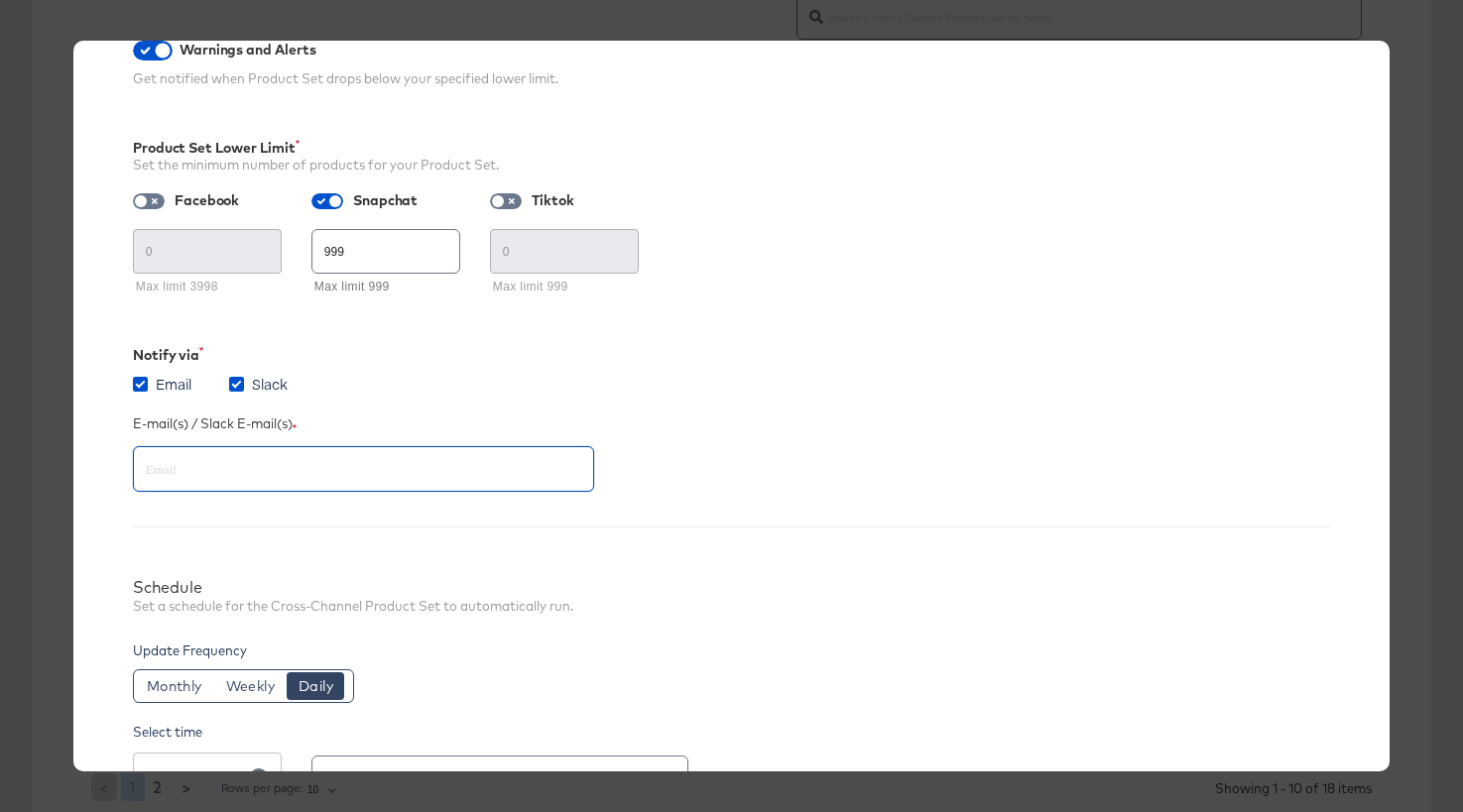 paste on "[EMAIL]" 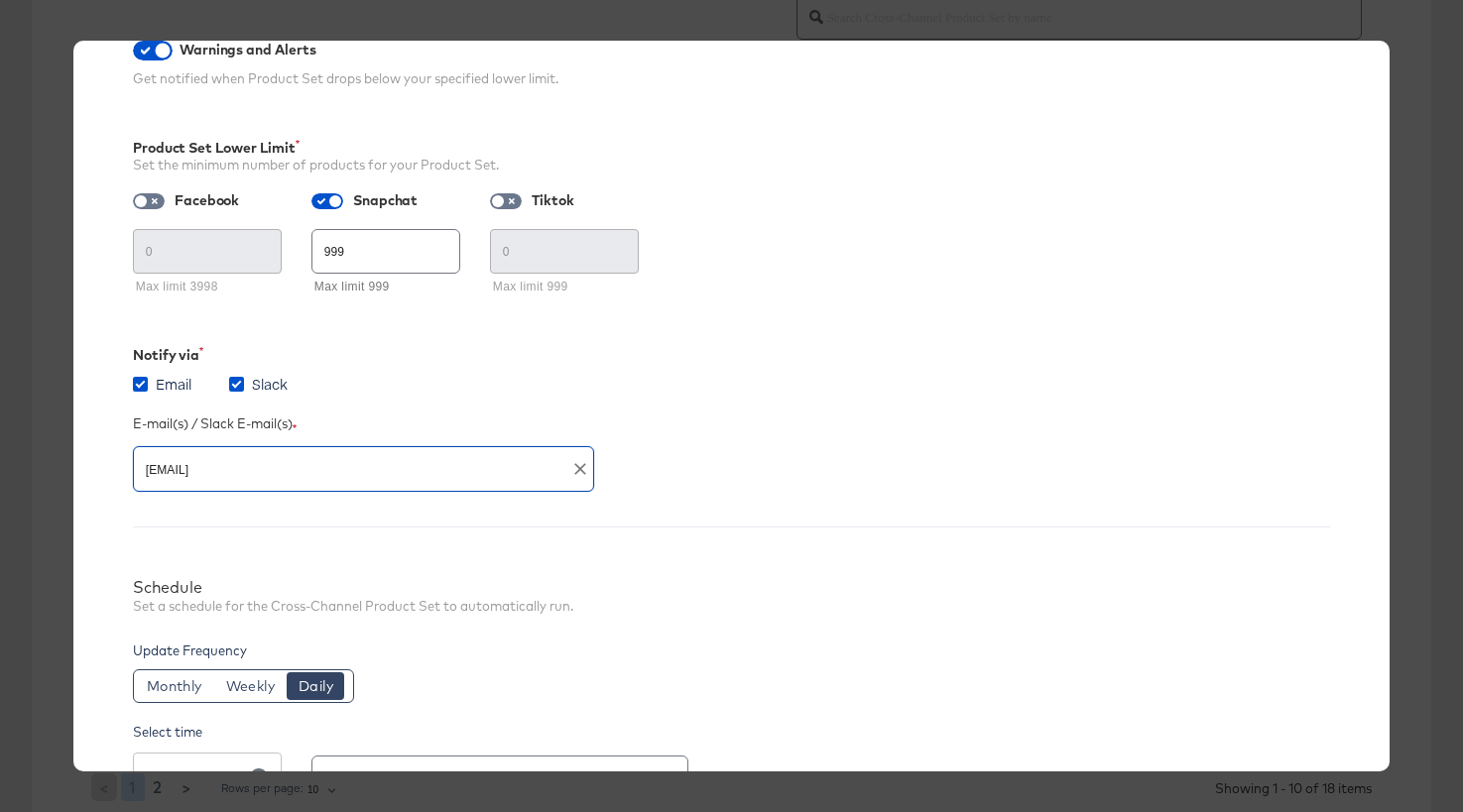 type 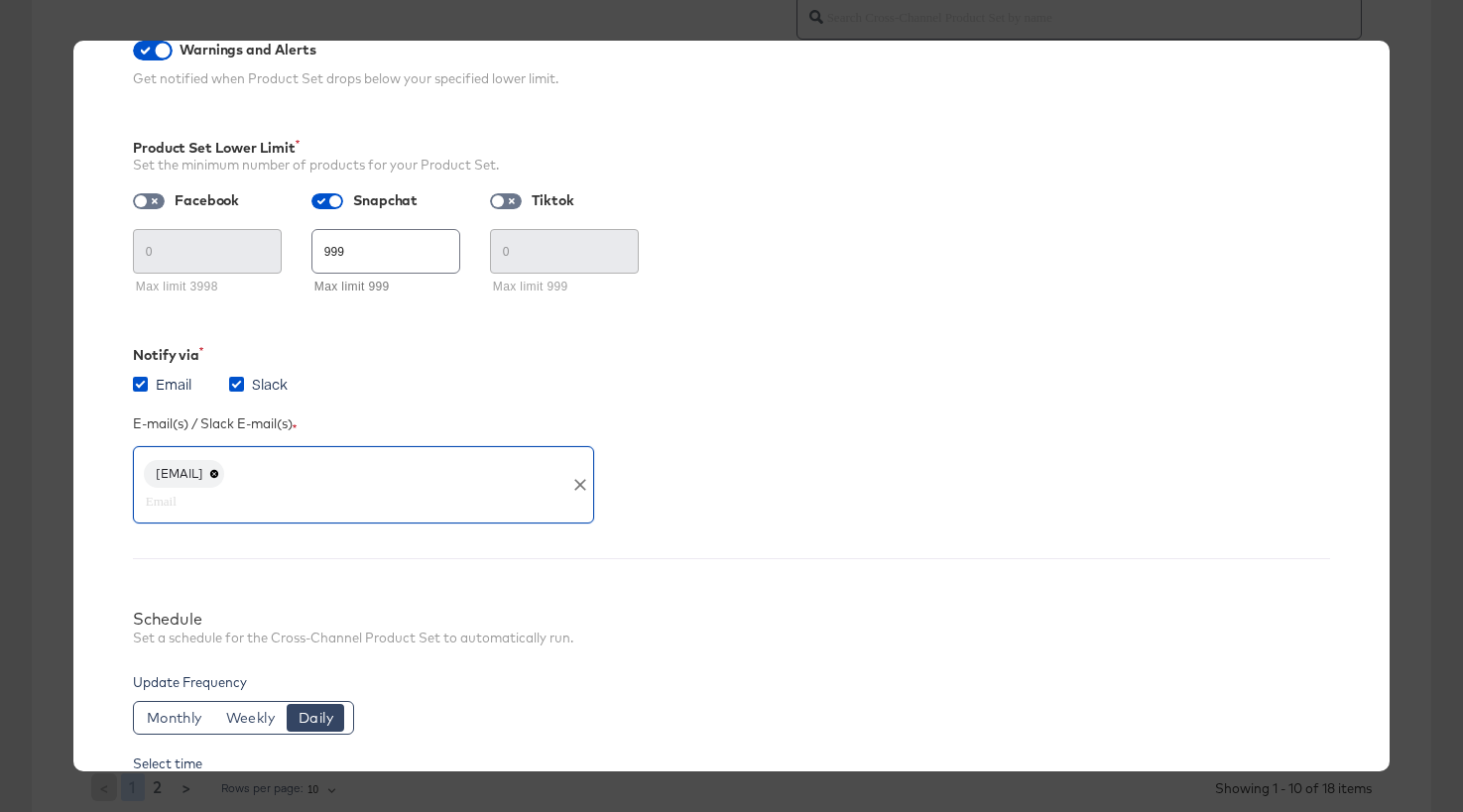 scroll, scrollTop: 357, scrollLeft: 0, axis: vertical 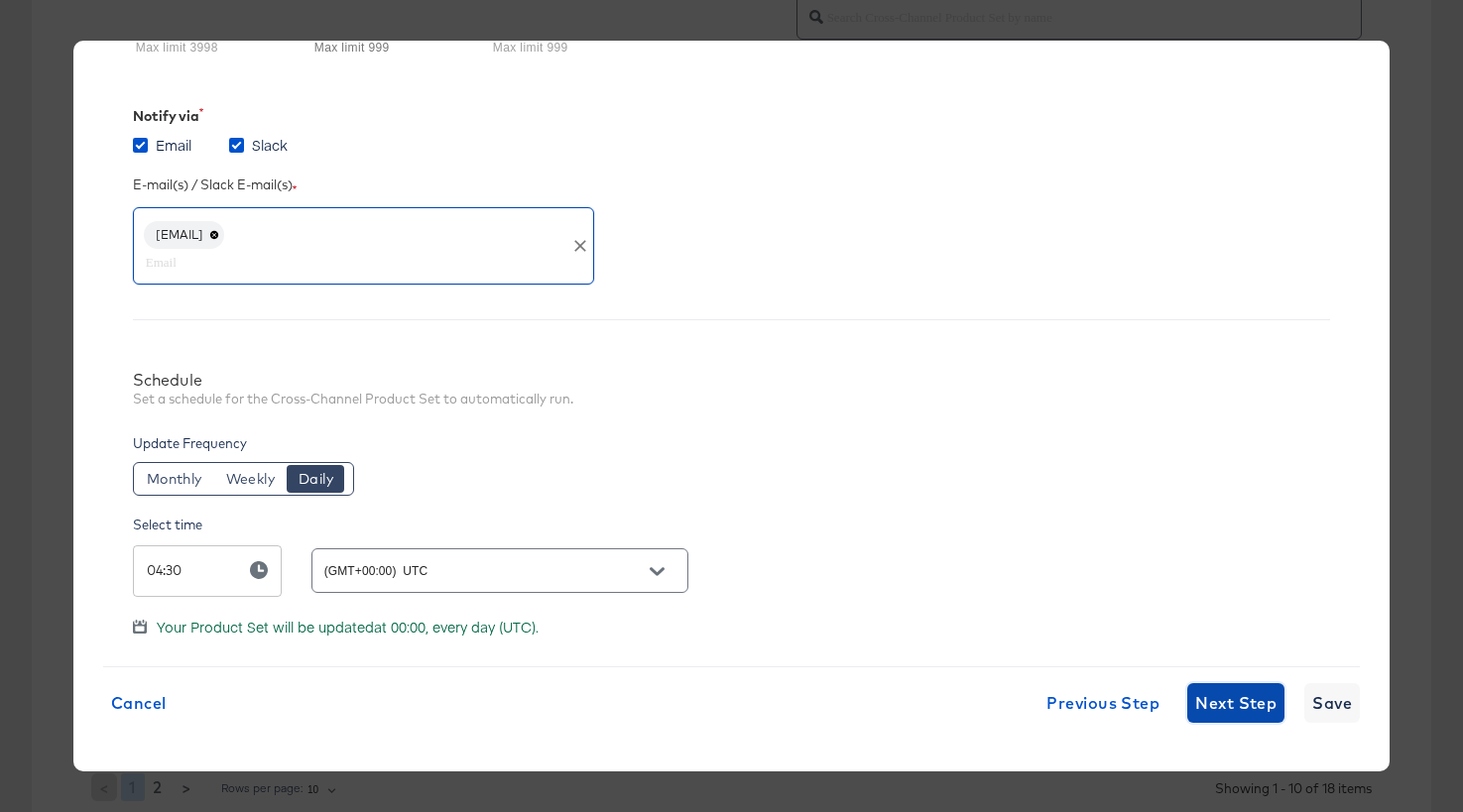 click on "Next Step" at bounding box center [1236, 703] 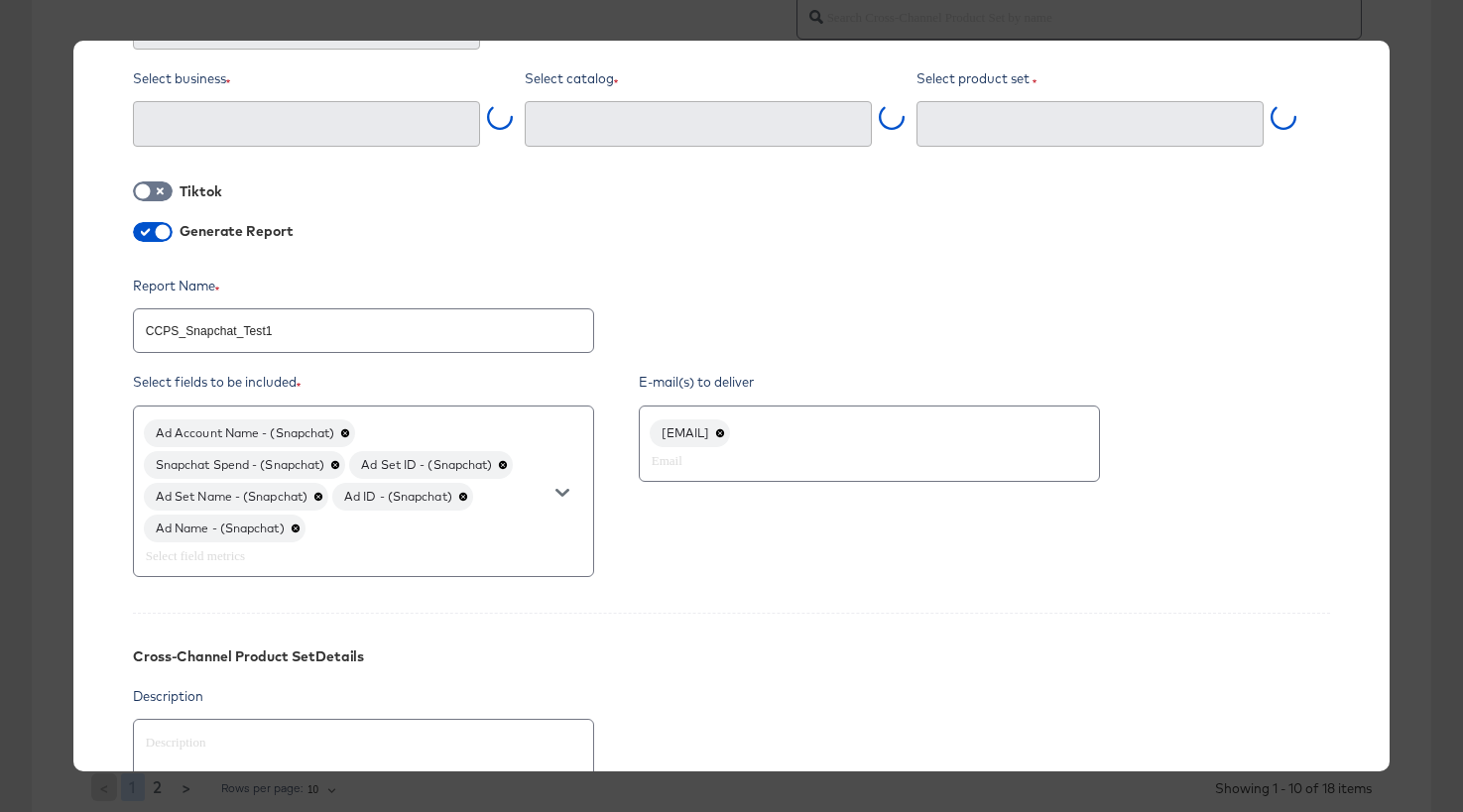 type on "ID" 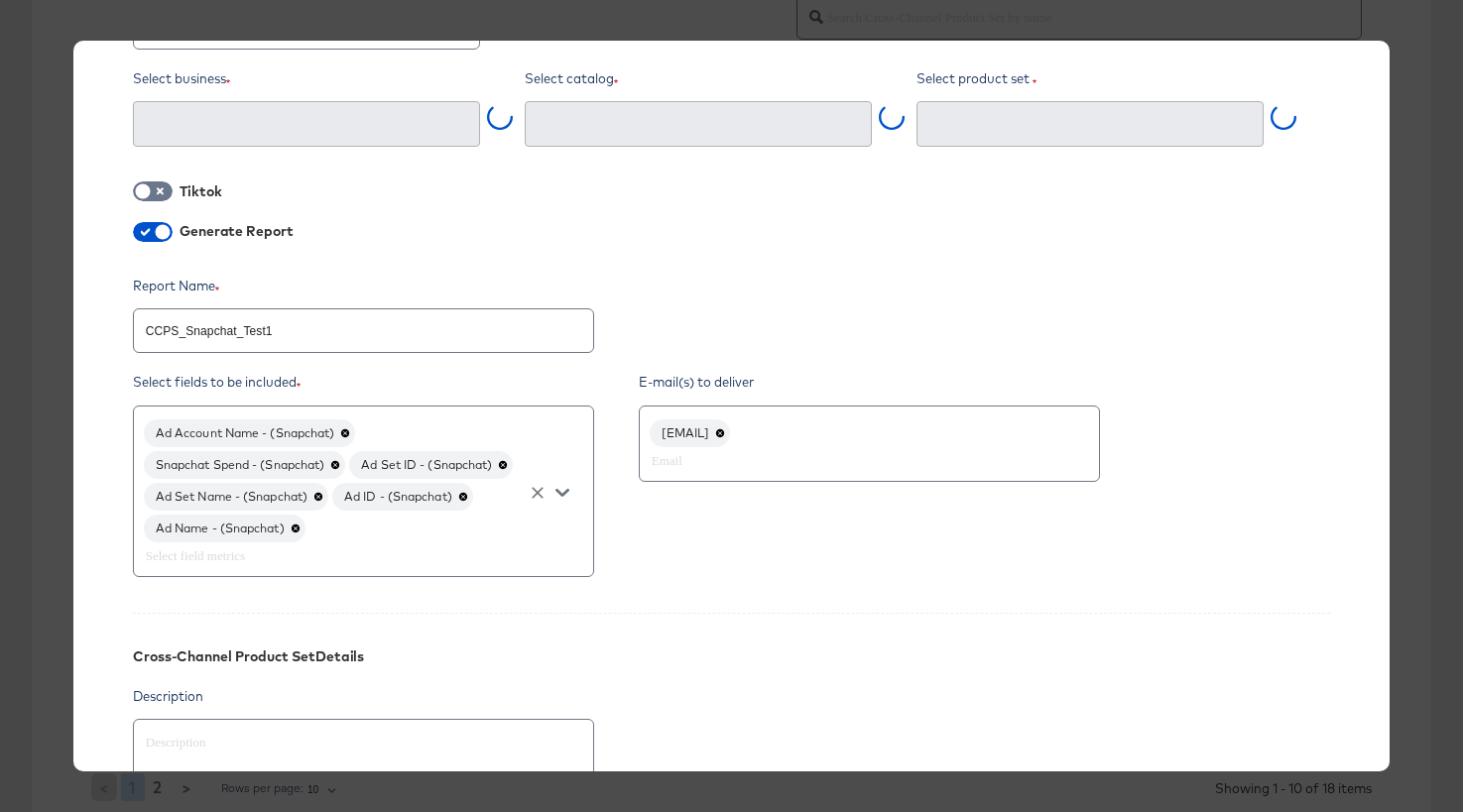 type on "CCPS_Snapchat_Test1 (062bdb24-b938-42b5-95ae-23a053a9a790)" 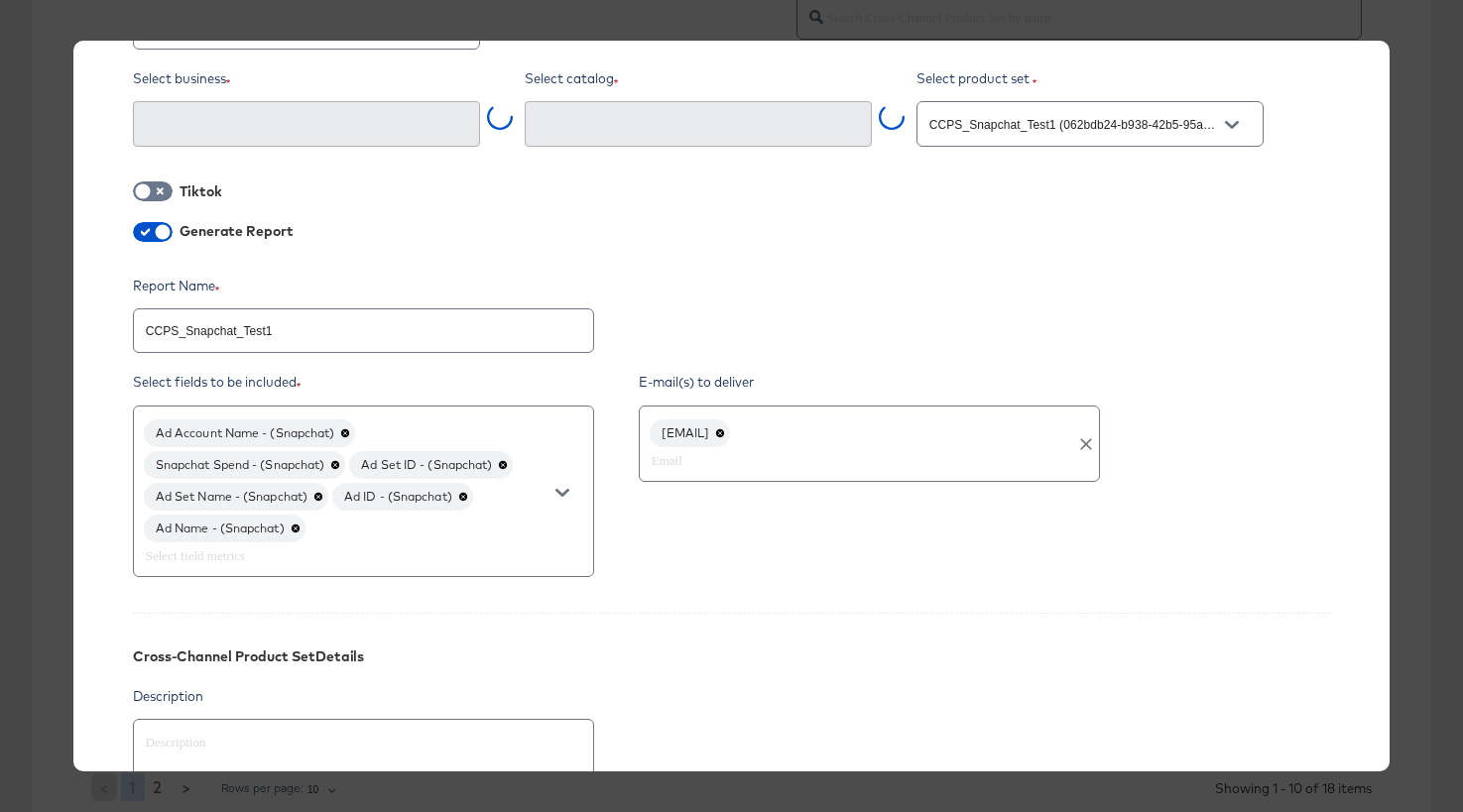 type on "StitcherAds (acae78e9-35c1-4a4f-9008-226a2b31ce5d)" 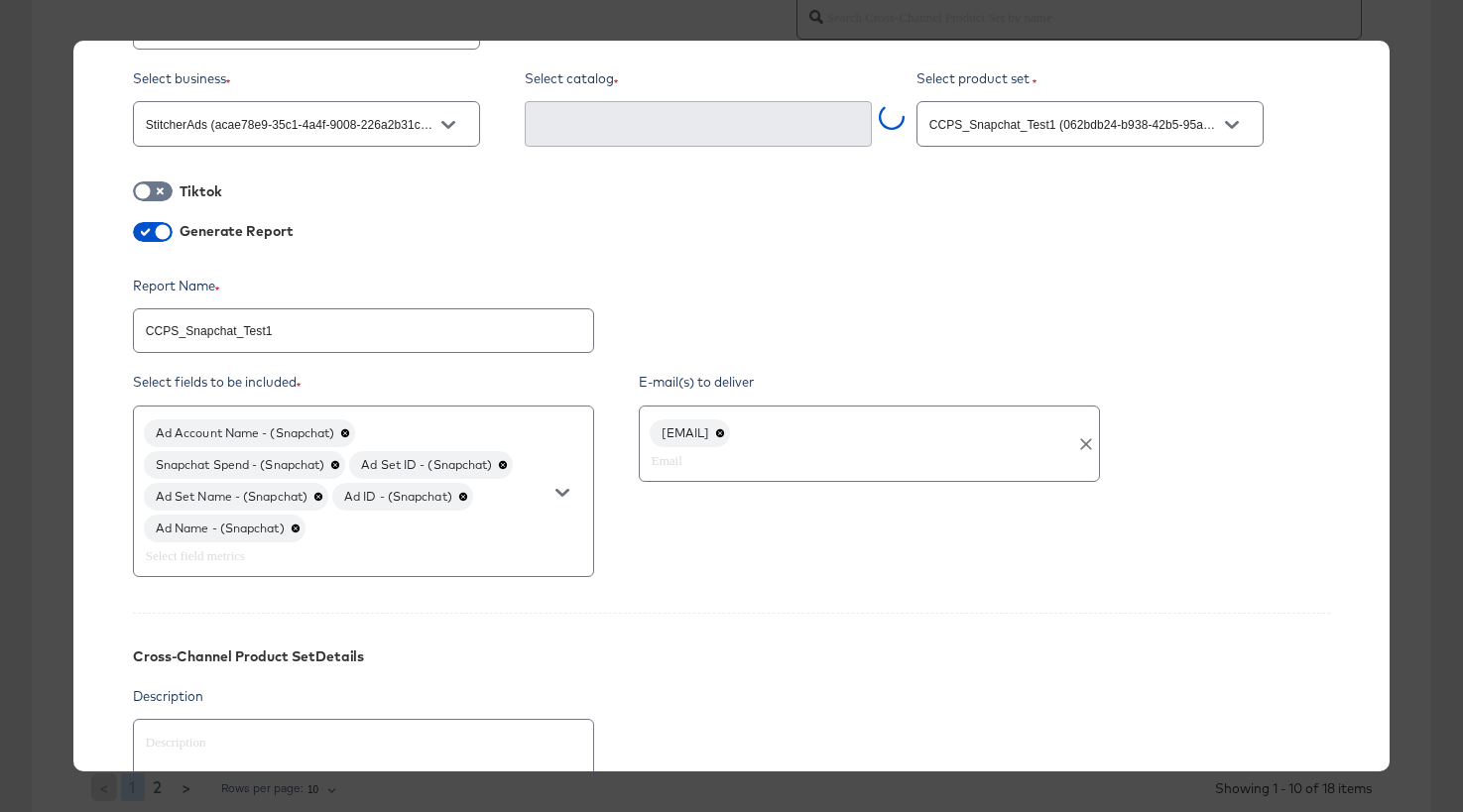 type on "RN JD AU_Test Snap (32008457-a098-4ed9-84c5-44ea4f386983)" 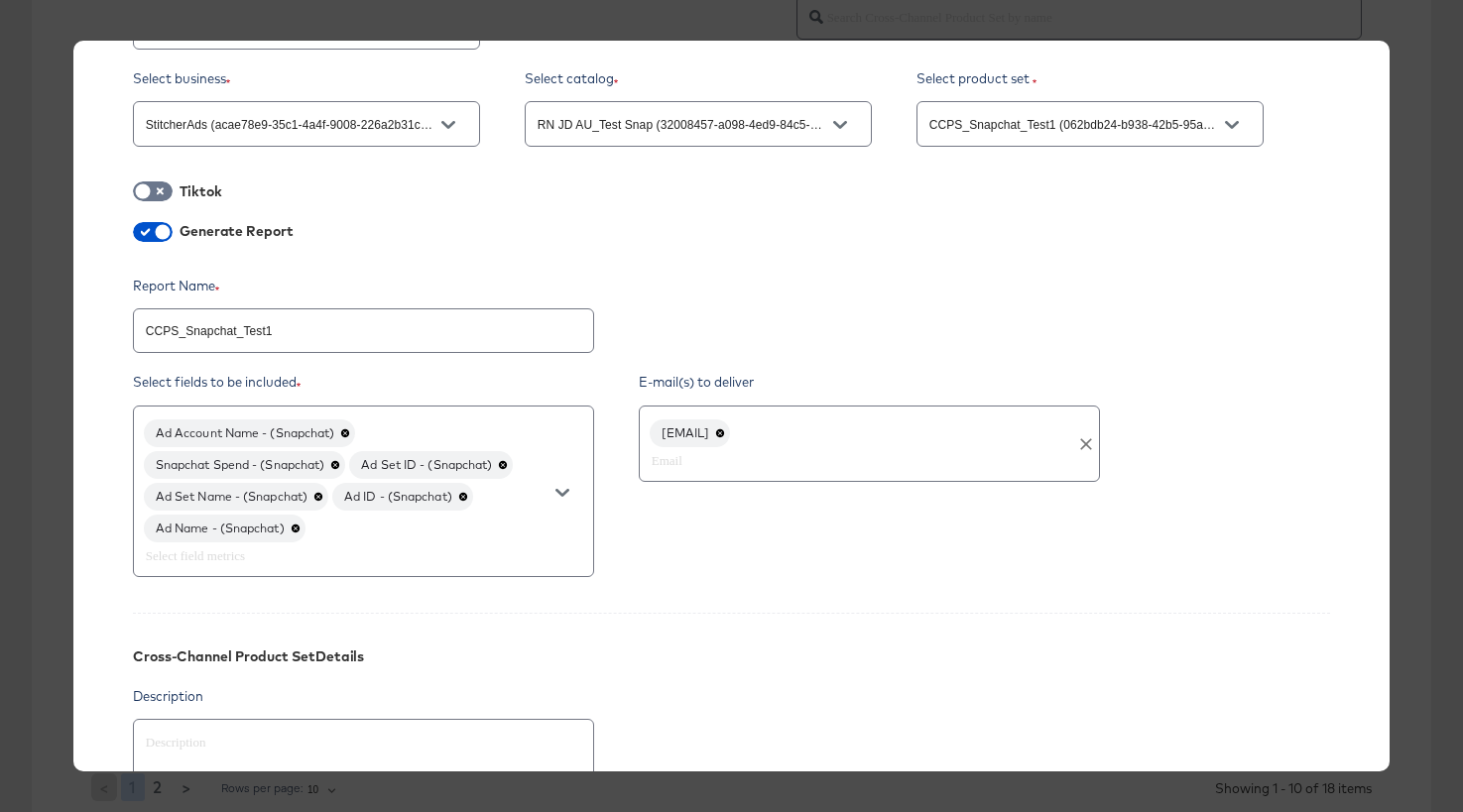 click 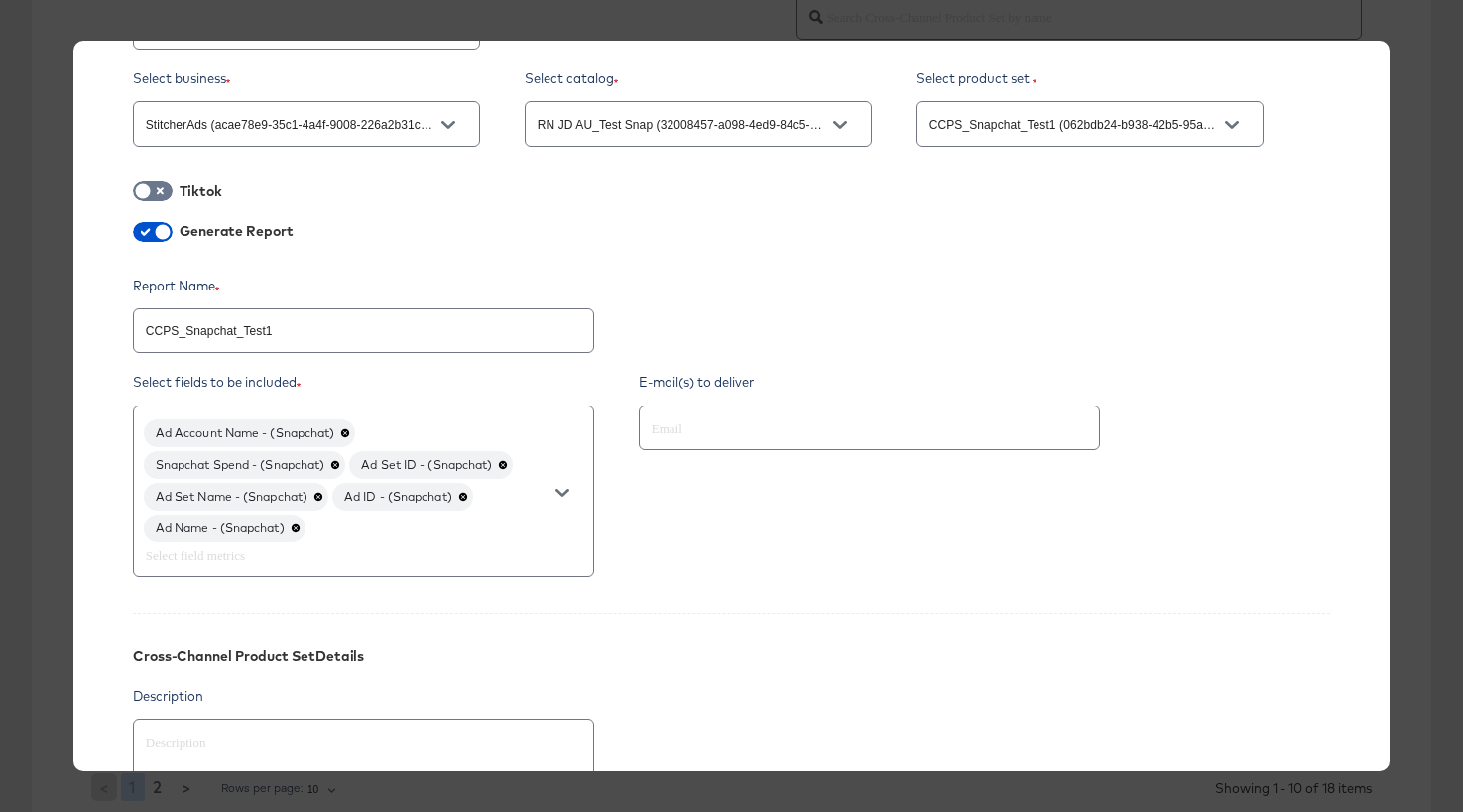 type 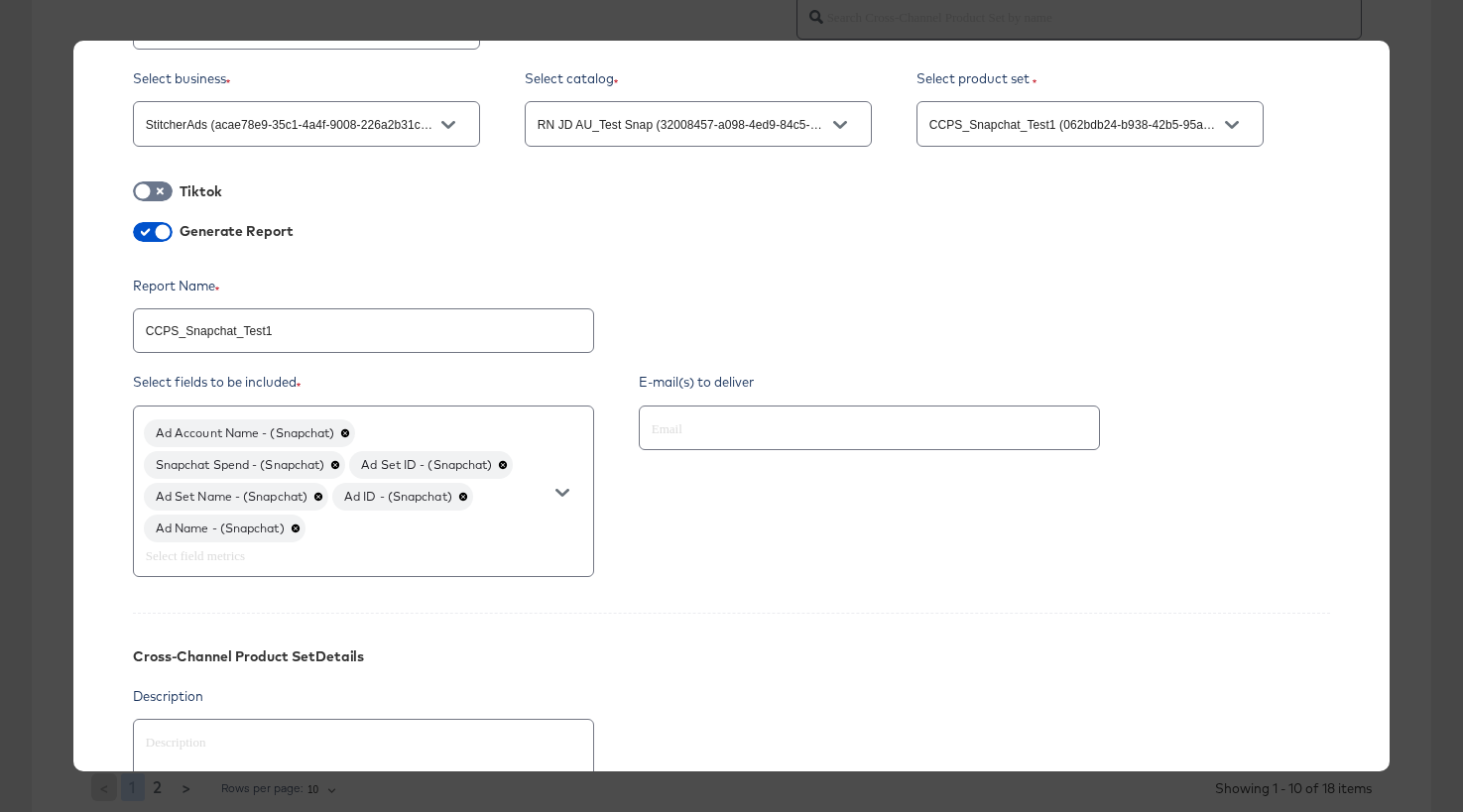 click 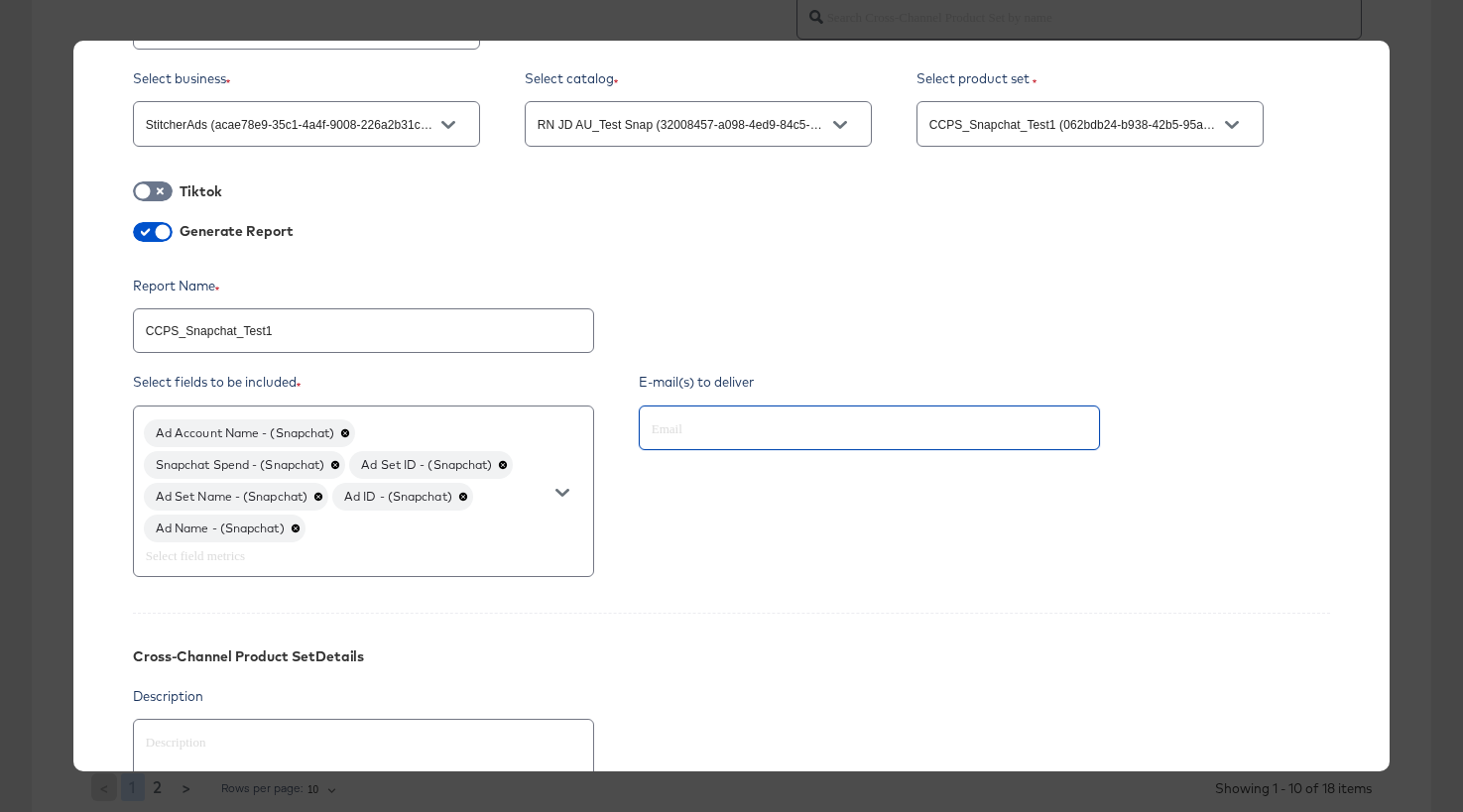 paste on "[EMAIL]" 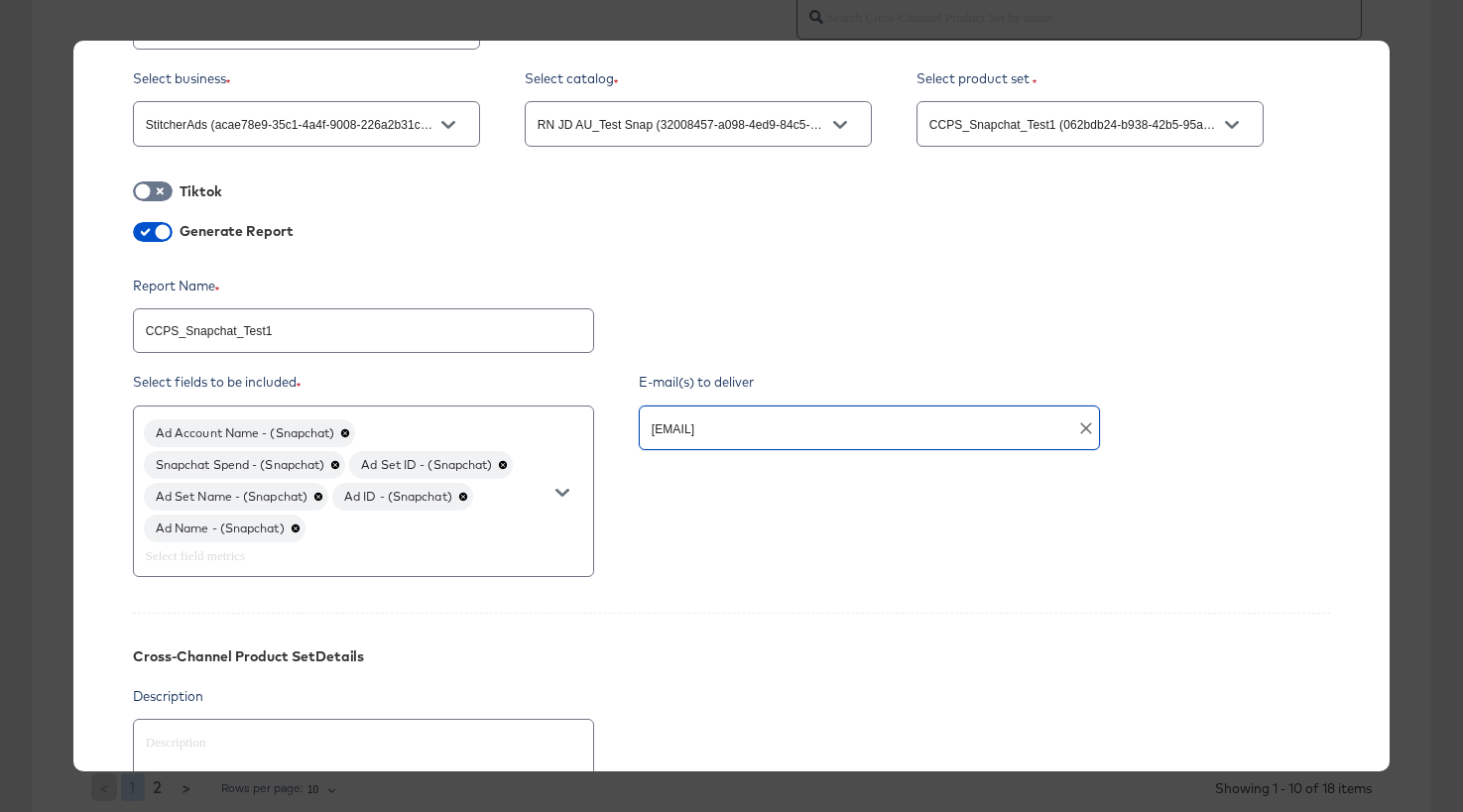 type 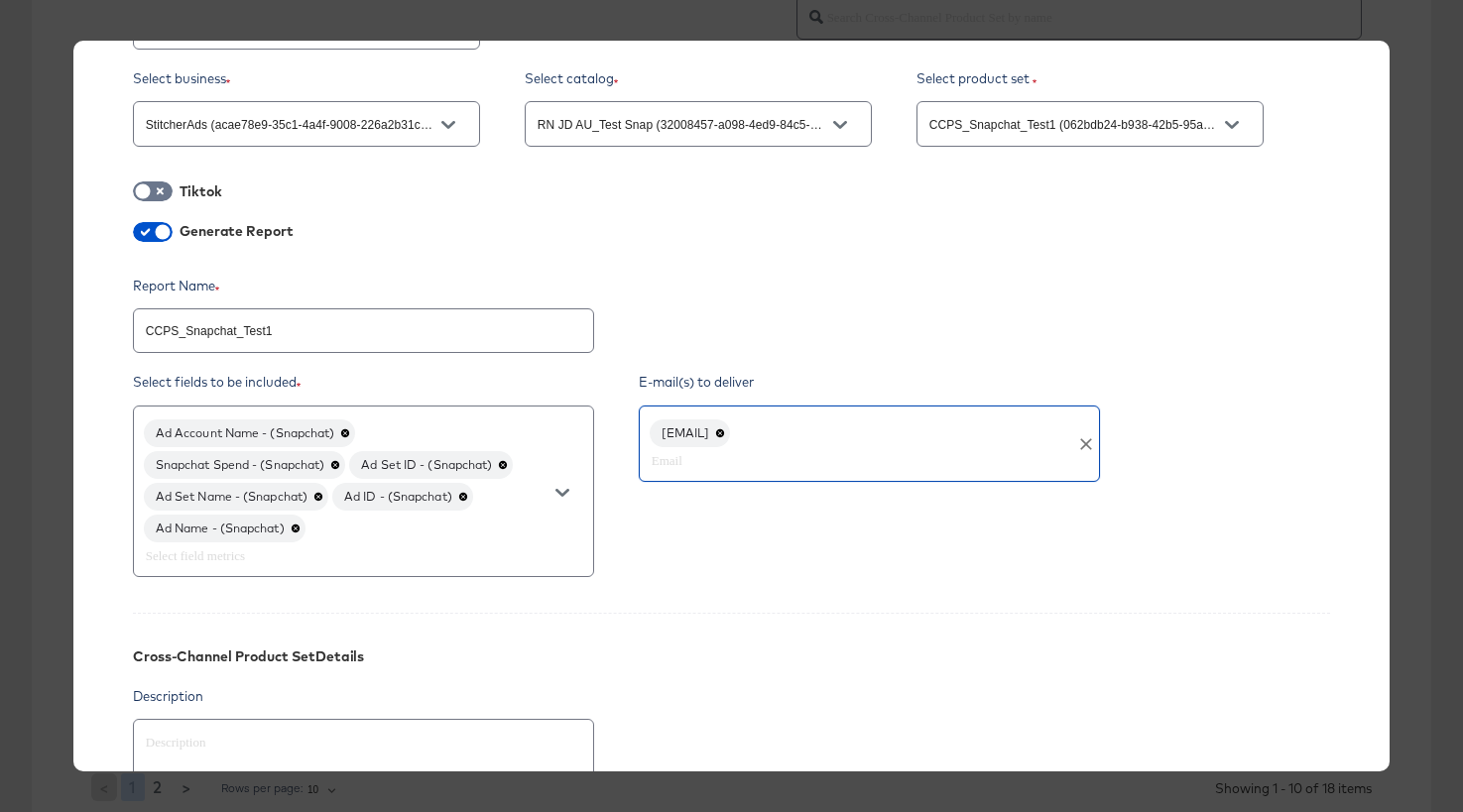 scroll, scrollTop: 689, scrollLeft: 0, axis: vertical 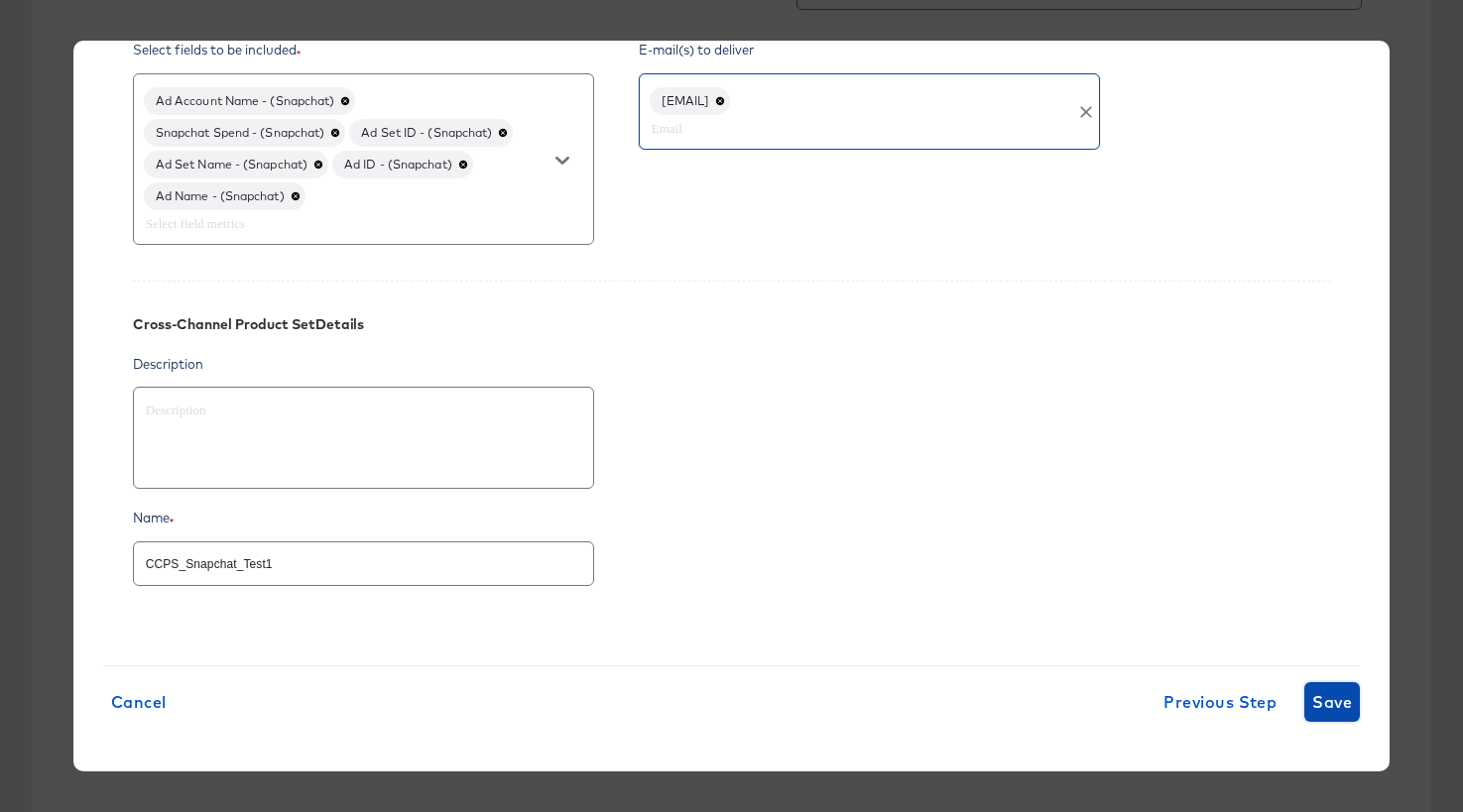 click on "Save" 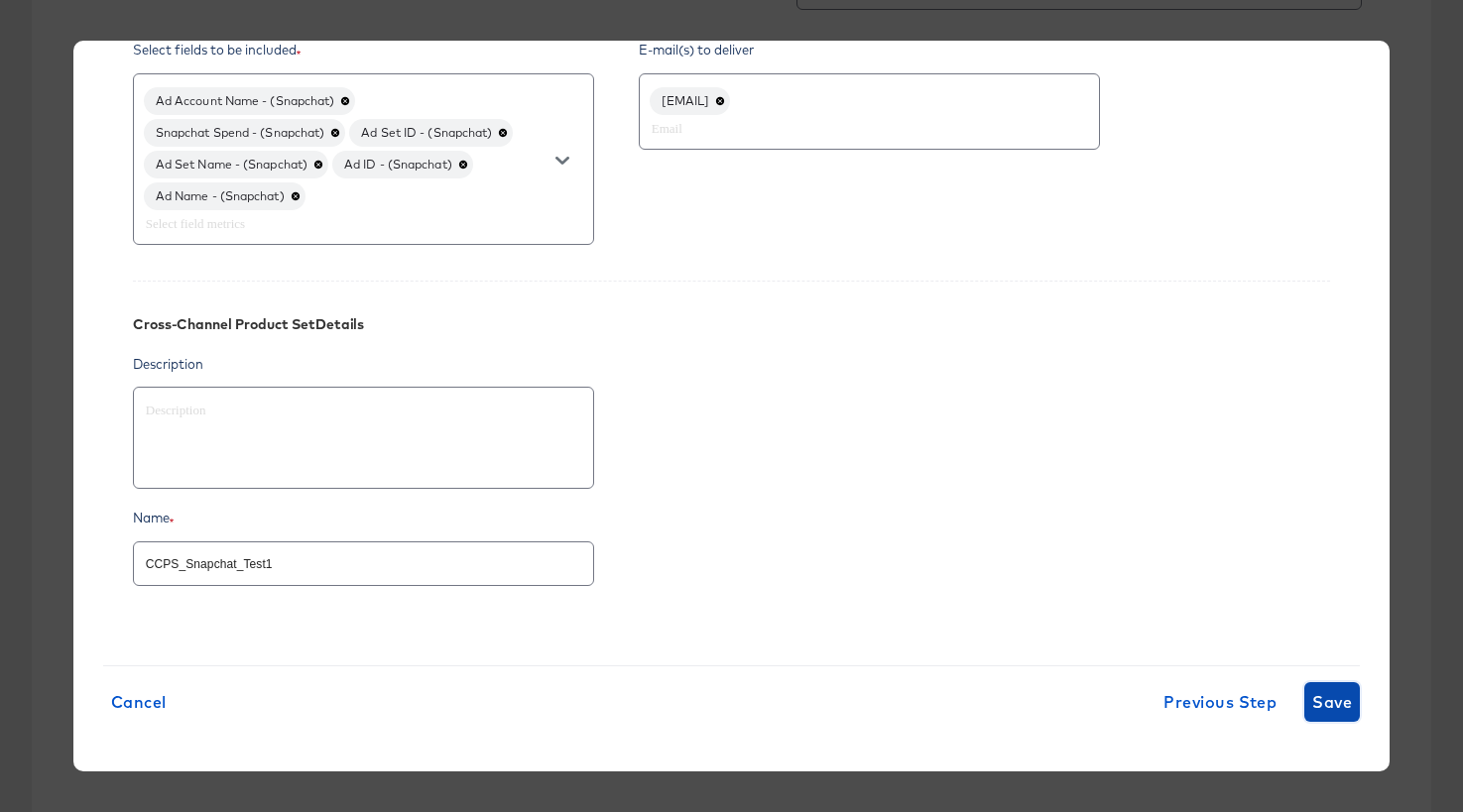 type on "x" 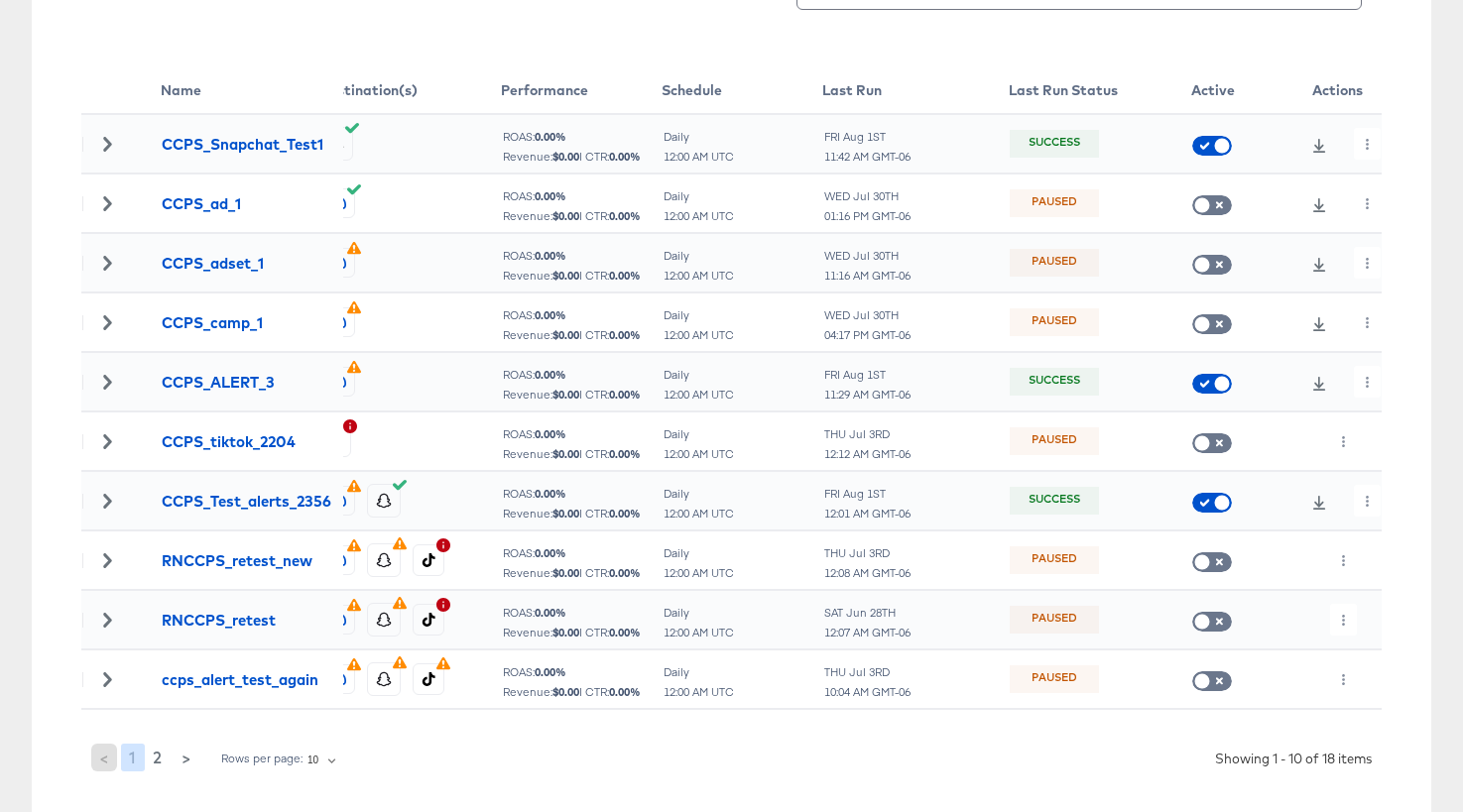 scroll, scrollTop: 0, scrollLeft: 0, axis: both 